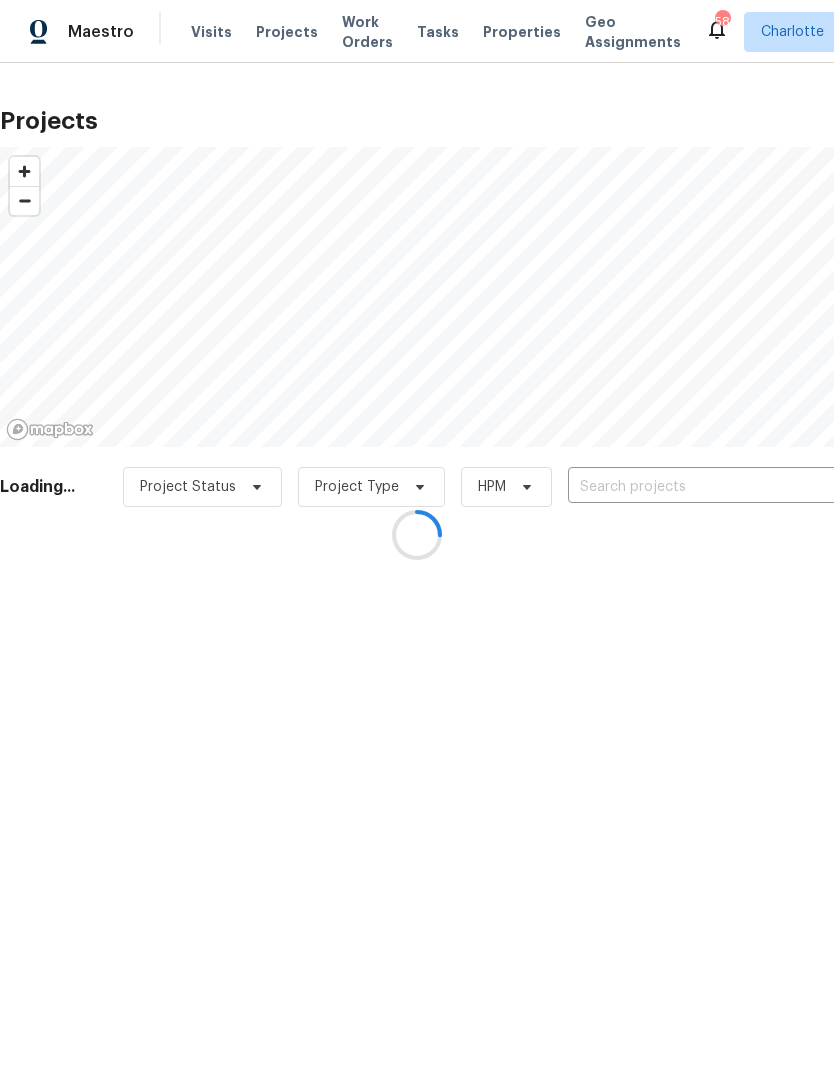 scroll, scrollTop: 0, scrollLeft: 0, axis: both 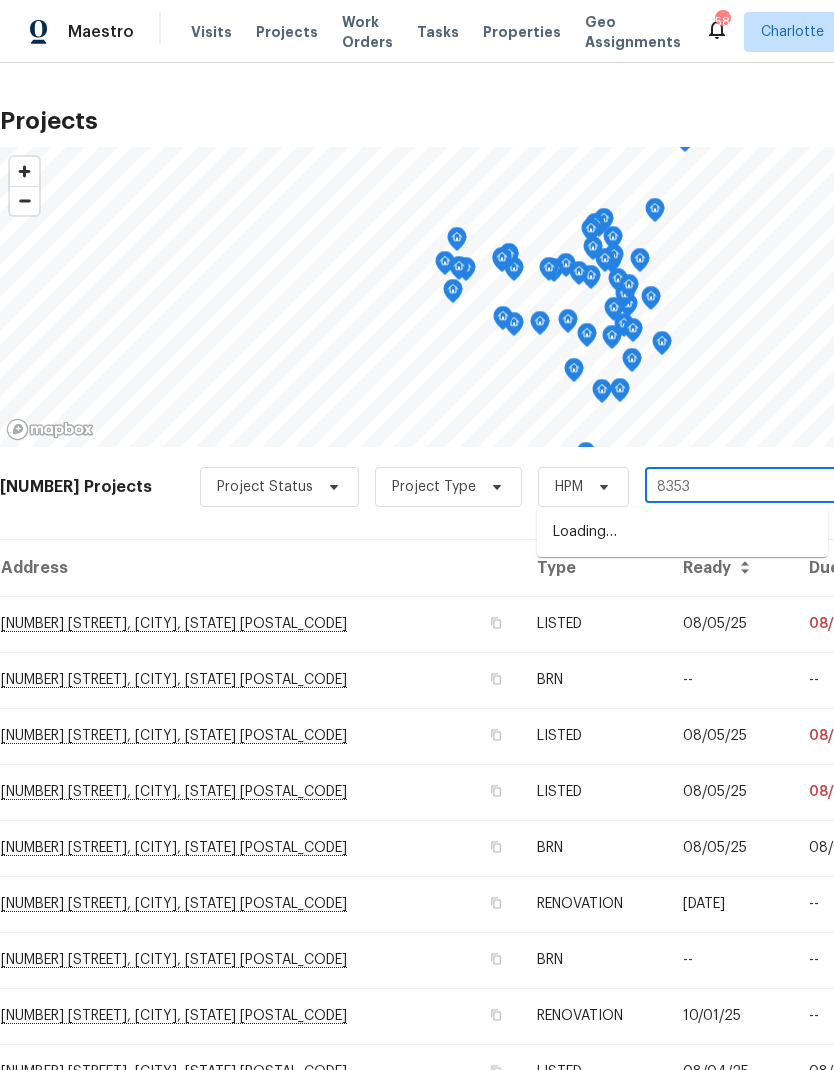 type on "8353" 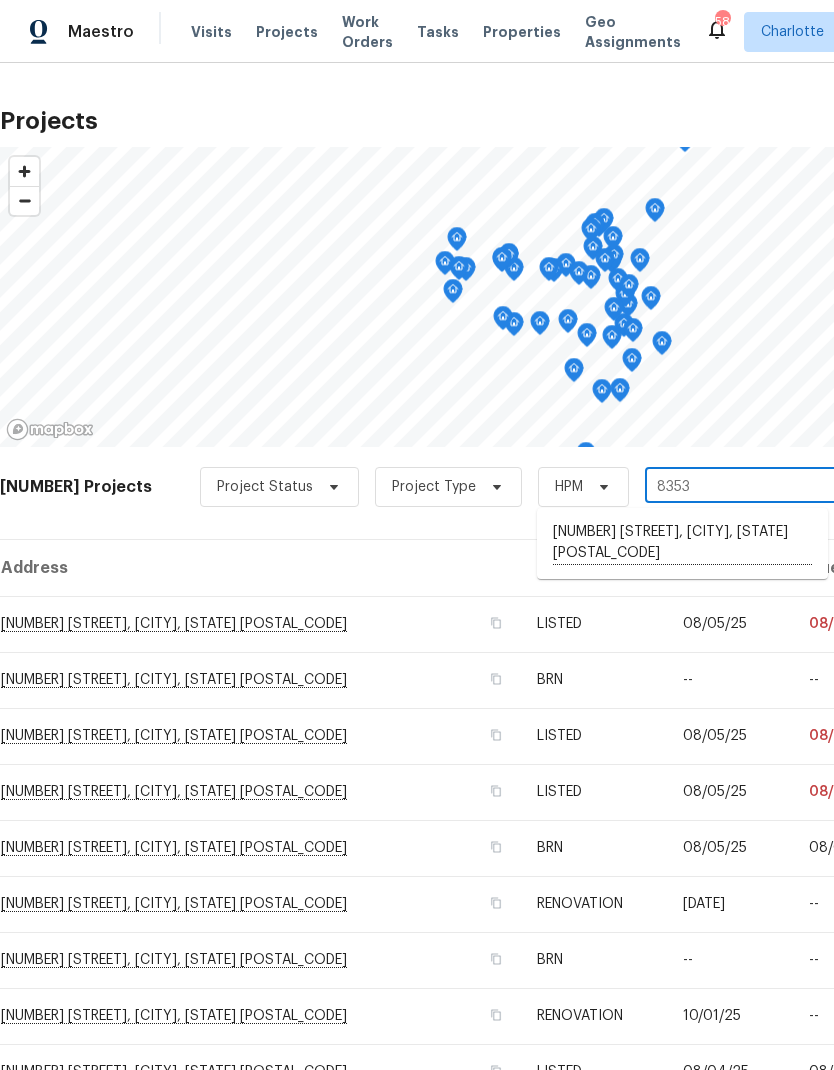 click on "[NUMBER] [STREET], [CITY], [STATE] [POSTAL_CODE]" at bounding box center (682, 543) 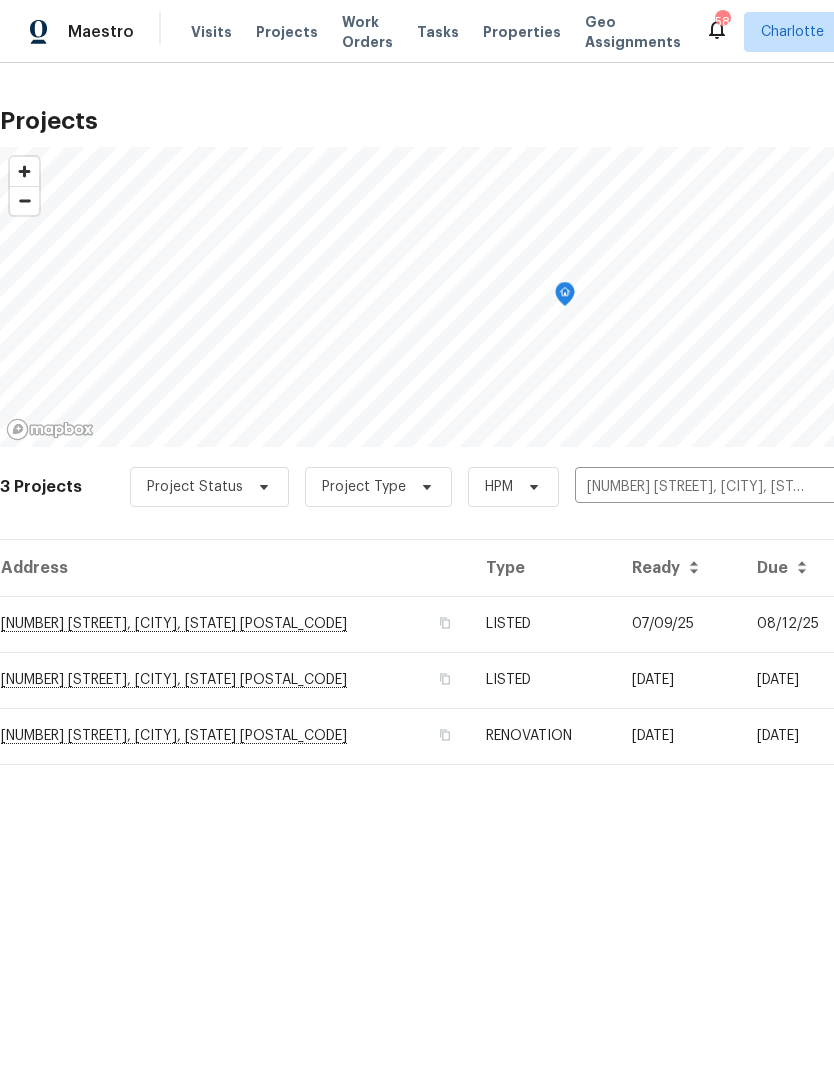 click on "08/12/25" at bounding box center [799, 624] 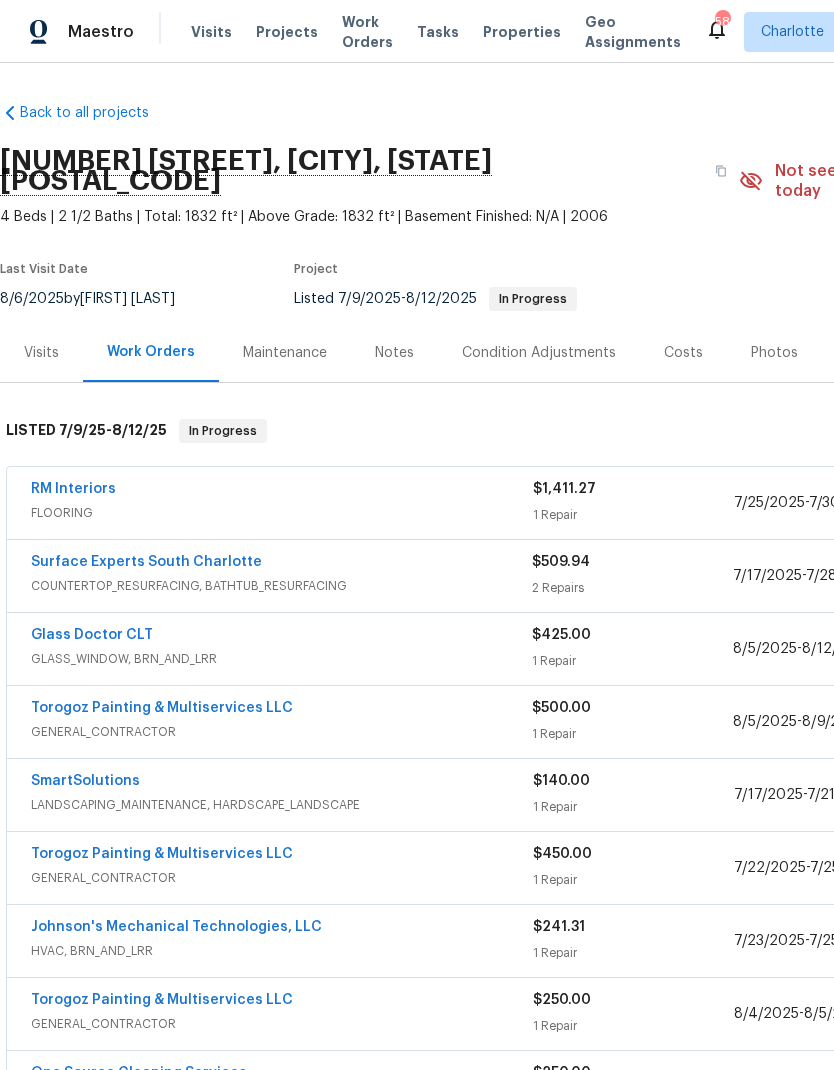 scroll, scrollTop: 0, scrollLeft: 0, axis: both 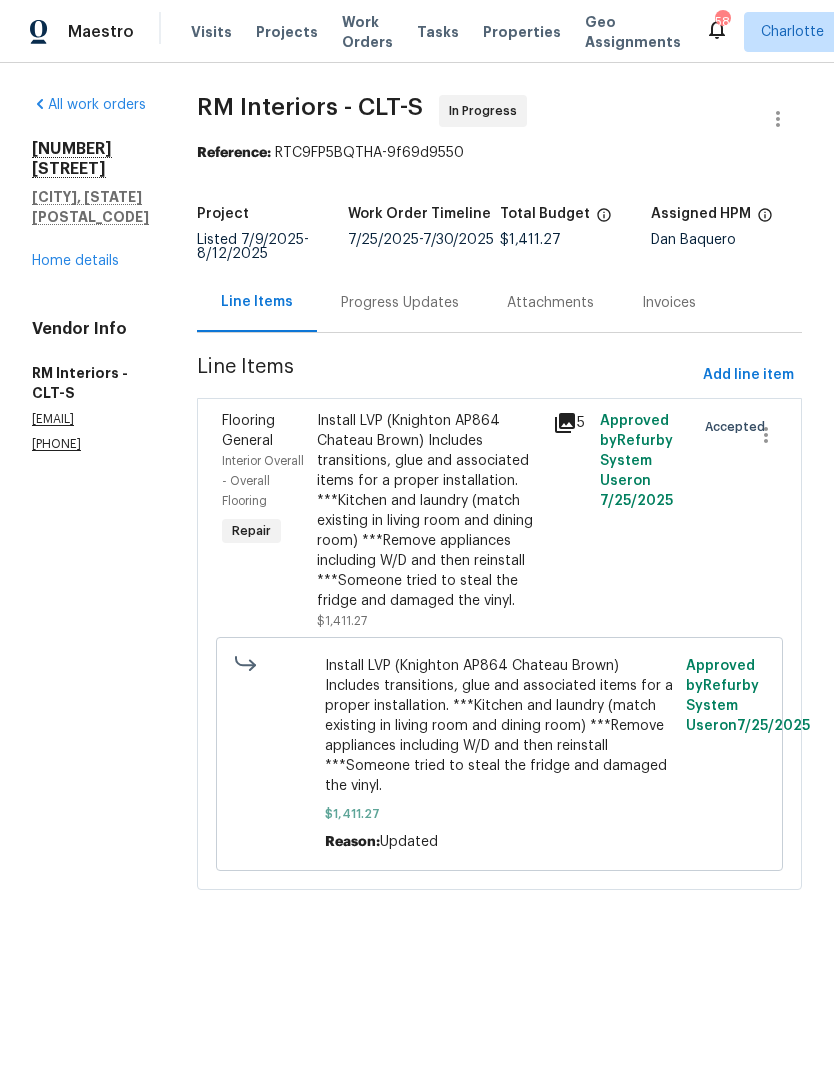 click on "Home details" at bounding box center [75, 261] 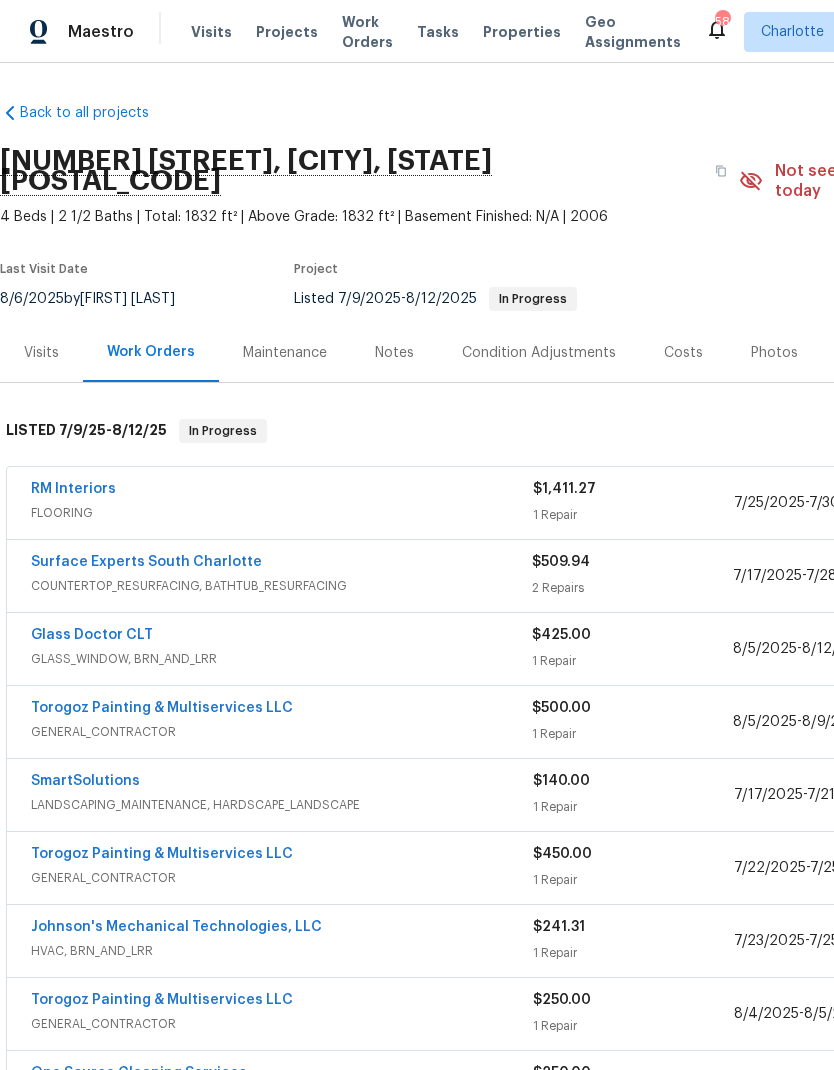 click on "Surface Experts South Charlotte" at bounding box center [146, 562] 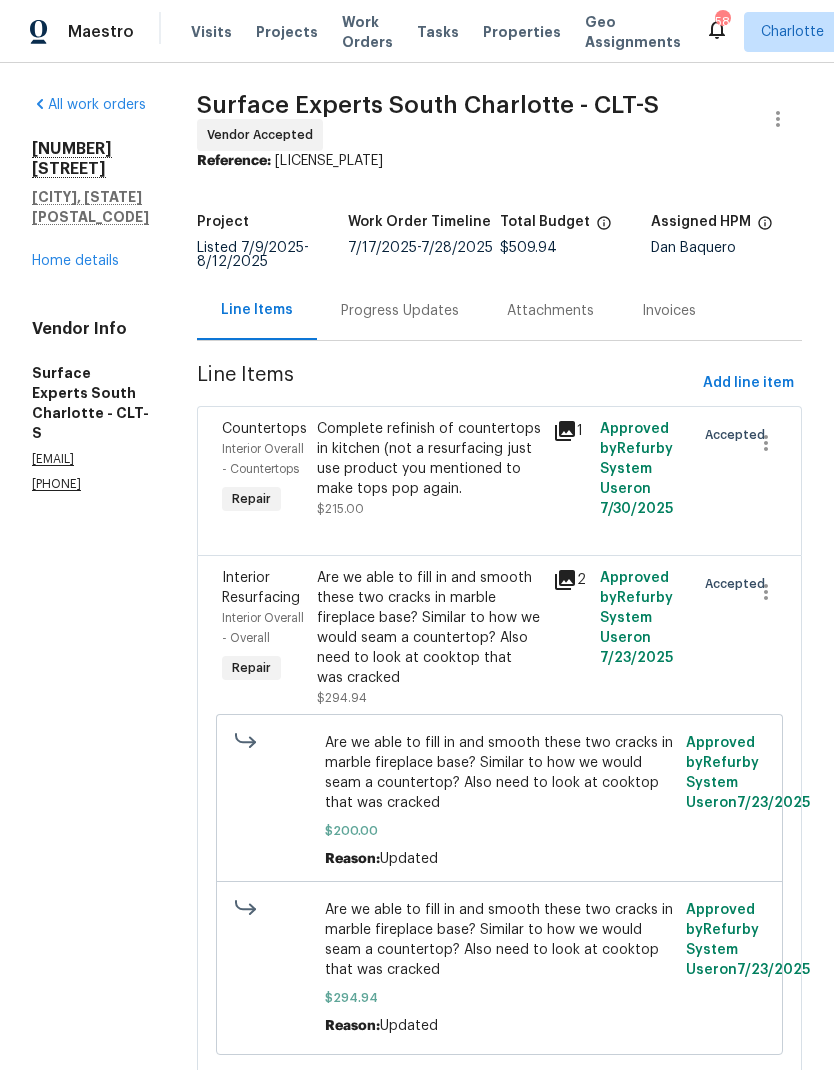 click on "Progress Updates" at bounding box center (400, 311) 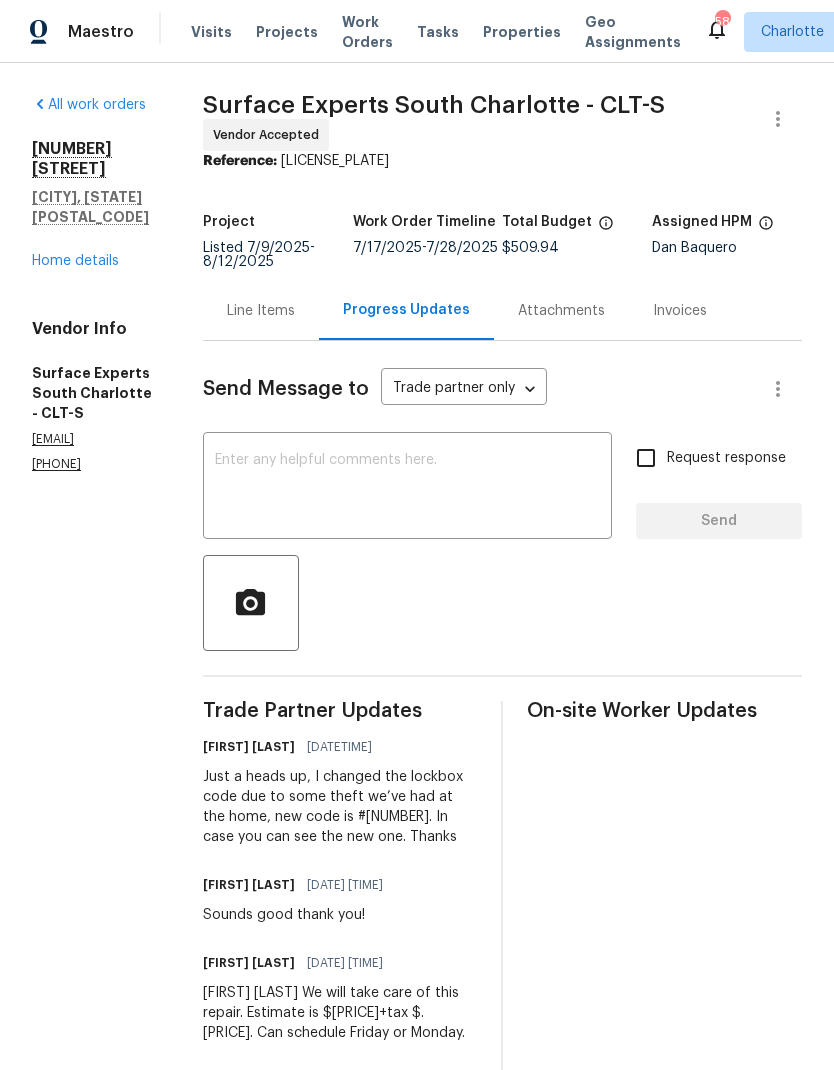 click at bounding box center (407, 488) 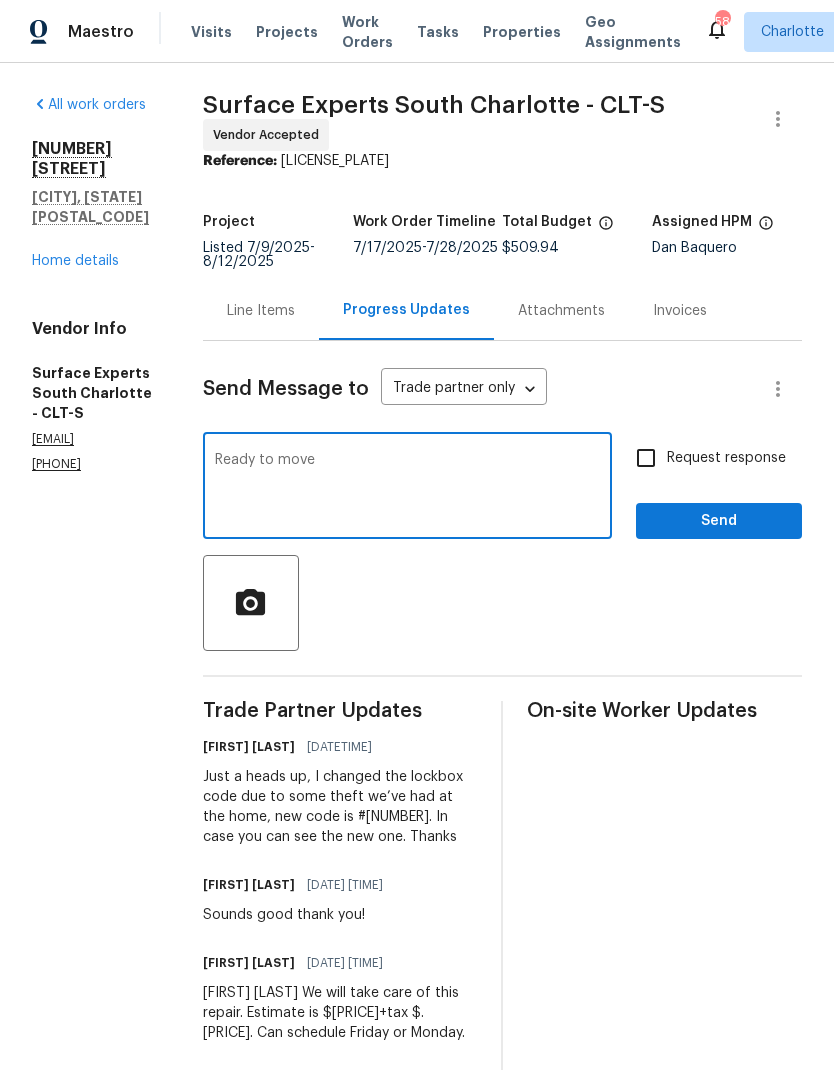 type on "Ready to" 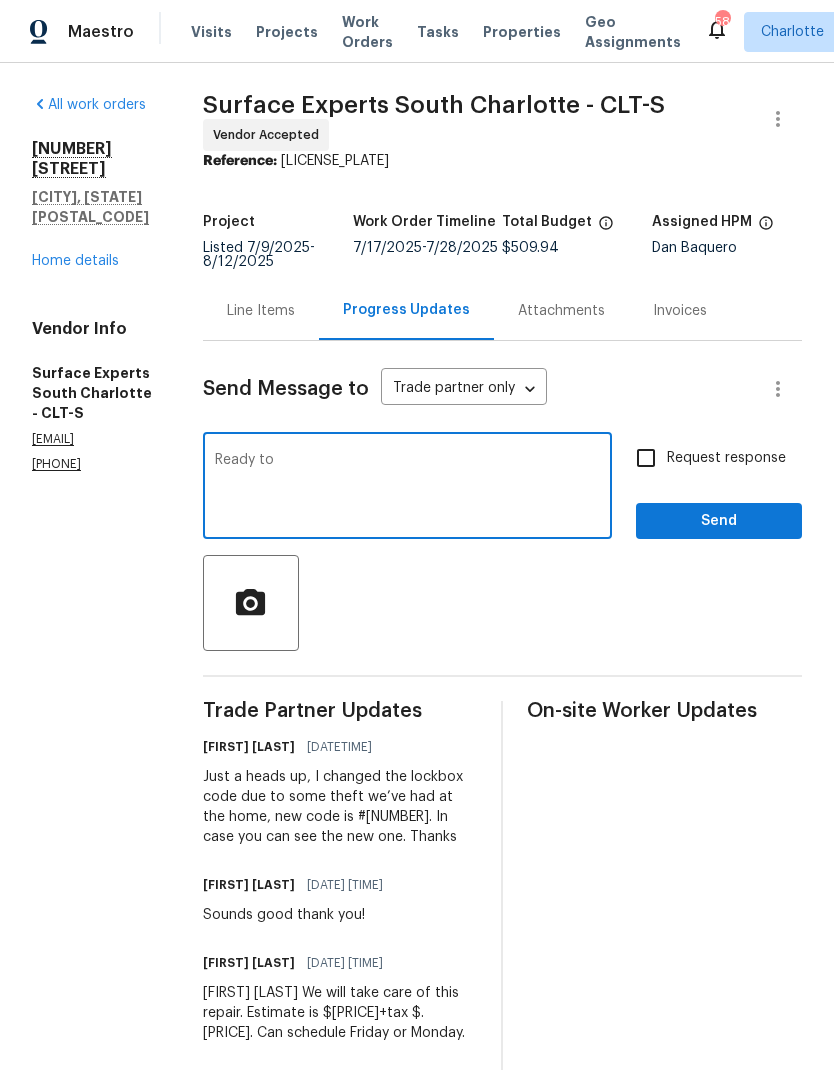 type 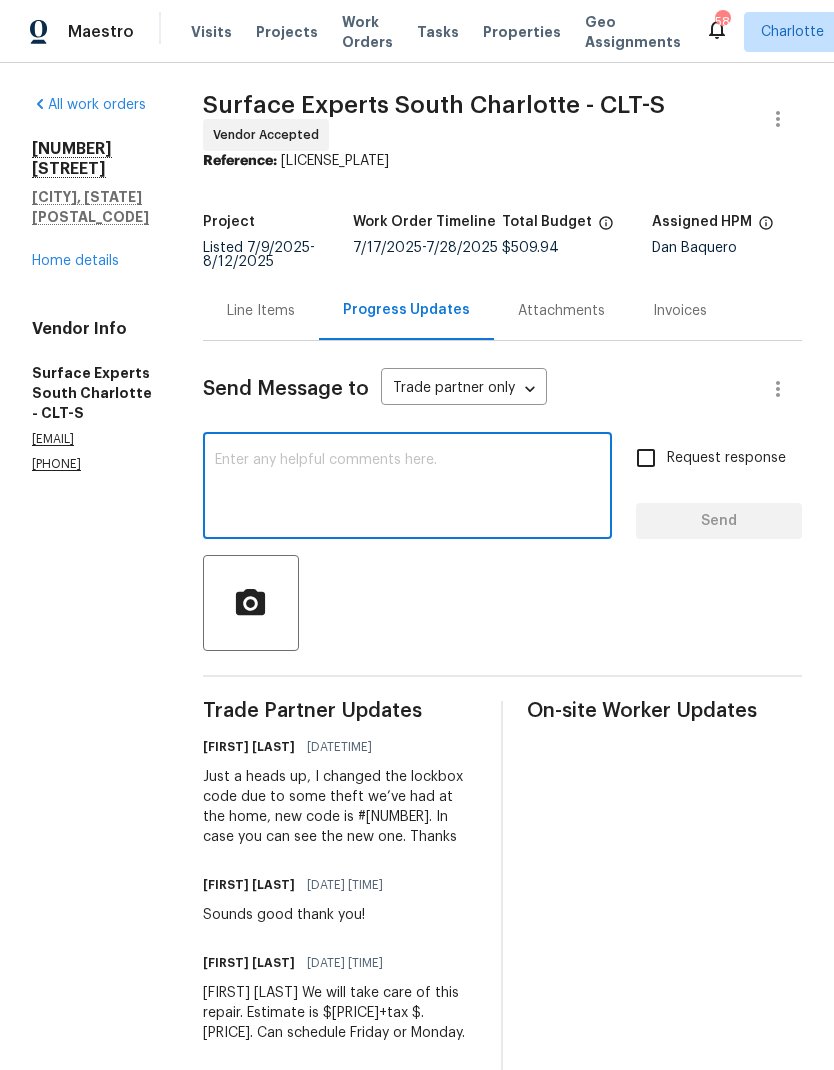 click on "Line Items" at bounding box center [261, 310] 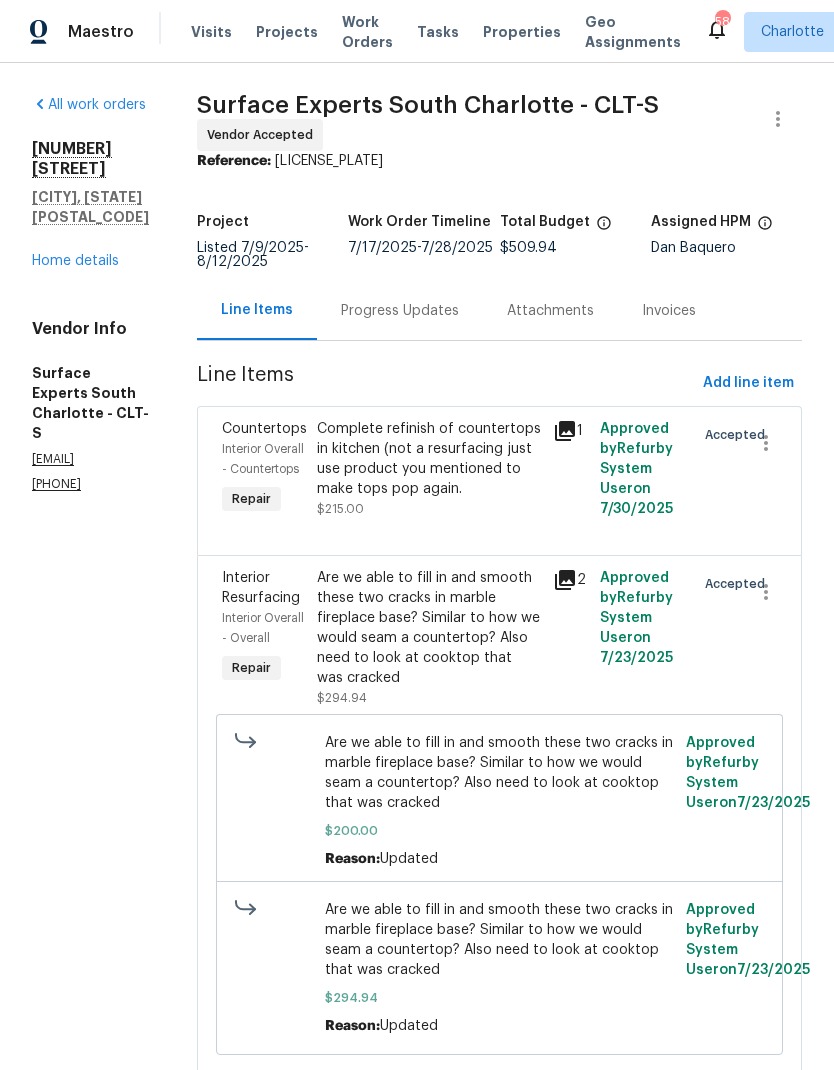 click on "Home details" at bounding box center [75, 261] 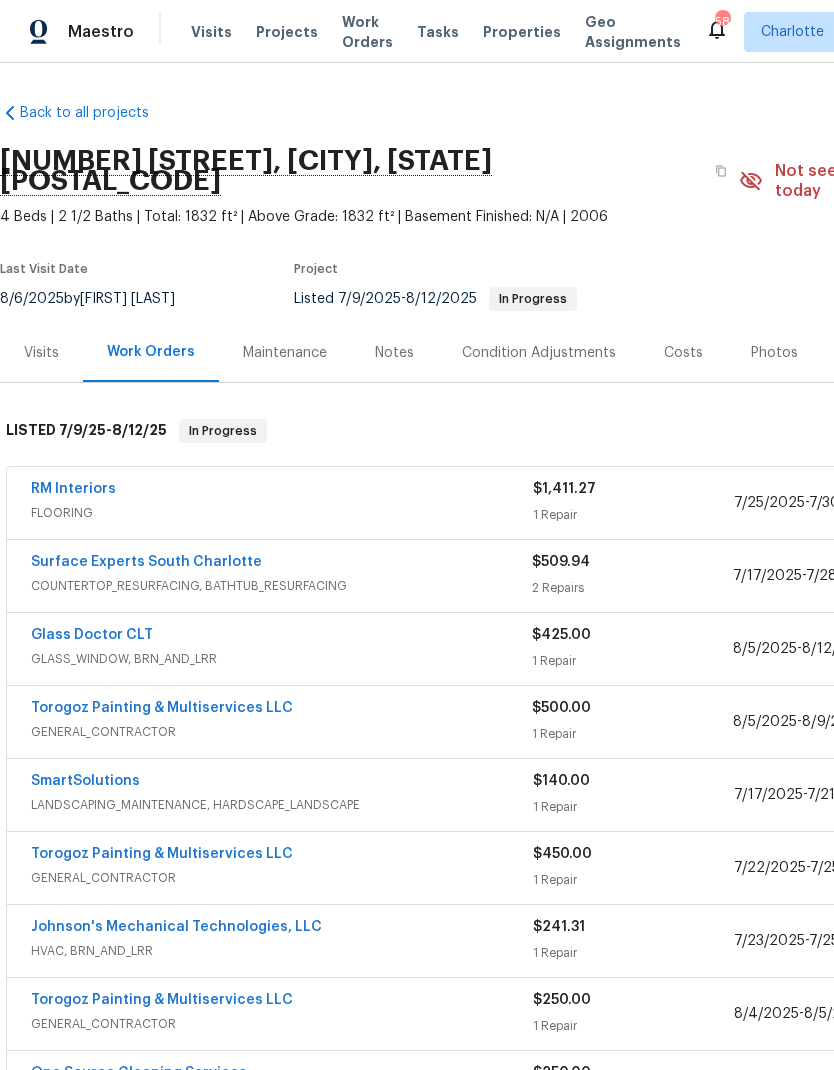 click on "Glass Doctor CLT" at bounding box center [92, 635] 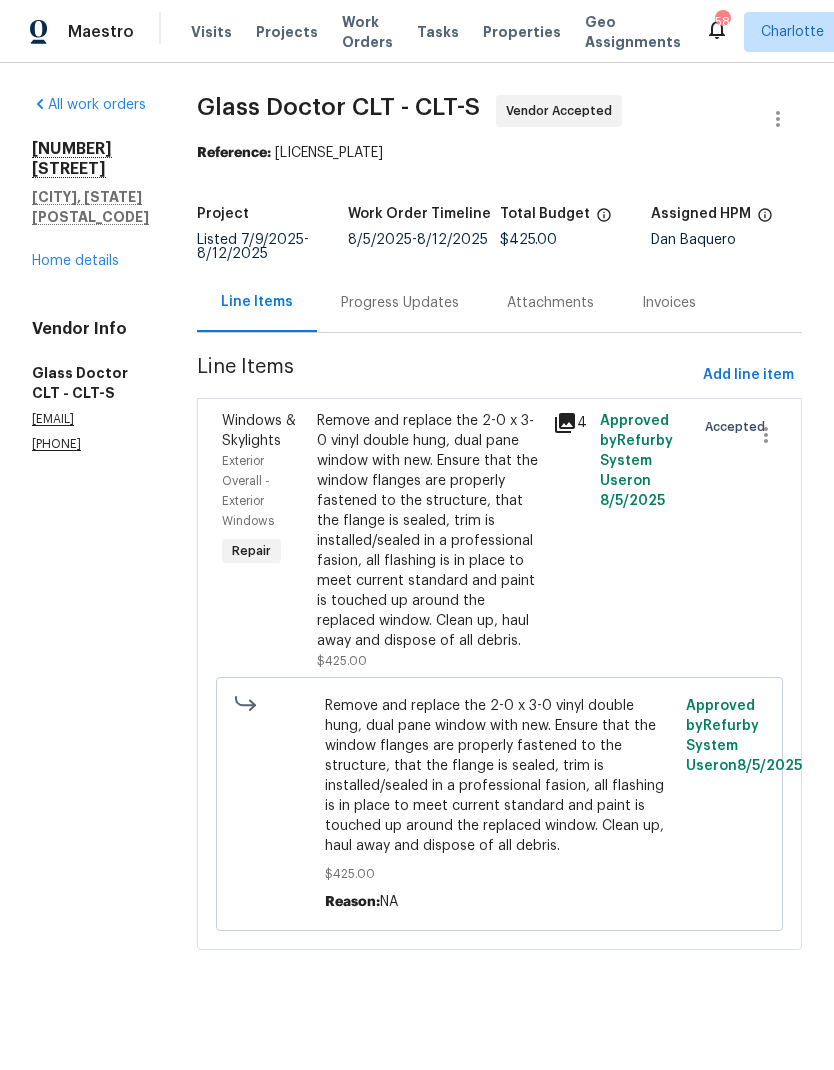 click on "Progress Updates" at bounding box center [400, 303] 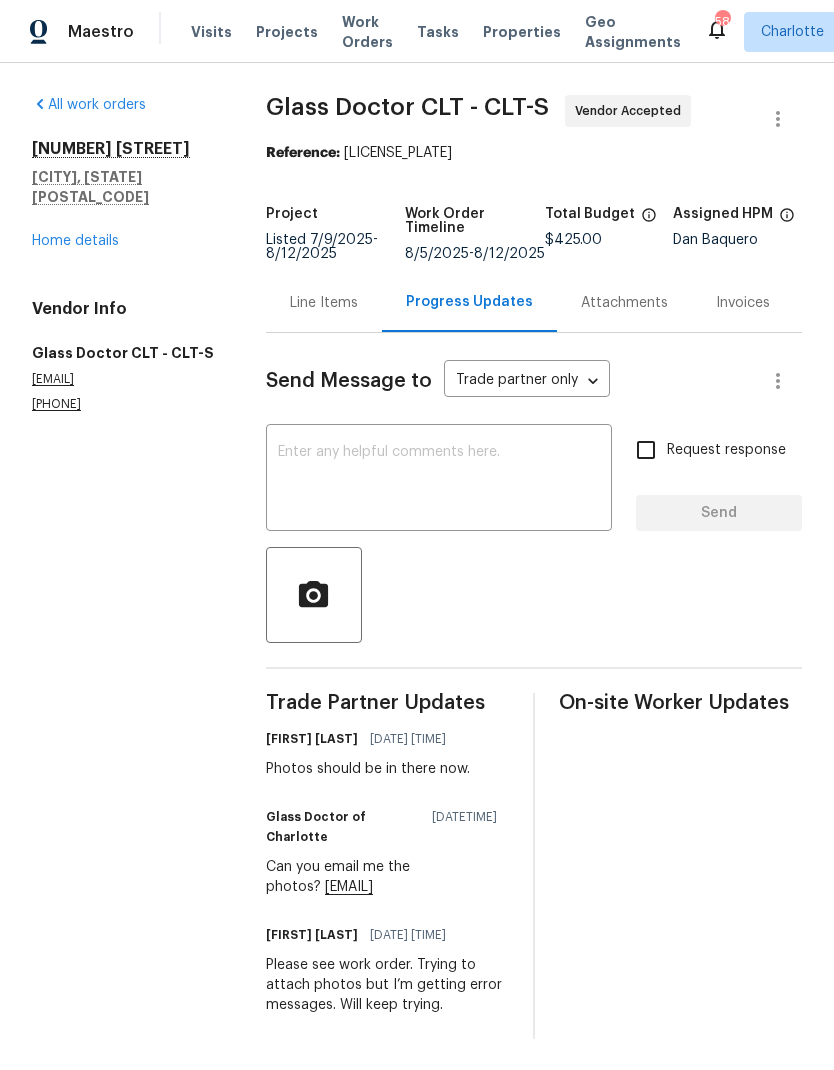click at bounding box center (439, 480) 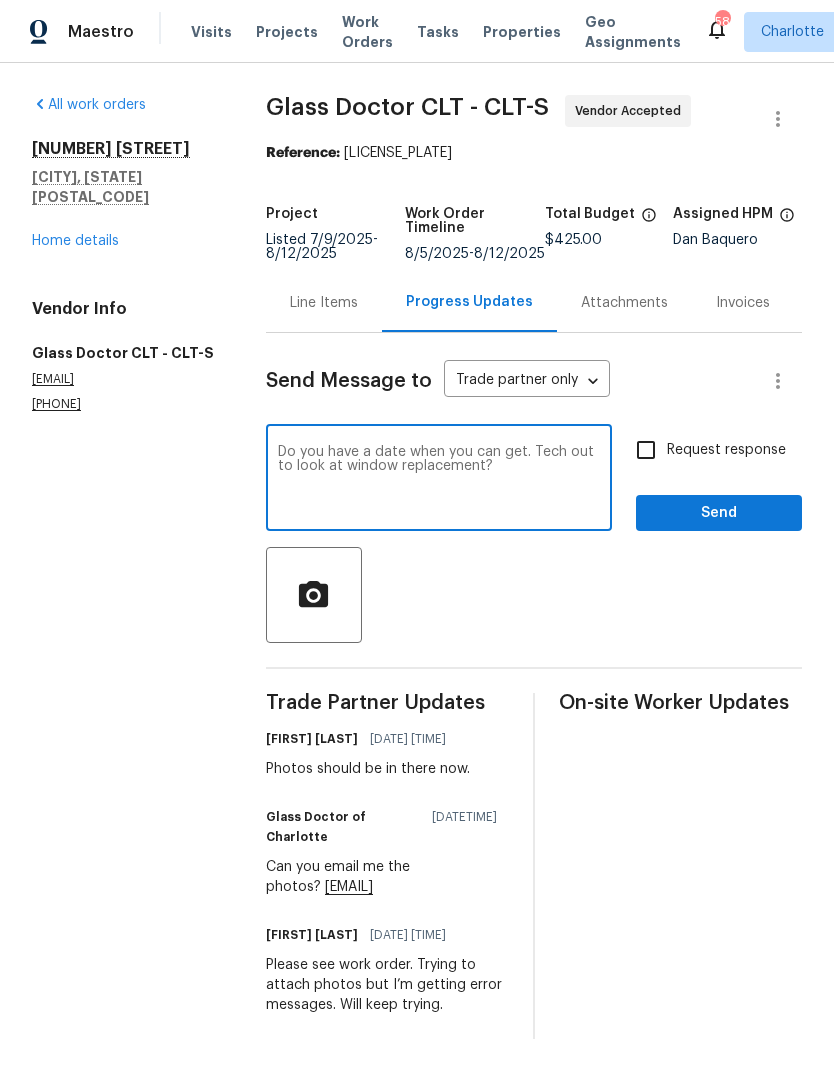 click on "Do you have a date when you can get. Tech out to look at window replacement? x ​" at bounding box center [439, 480] 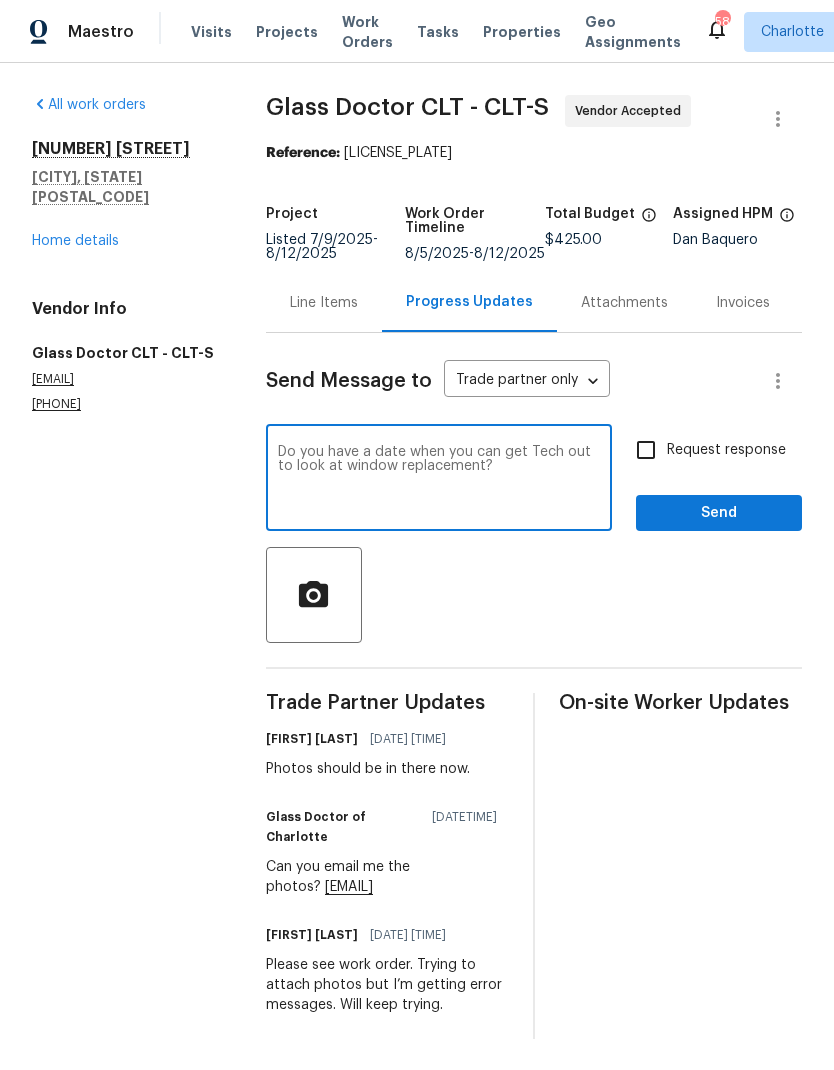 click on "Do you have a date when you can get Tech out to look at window replacement?" at bounding box center (439, 480) 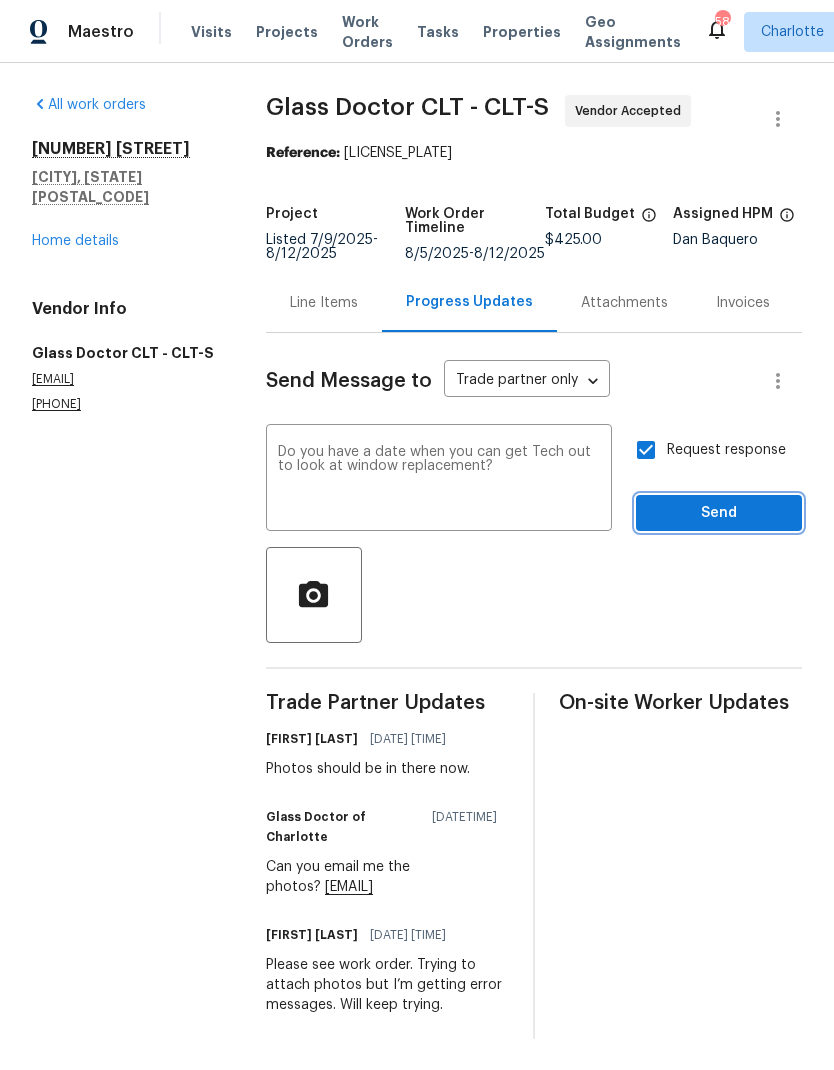 click on "Send" at bounding box center [719, 513] 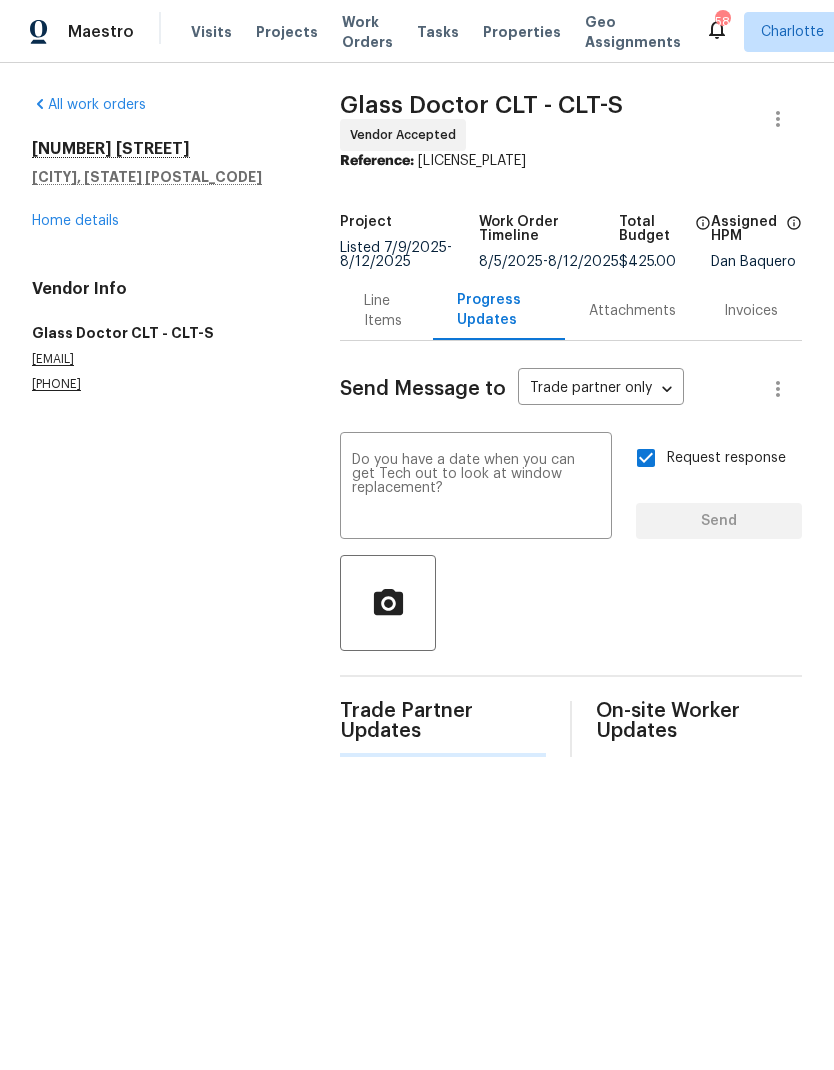 type 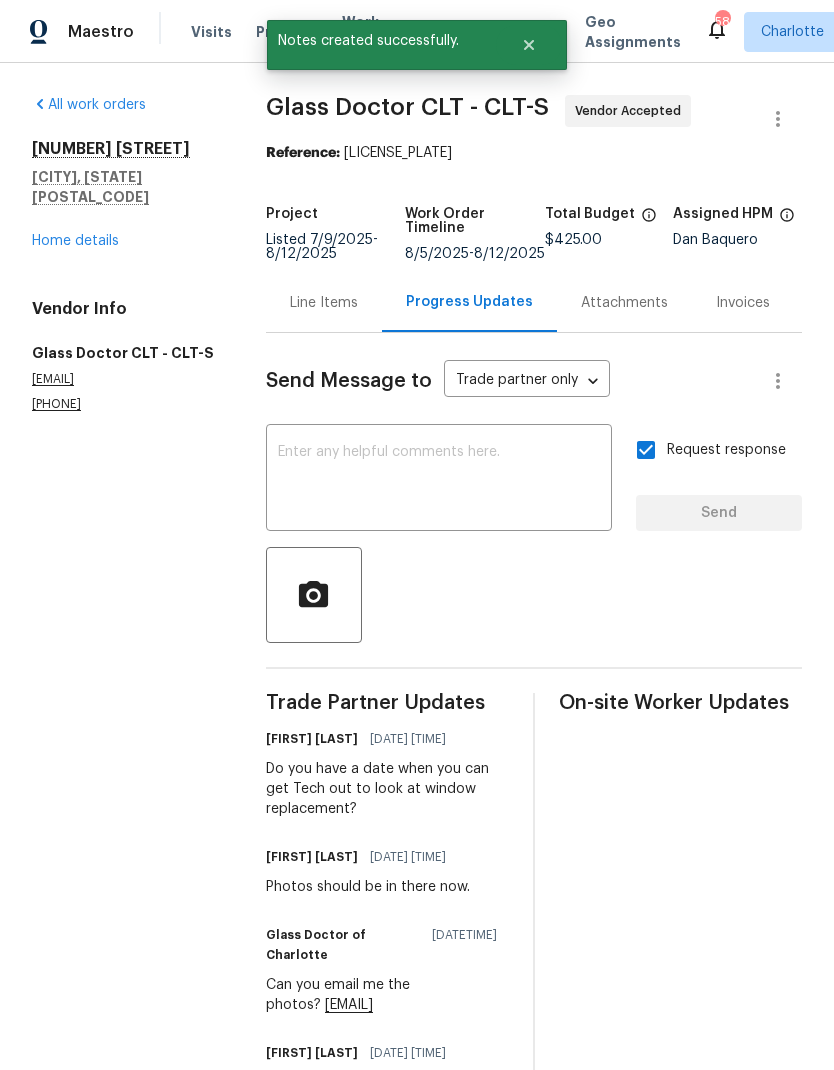 click on "Home details" at bounding box center [75, 241] 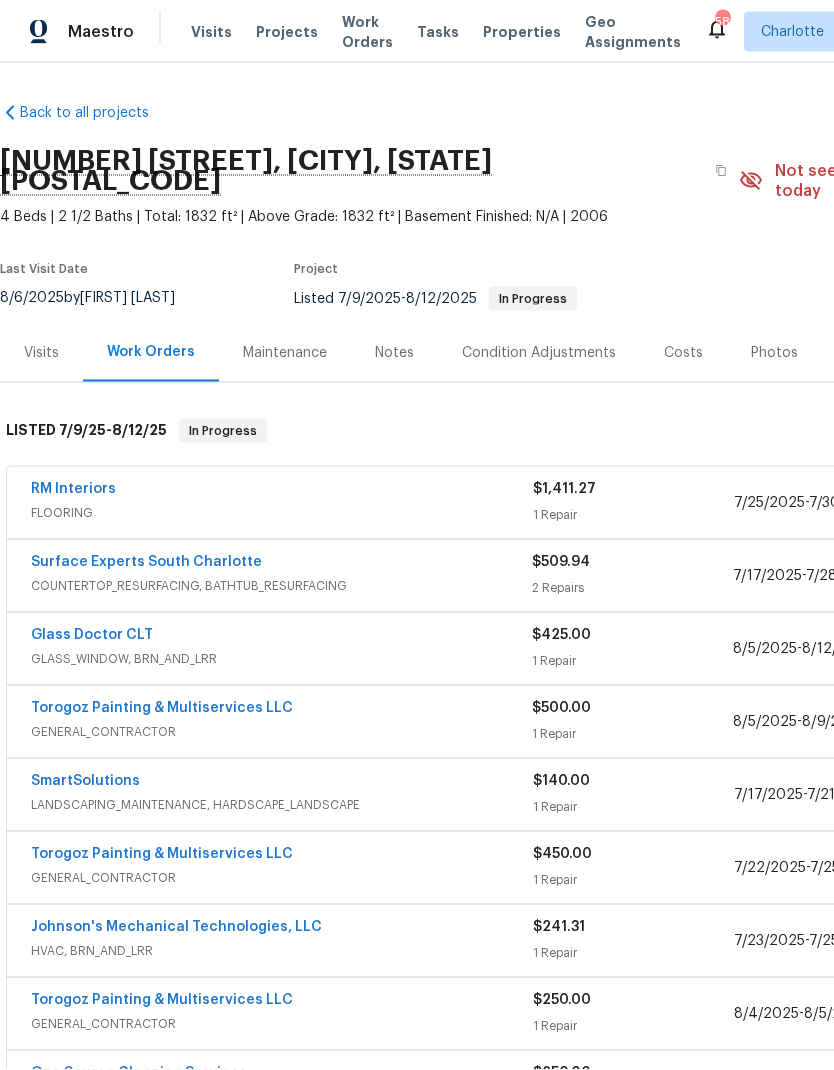 scroll, scrollTop: 0, scrollLeft: 0, axis: both 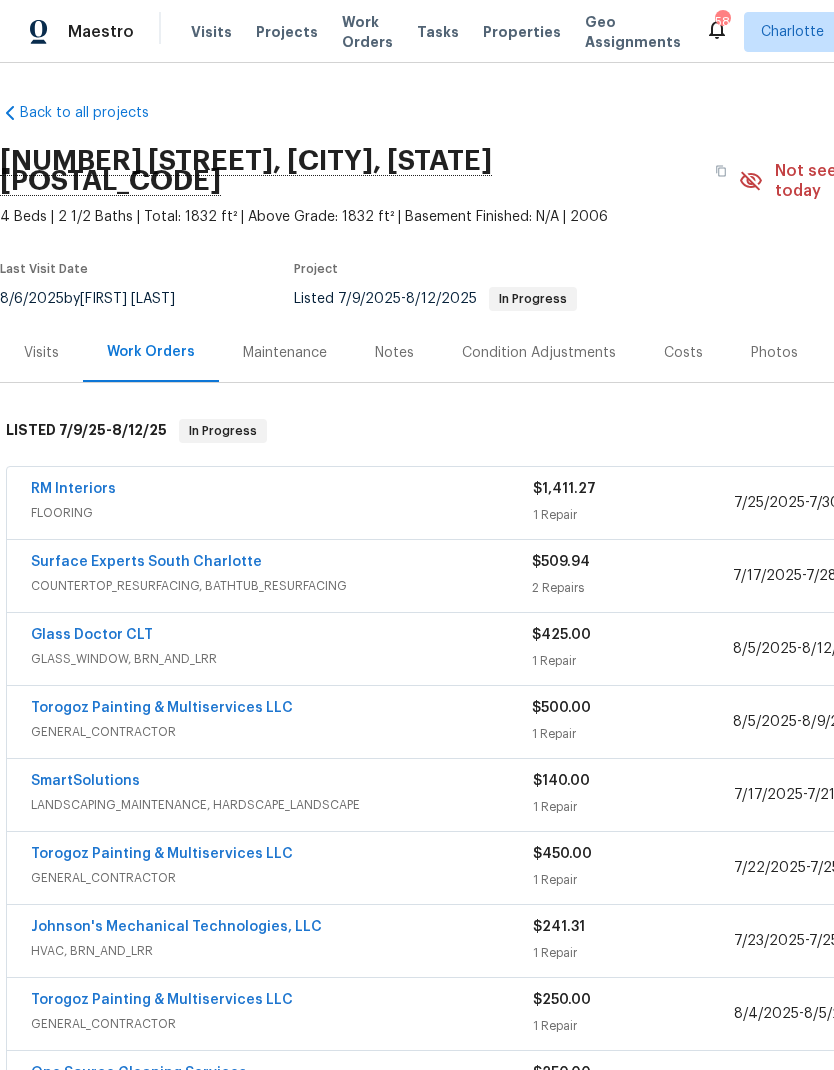 click on "Projects" at bounding box center [287, 32] 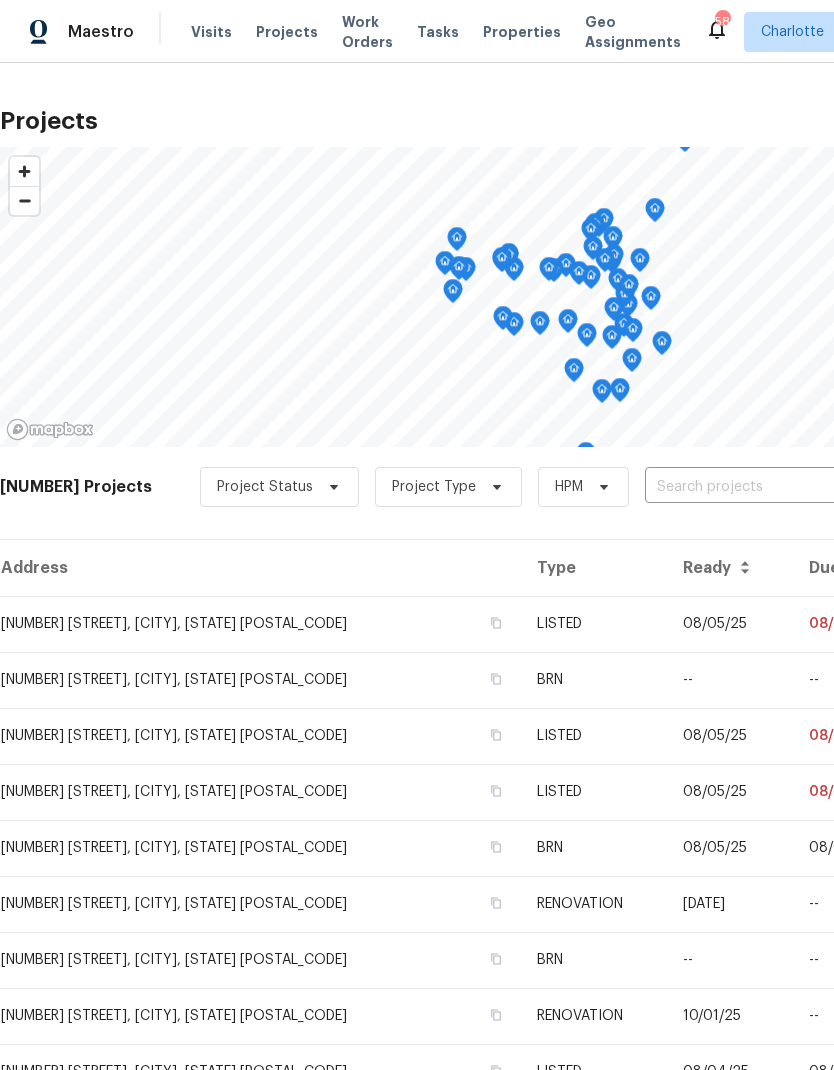 click at bounding box center [759, 487] 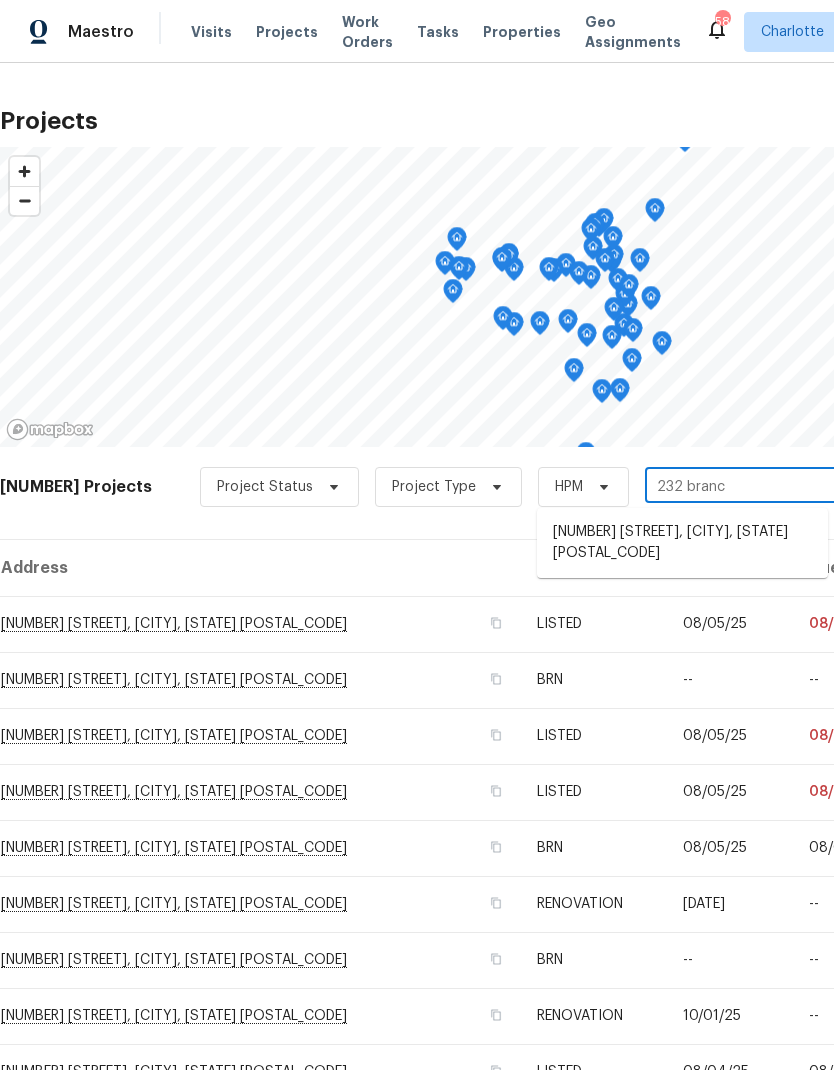 type on "[NUMBER] [STREET]" 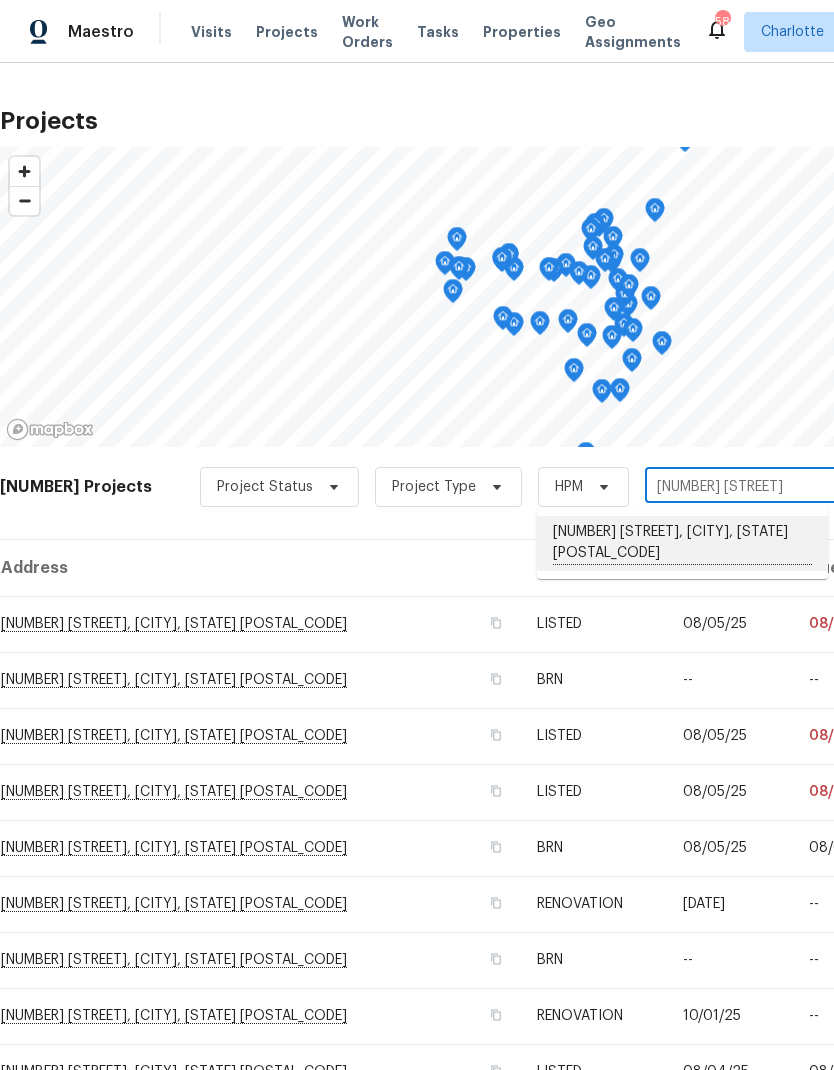 click on "[NUMBER] [STREET], [CITY], [STATE] [POSTAL_CODE]" at bounding box center [682, 543] 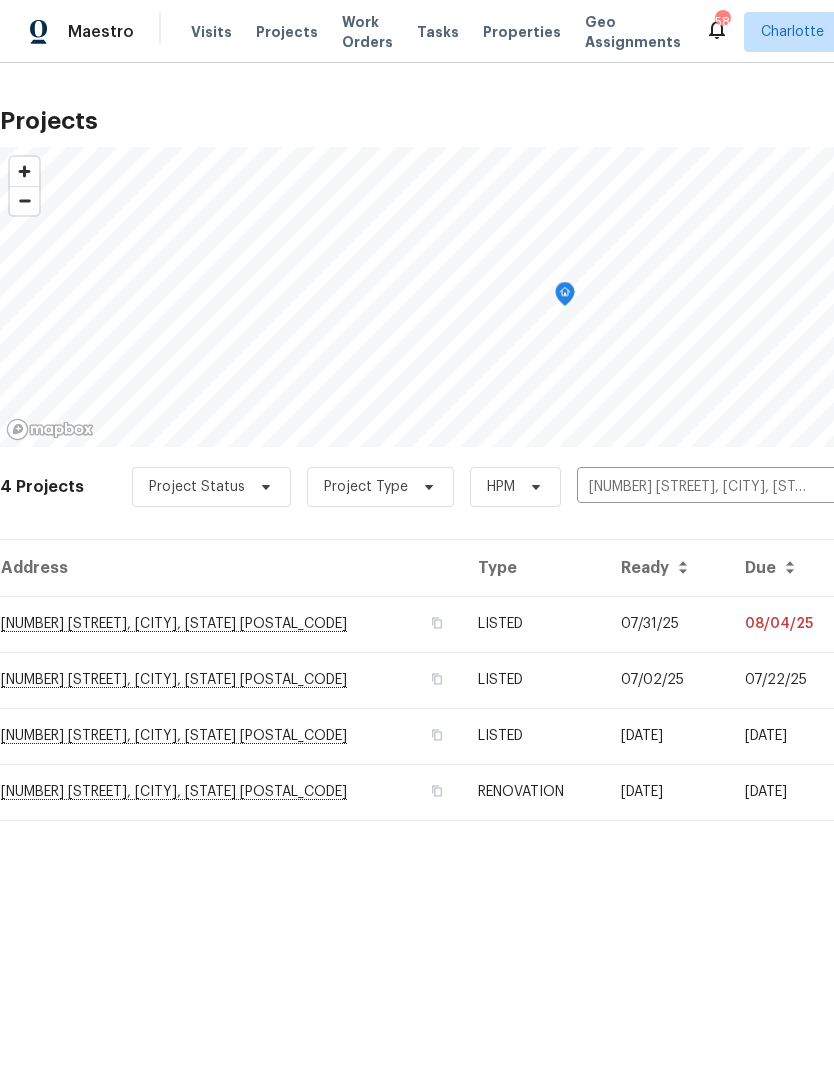 click on "07/31/25" at bounding box center [667, 624] 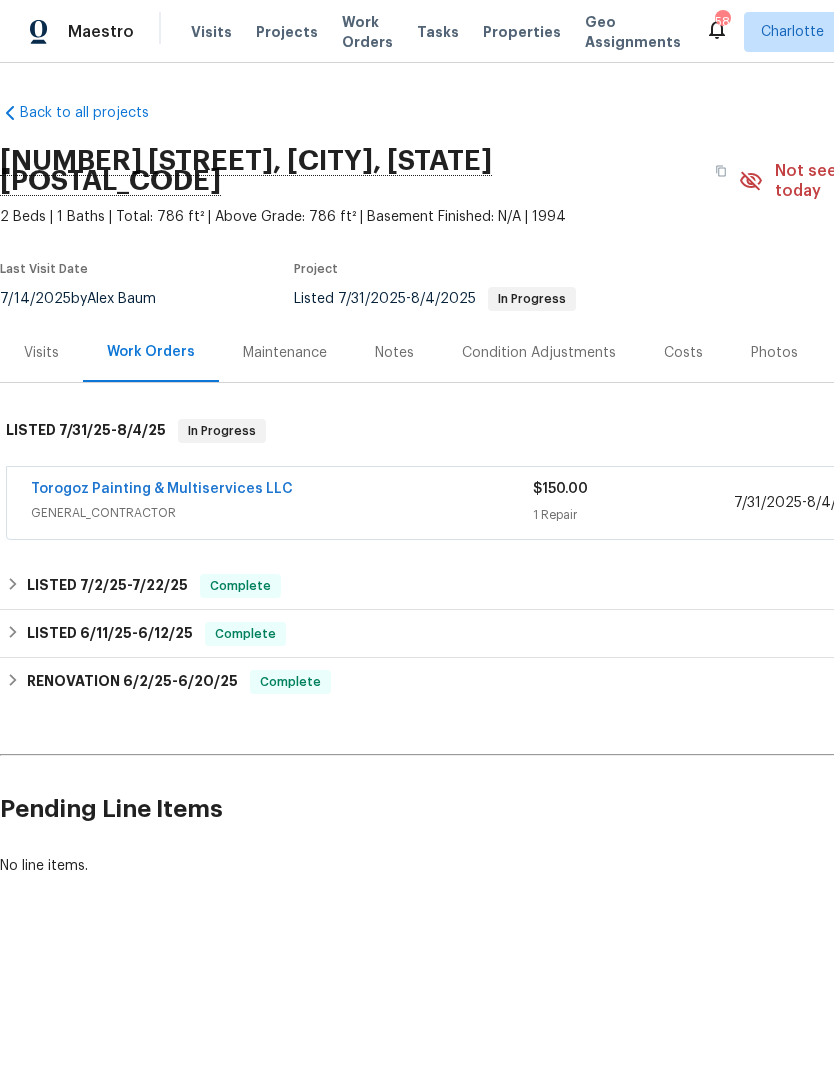 click on "Torogoz Painting & Multiservices LLC" at bounding box center (162, 489) 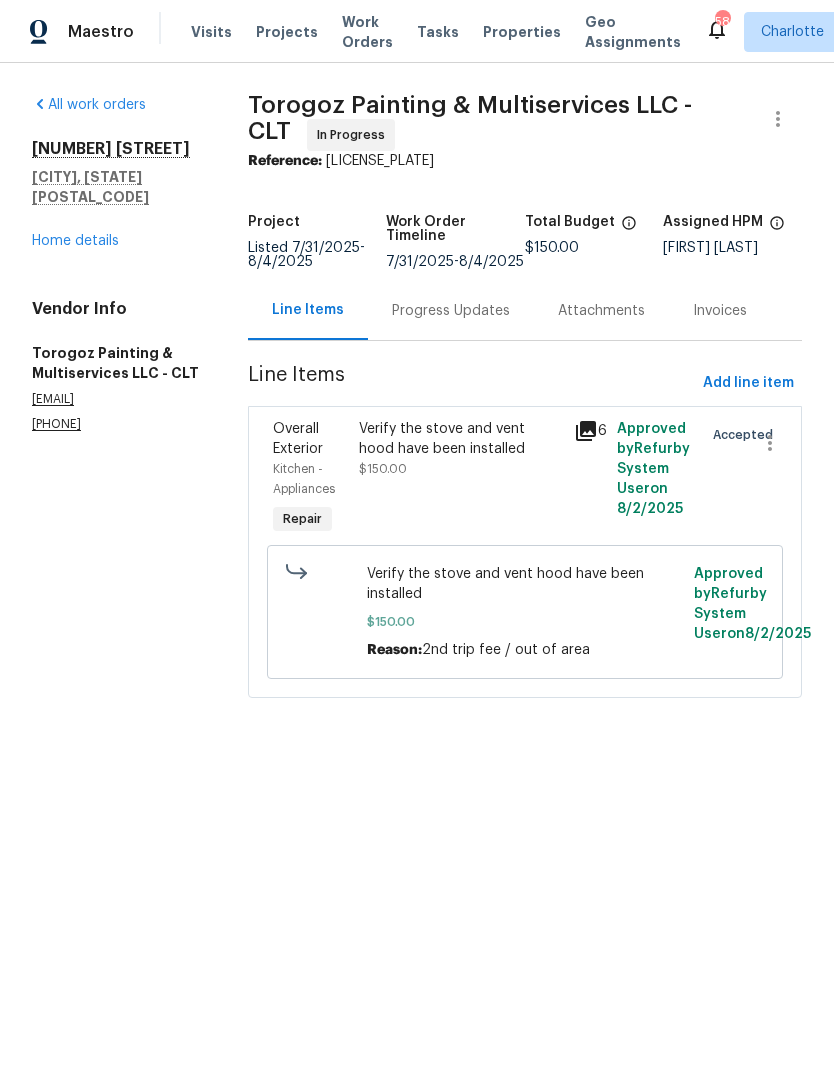 click 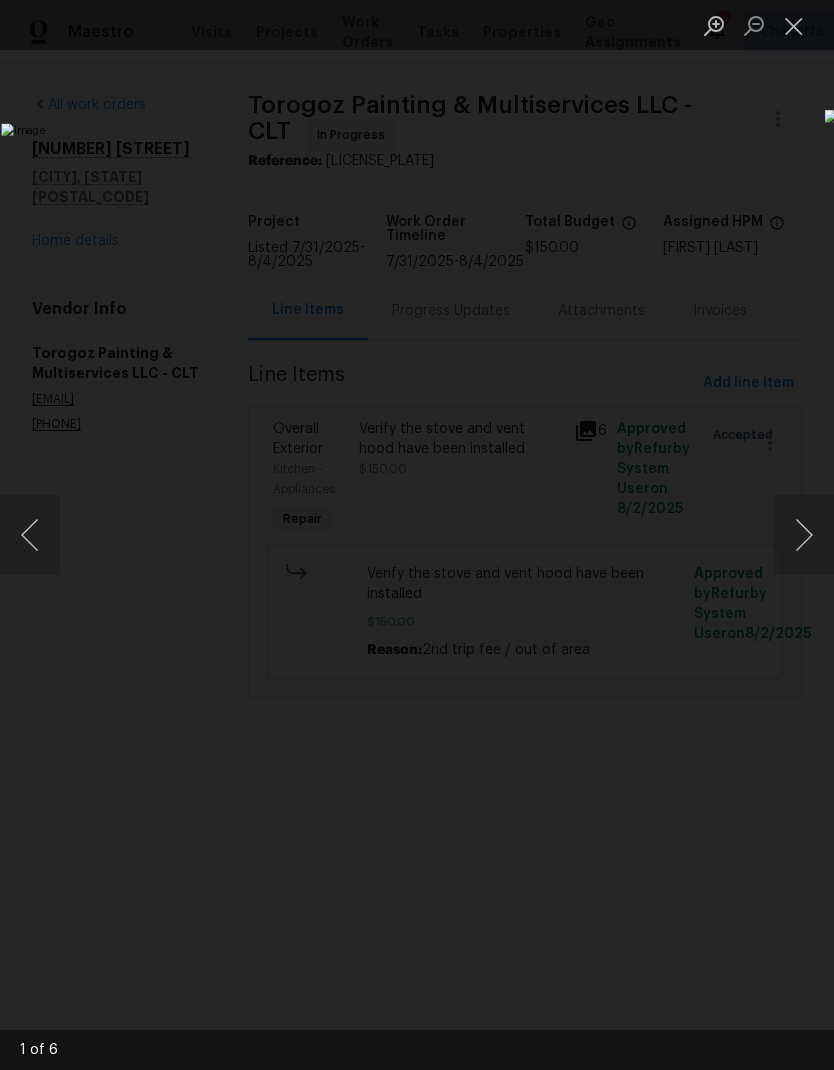 click at bounding box center [804, 535] 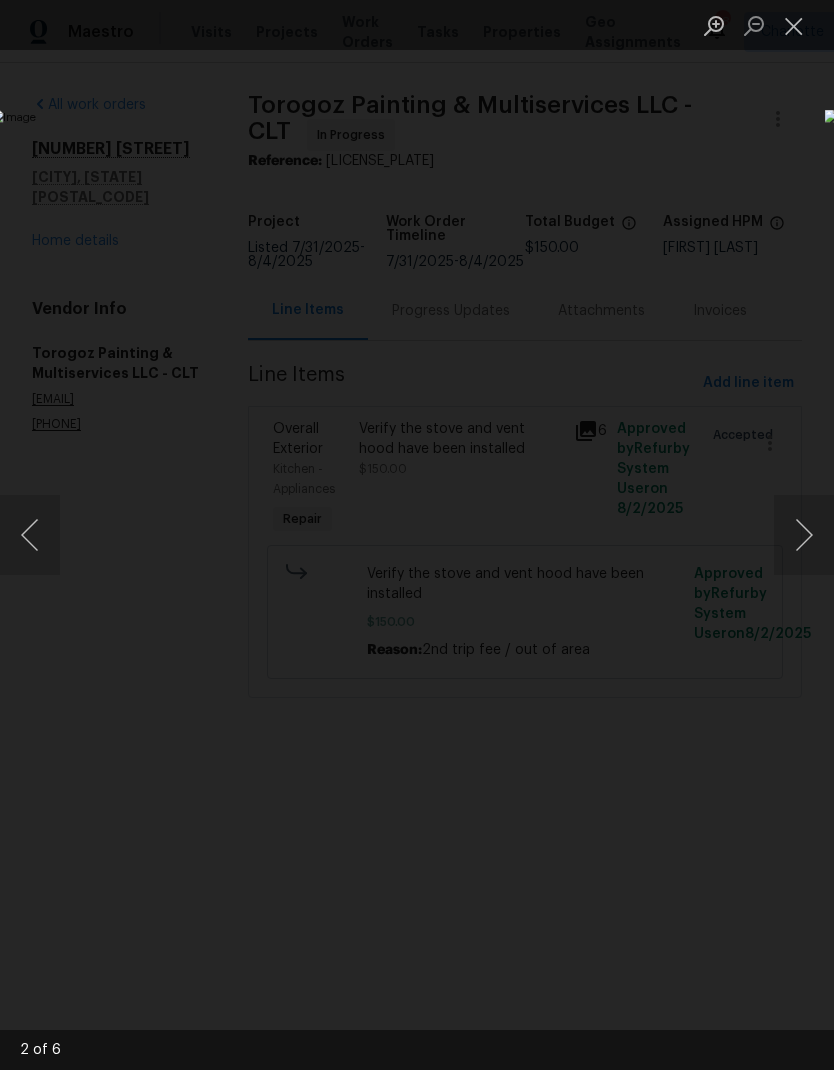 click at bounding box center (804, 535) 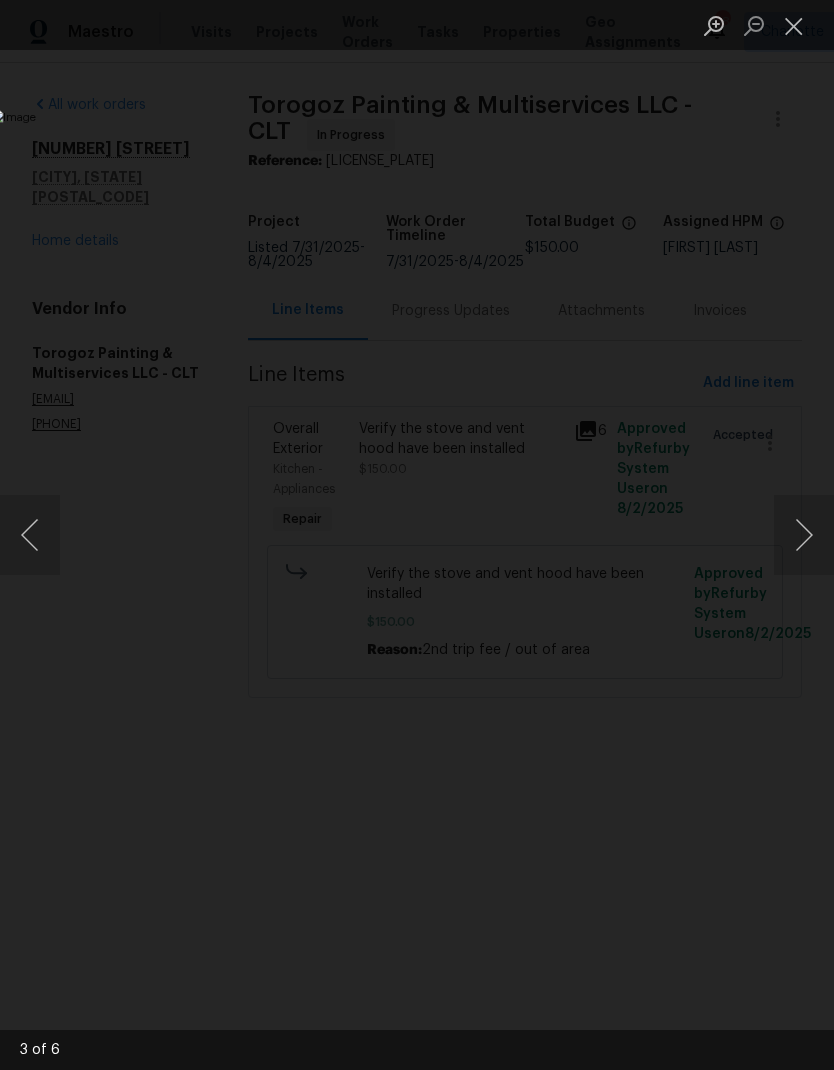 click at bounding box center [804, 535] 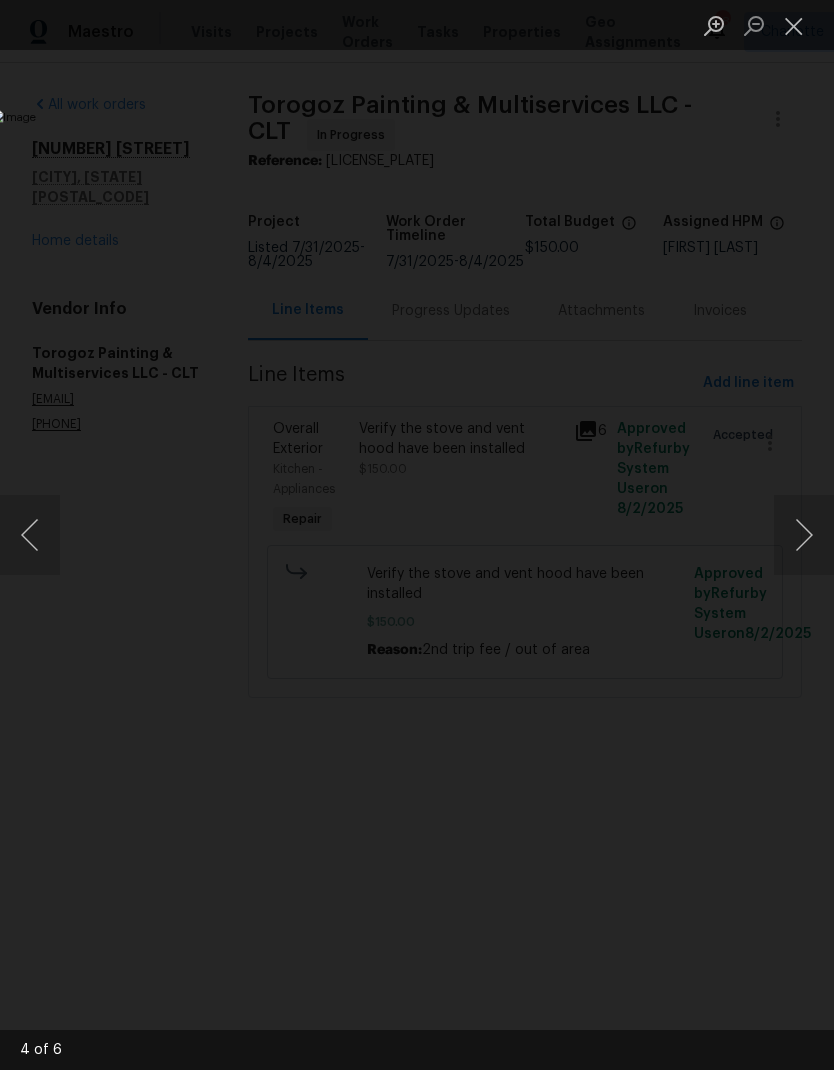 click at bounding box center (804, 535) 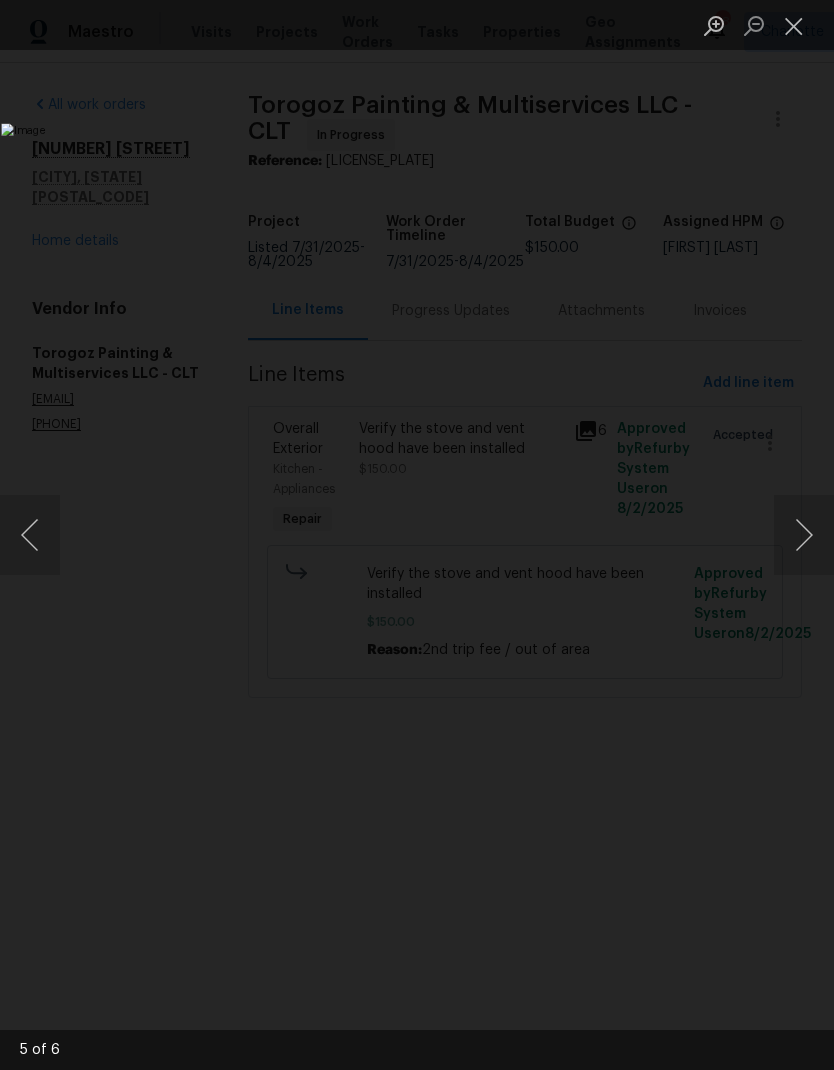 click at bounding box center [804, 535] 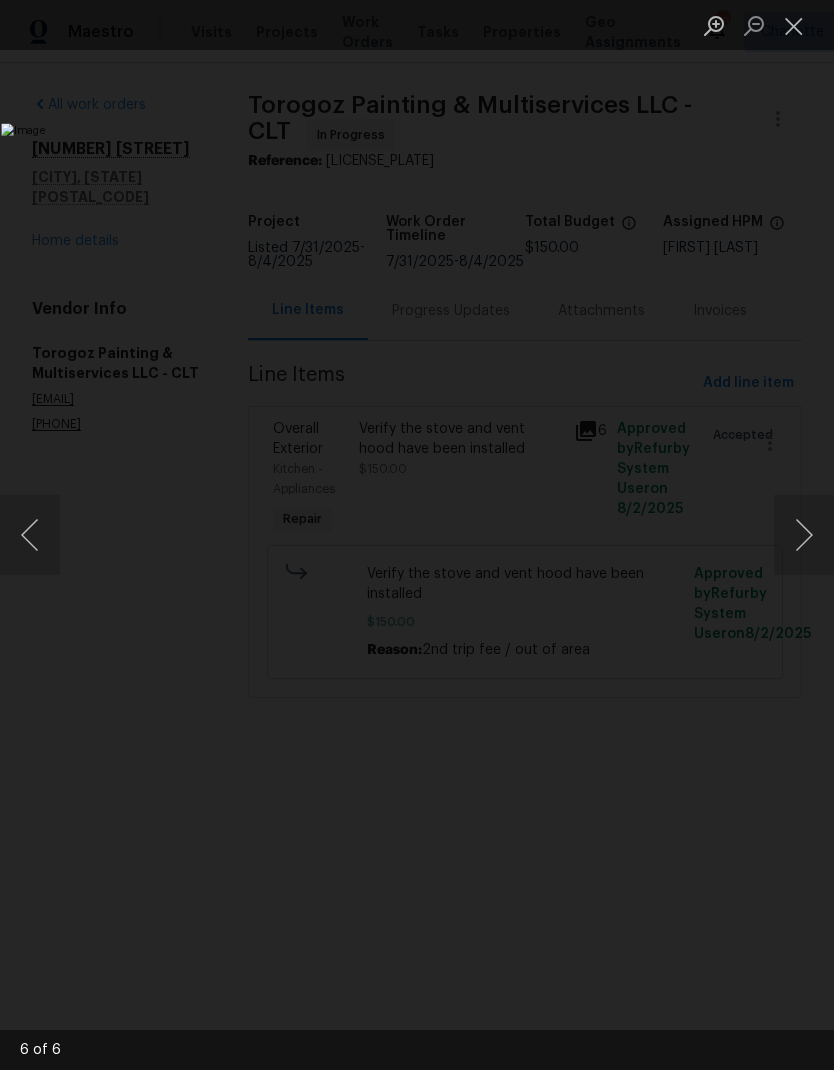 click at bounding box center (804, 535) 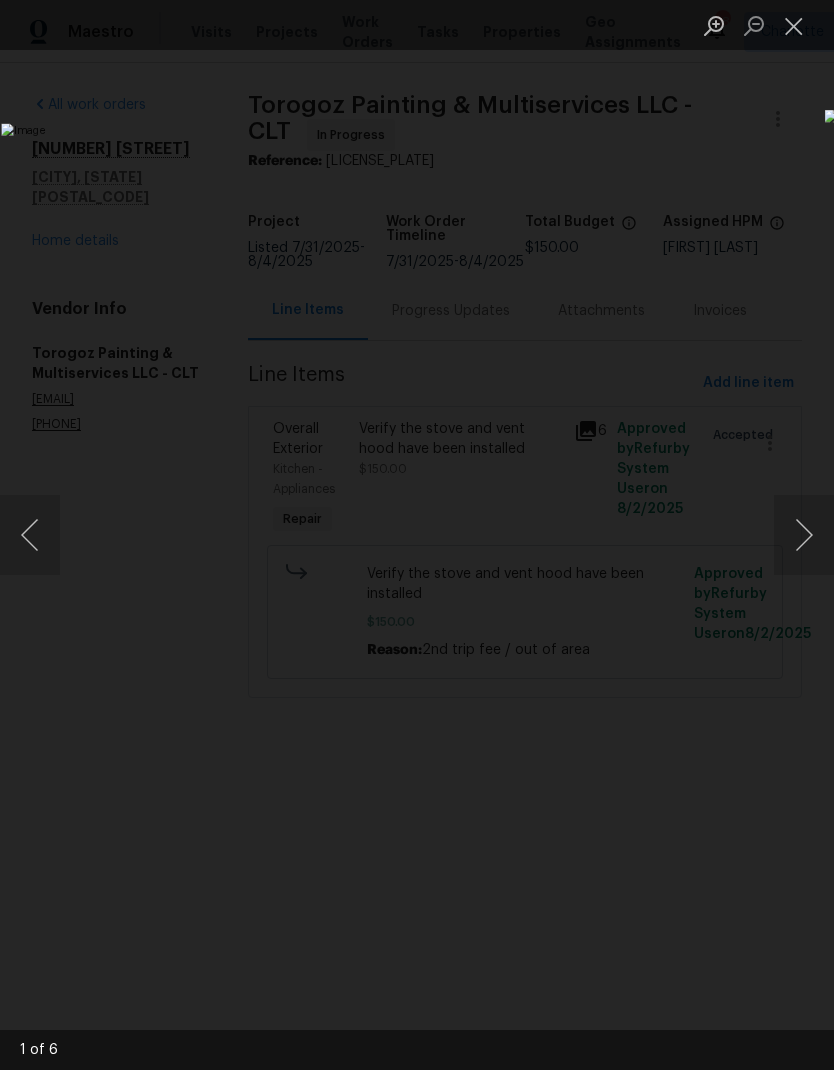 click at bounding box center [322, 534] 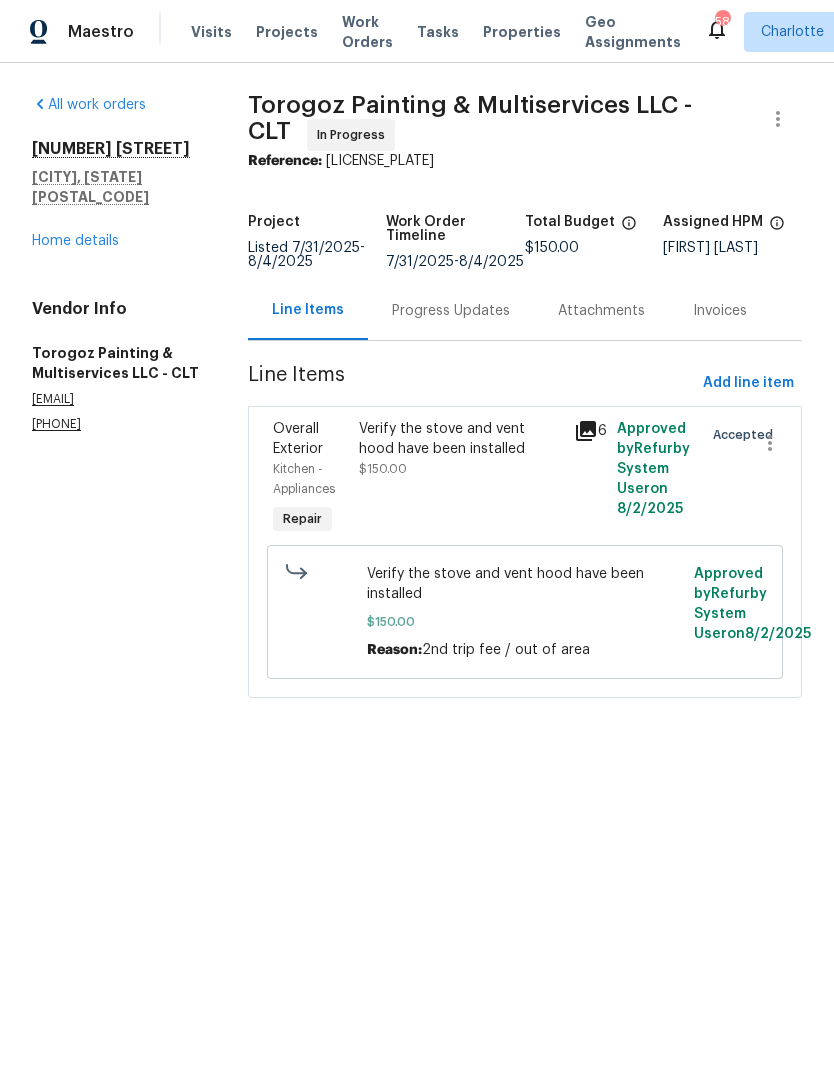 click on "Home details" at bounding box center [75, 241] 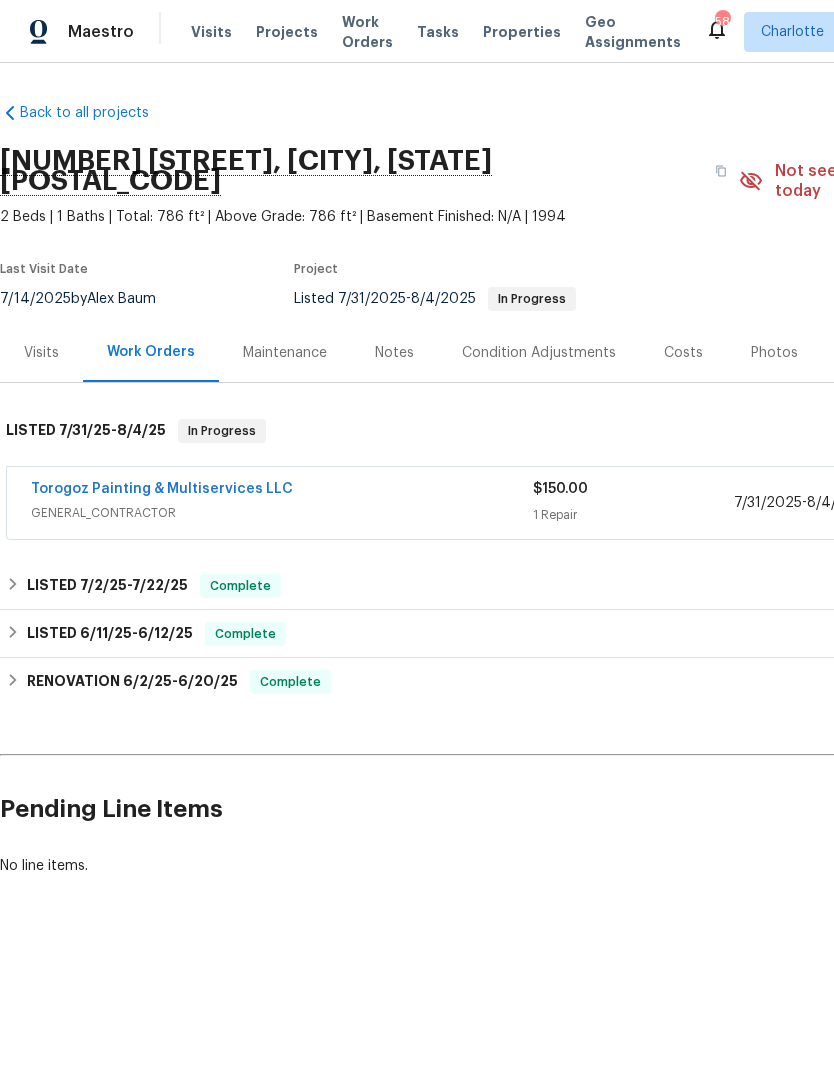 click on "Torogoz Painting & Multiservices LLC" at bounding box center (162, 489) 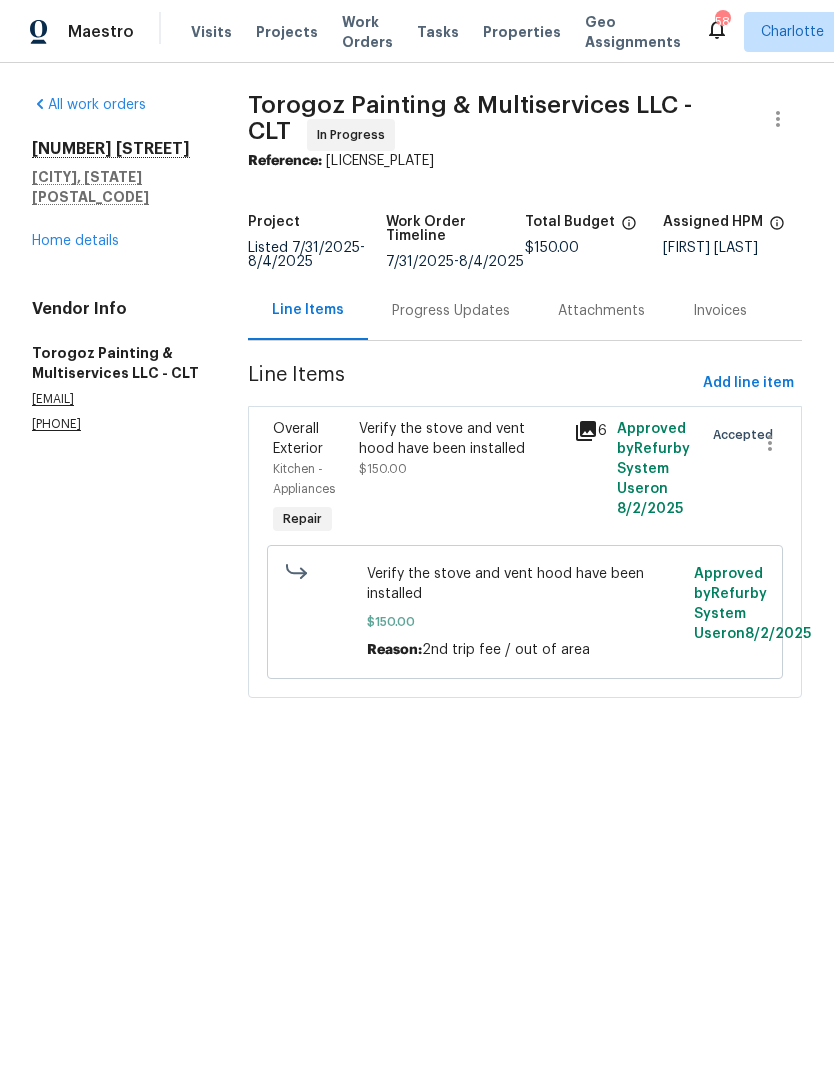 click on "Progress Updates" at bounding box center [451, 311] 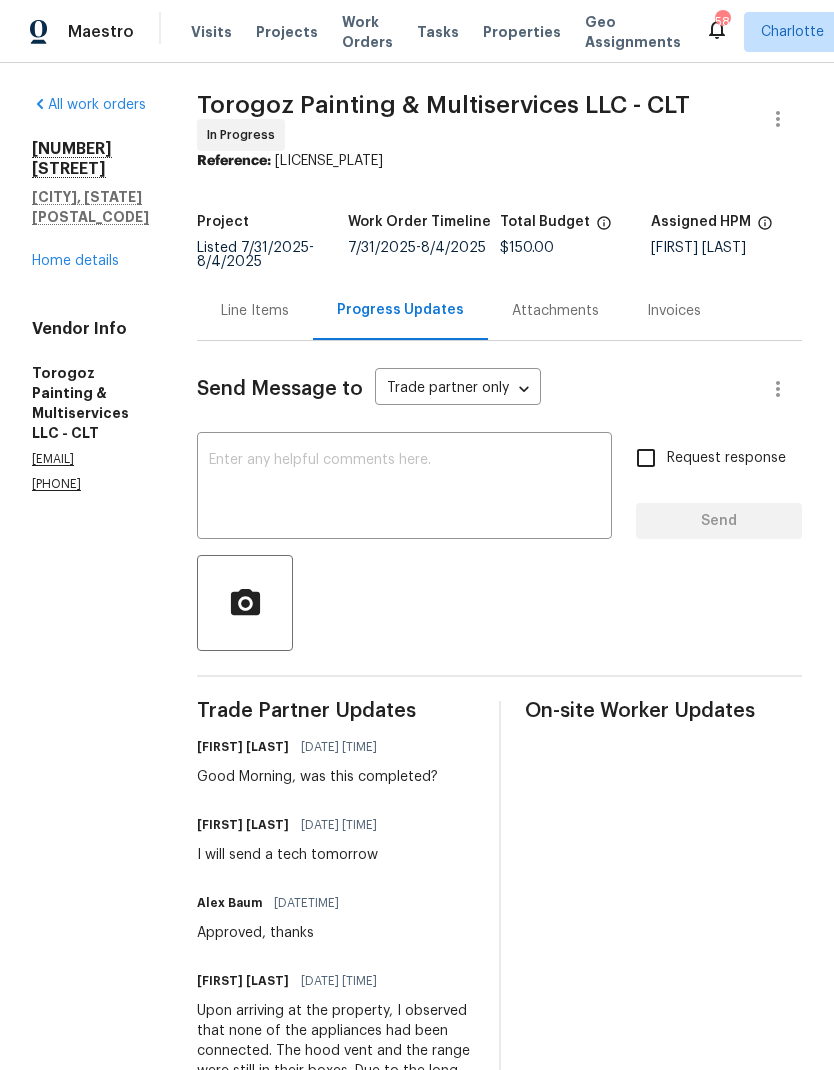 click on "Home details" at bounding box center [75, 261] 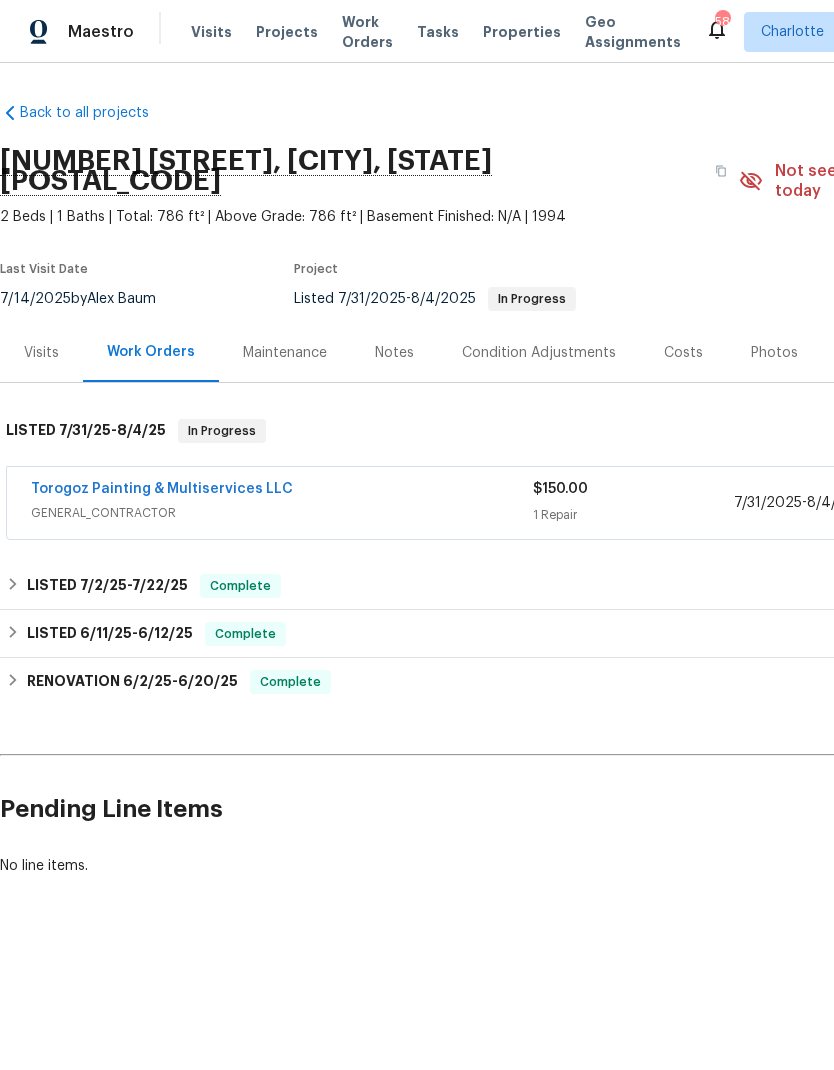 click on "Projects" at bounding box center [287, 32] 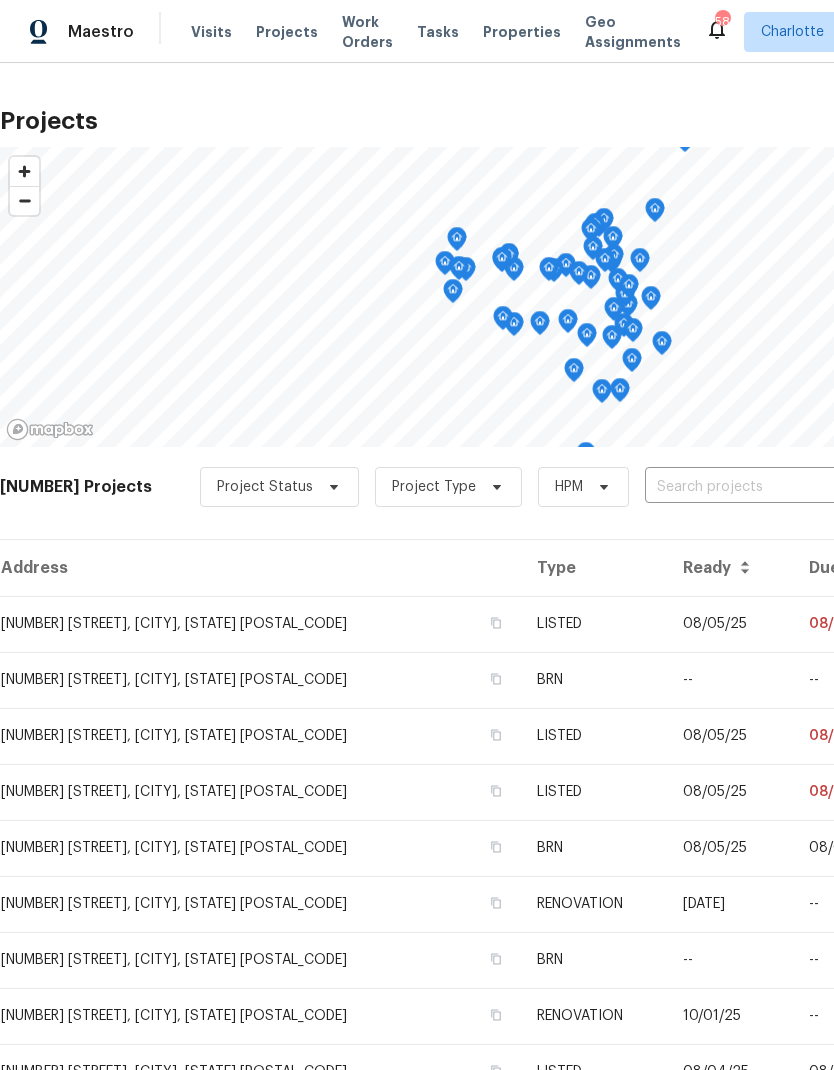 click at bounding box center (759, 487) 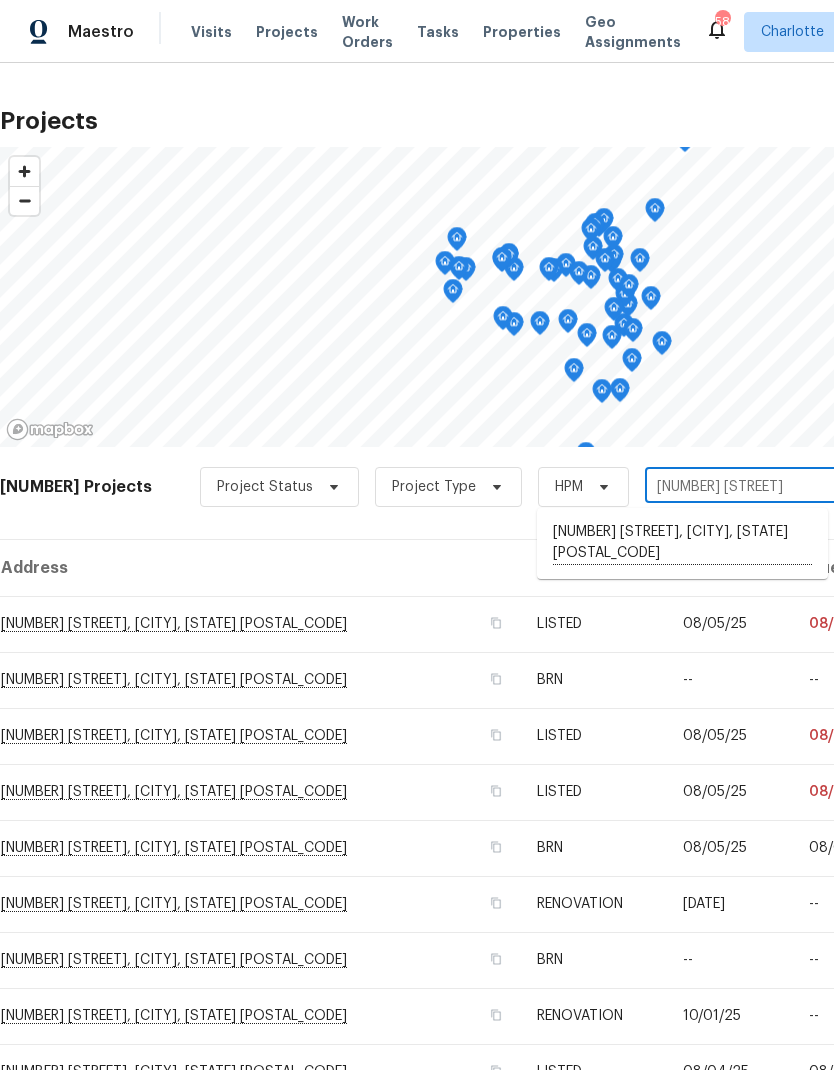 type on "1121 sw" 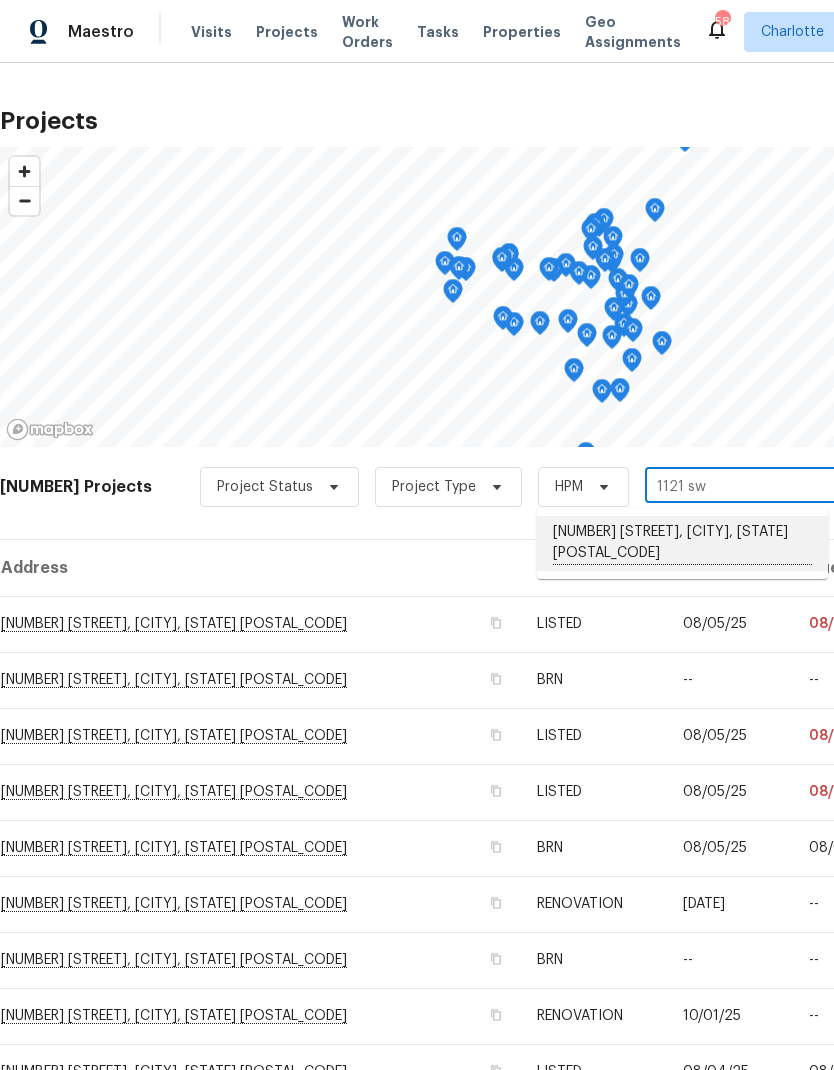 click on "[NUMBER] [STREET], [CITY], [STATE] [POSTAL_CODE]" at bounding box center (682, 543) 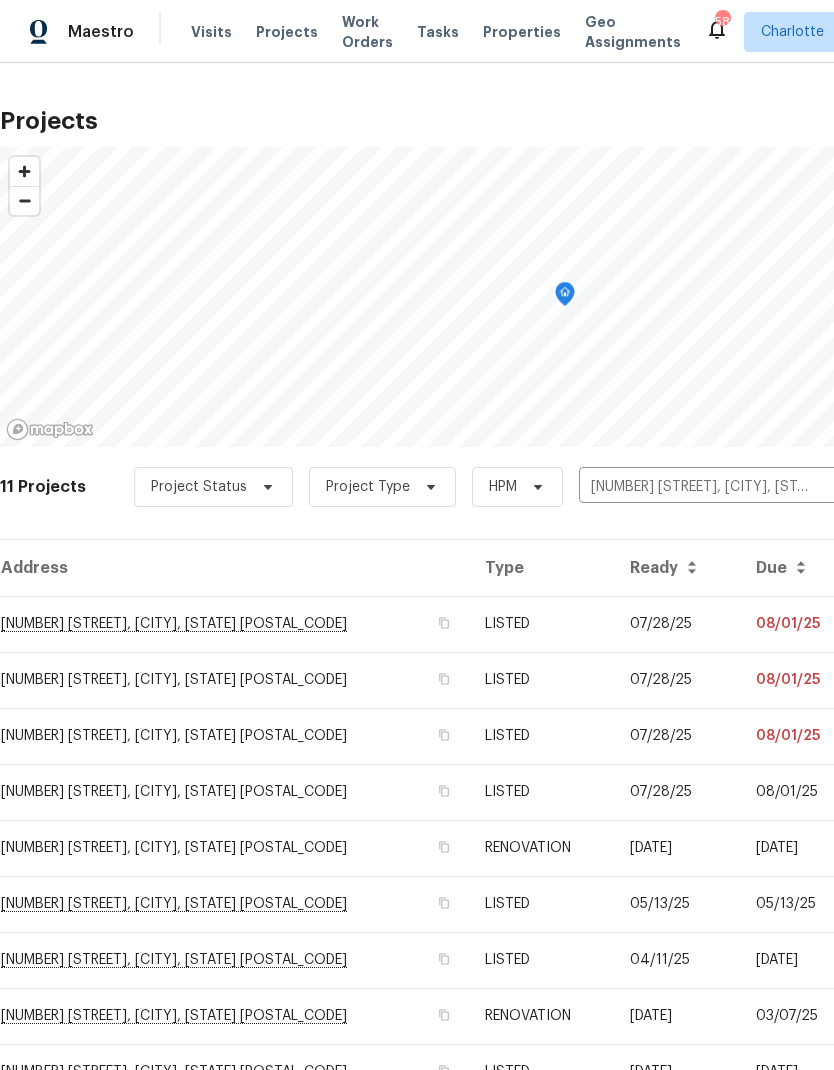 click on "07/28/25" at bounding box center (677, 624) 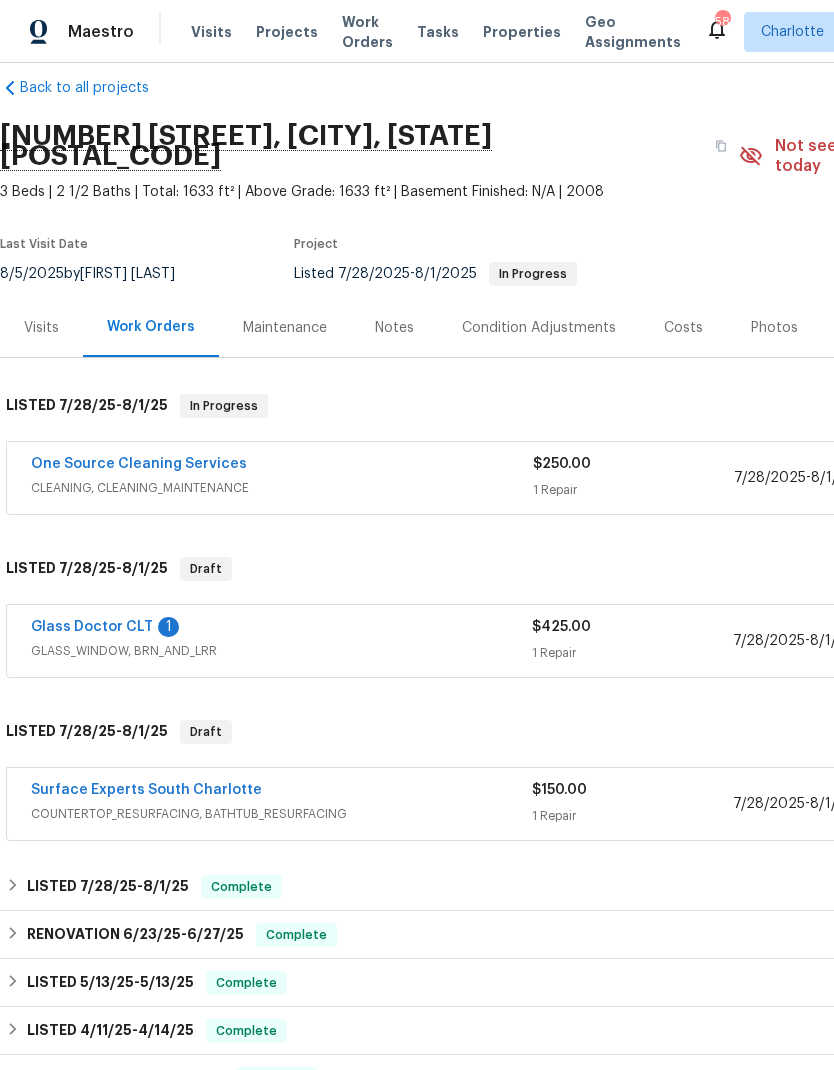 scroll, scrollTop: 26, scrollLeft: 0, axis: vertical 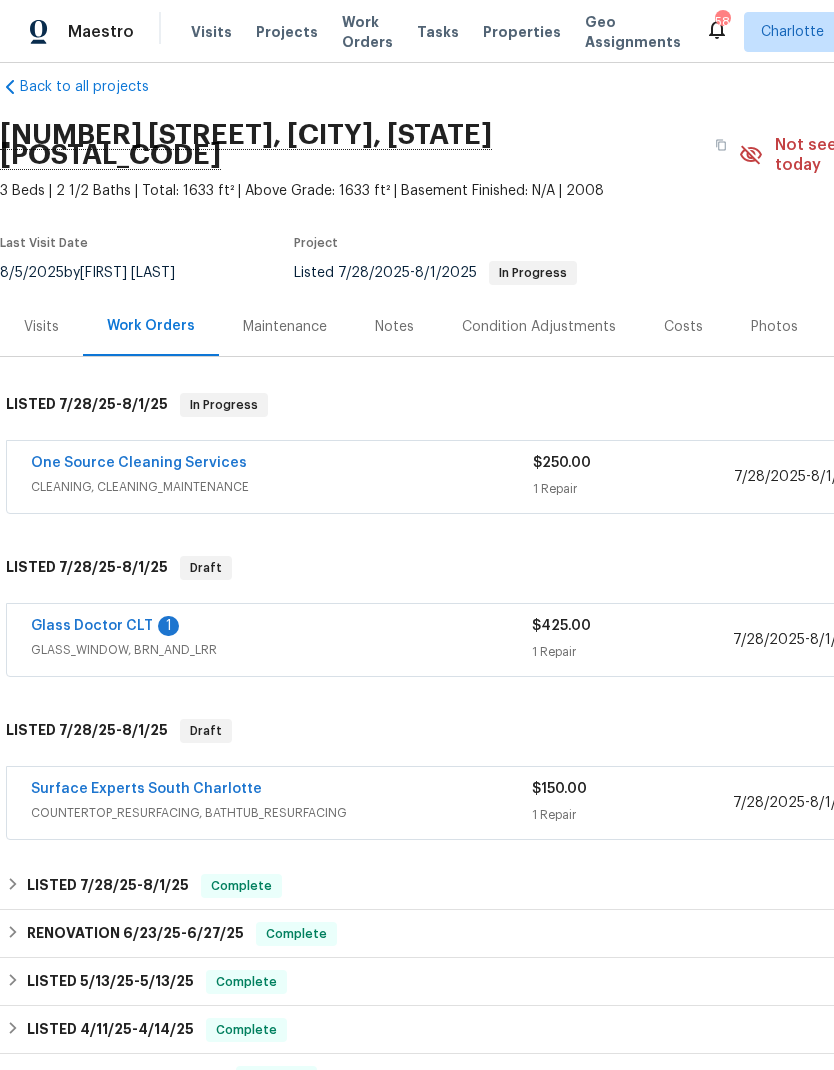 click on "Glass Doctor CLT" at bounding box center (92, 626) 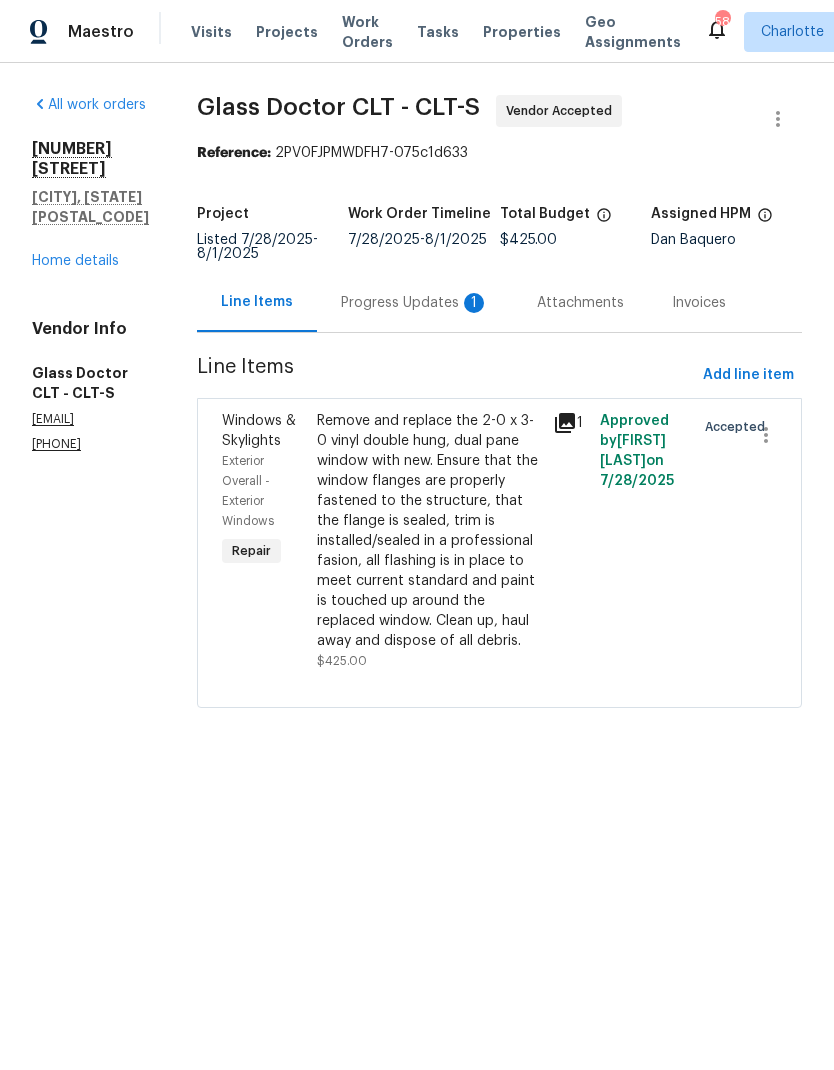 click on "Progress Updates 1" at bounding box center (415, 303) 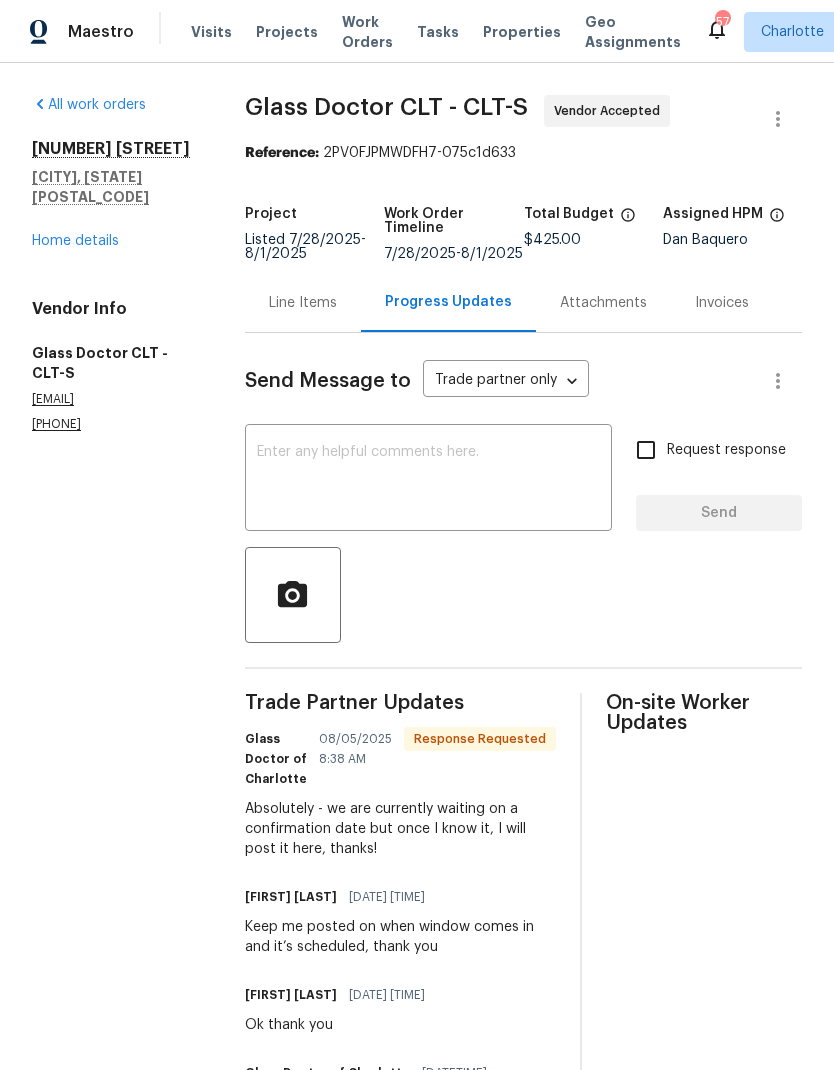 scroll, scrollTop: 19, scrollLeft: 0, axis: vertical 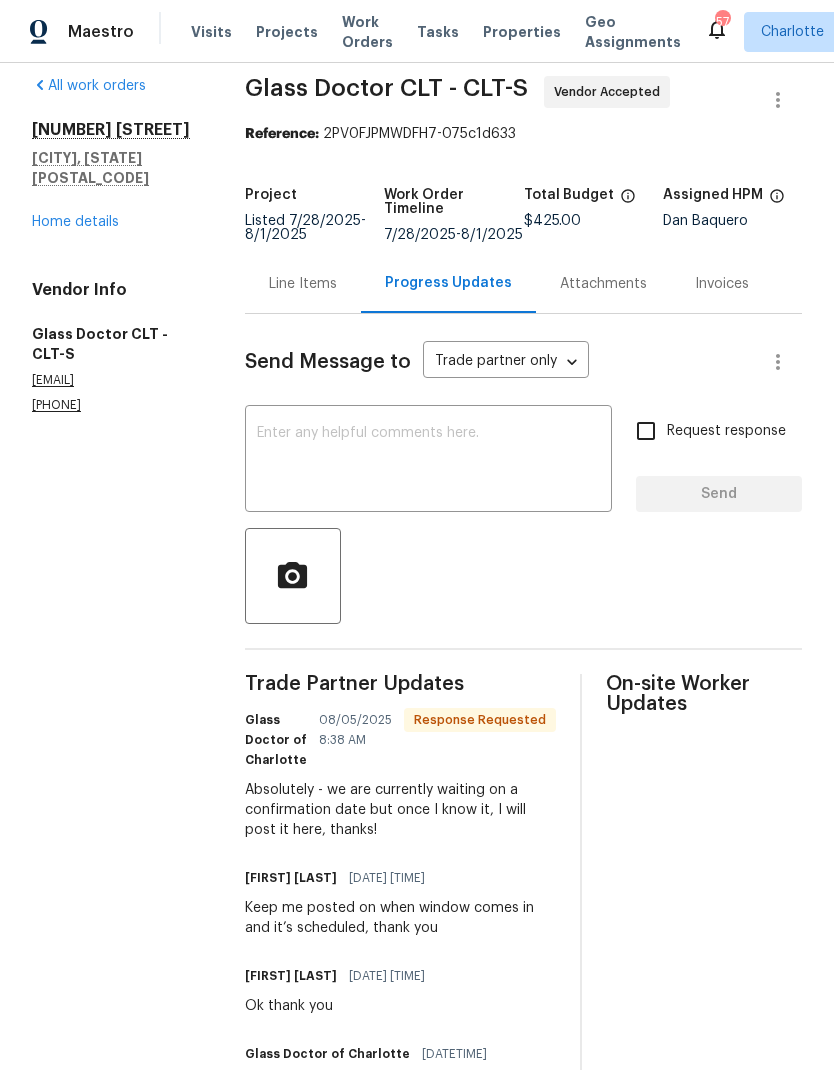 click at bounding box center (428, 461) 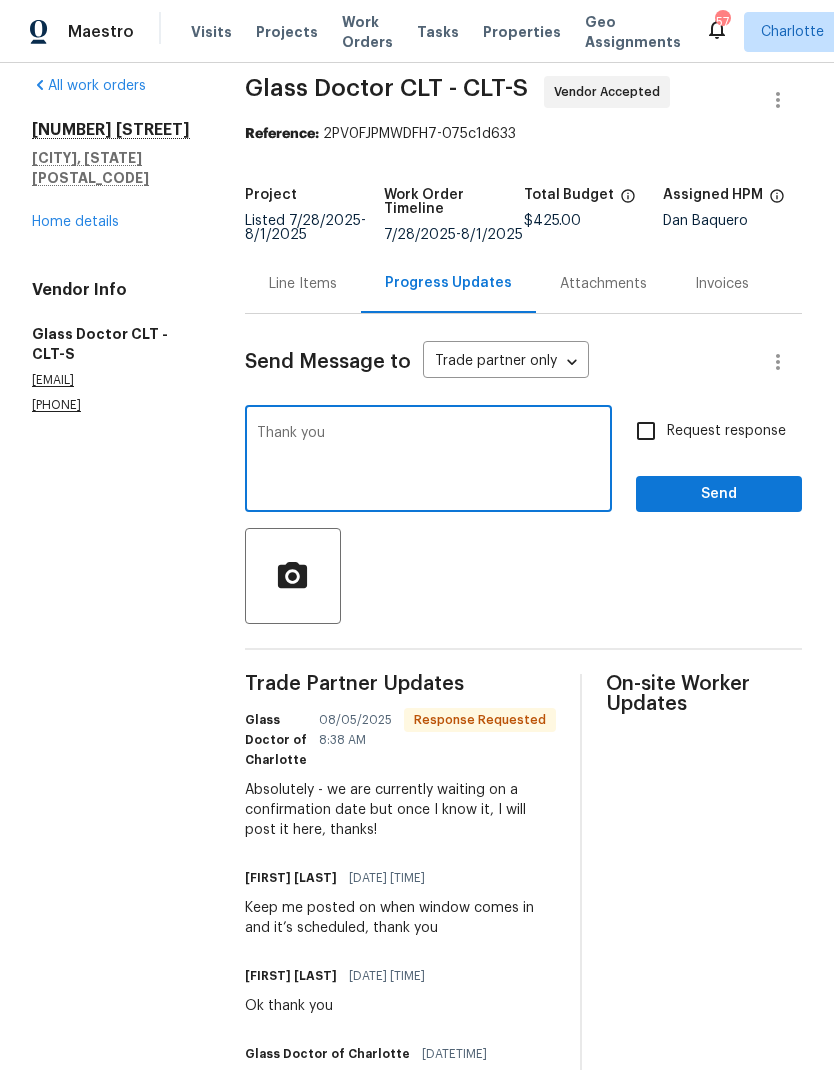 type on "Thank you" 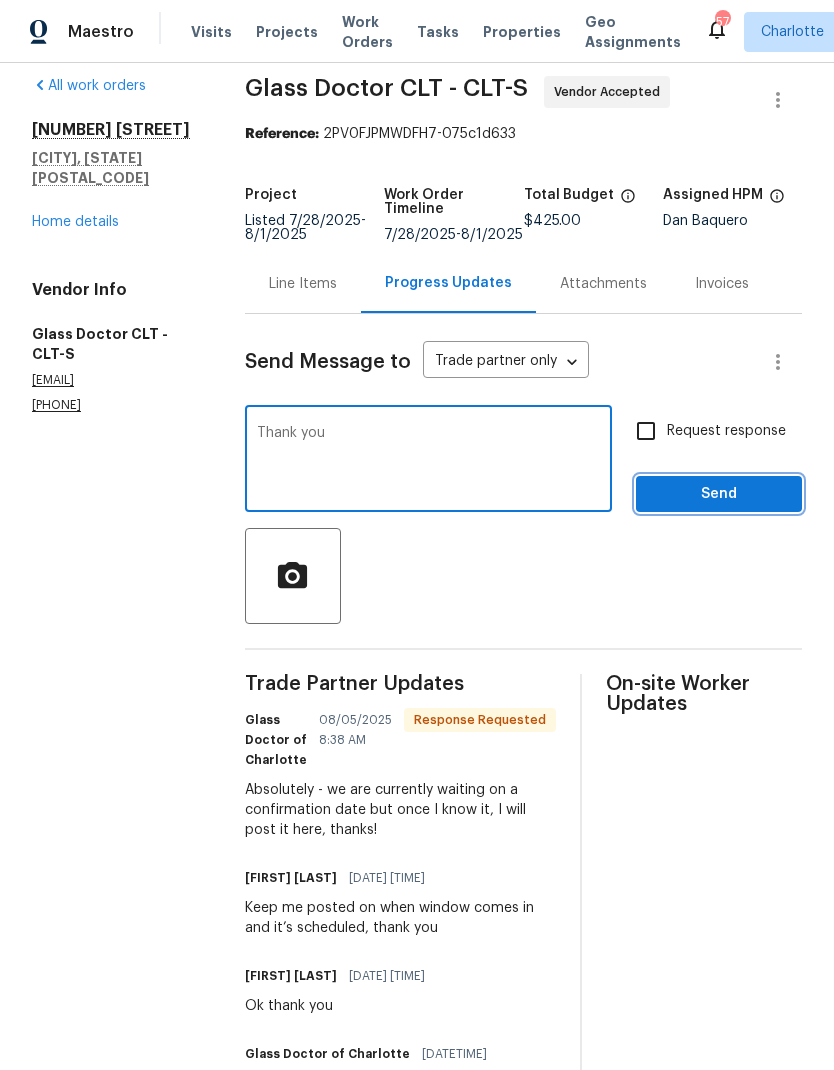 click on "Send" at bounding box center [719, 494] 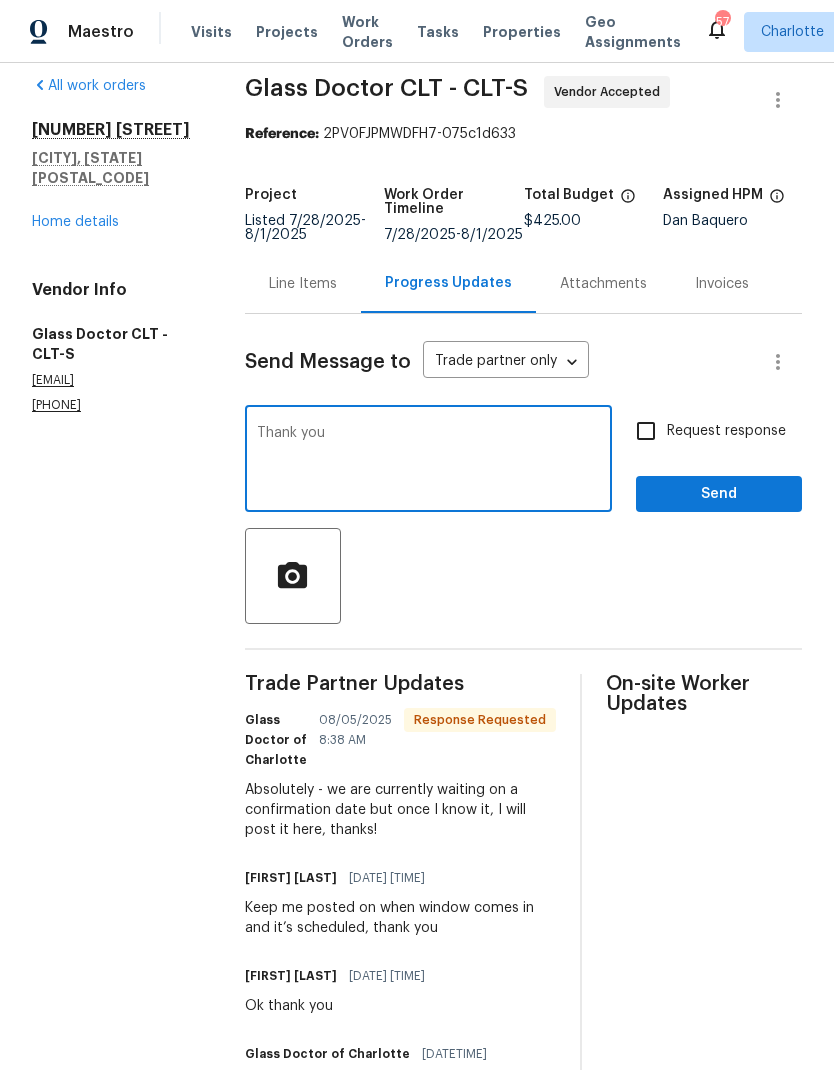 scroll, scrollTop: 0, scrollLeft: 0, axis: both 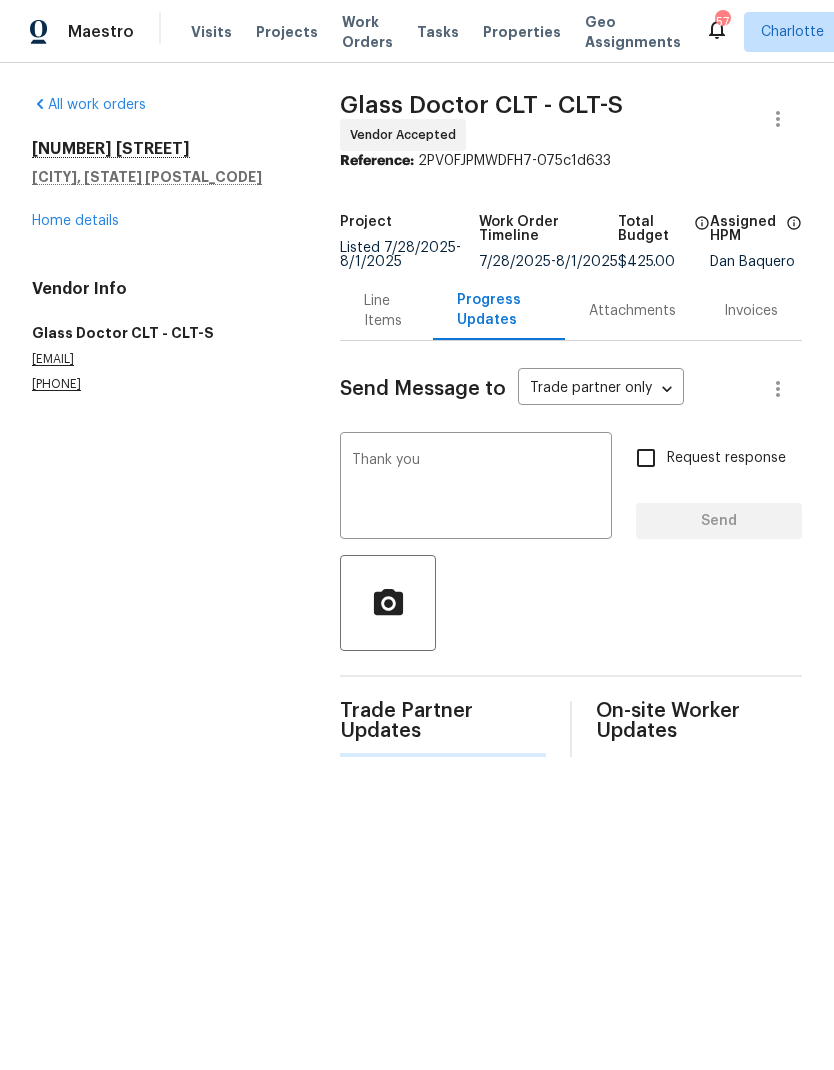 type 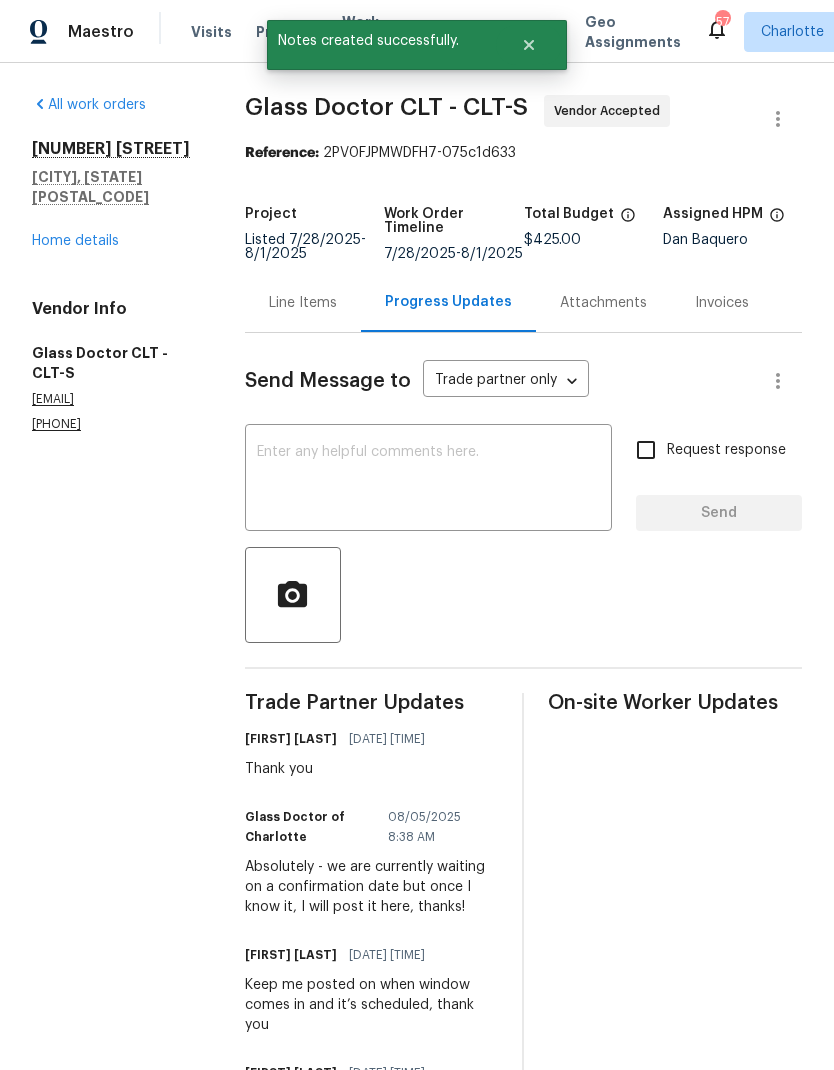 click on "Home details" at bounding box center (75, 241) 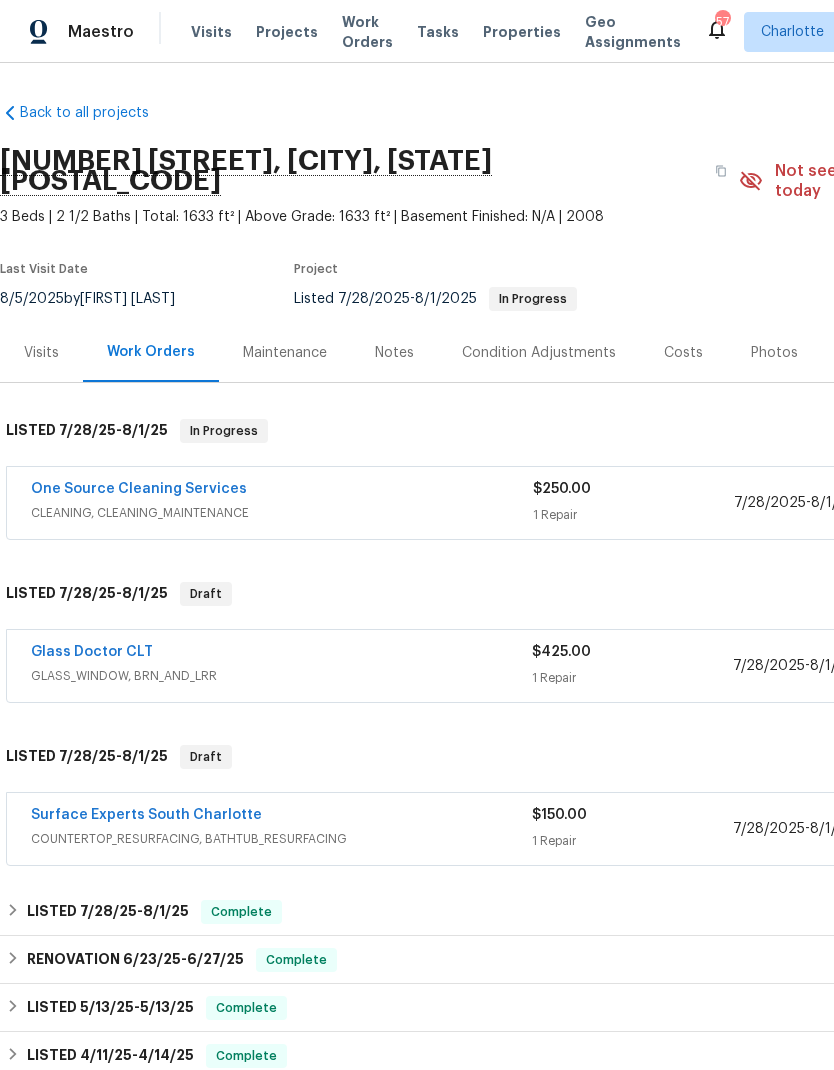 scroll, scrollTop: 0, scrollLeft: 0, axis: both 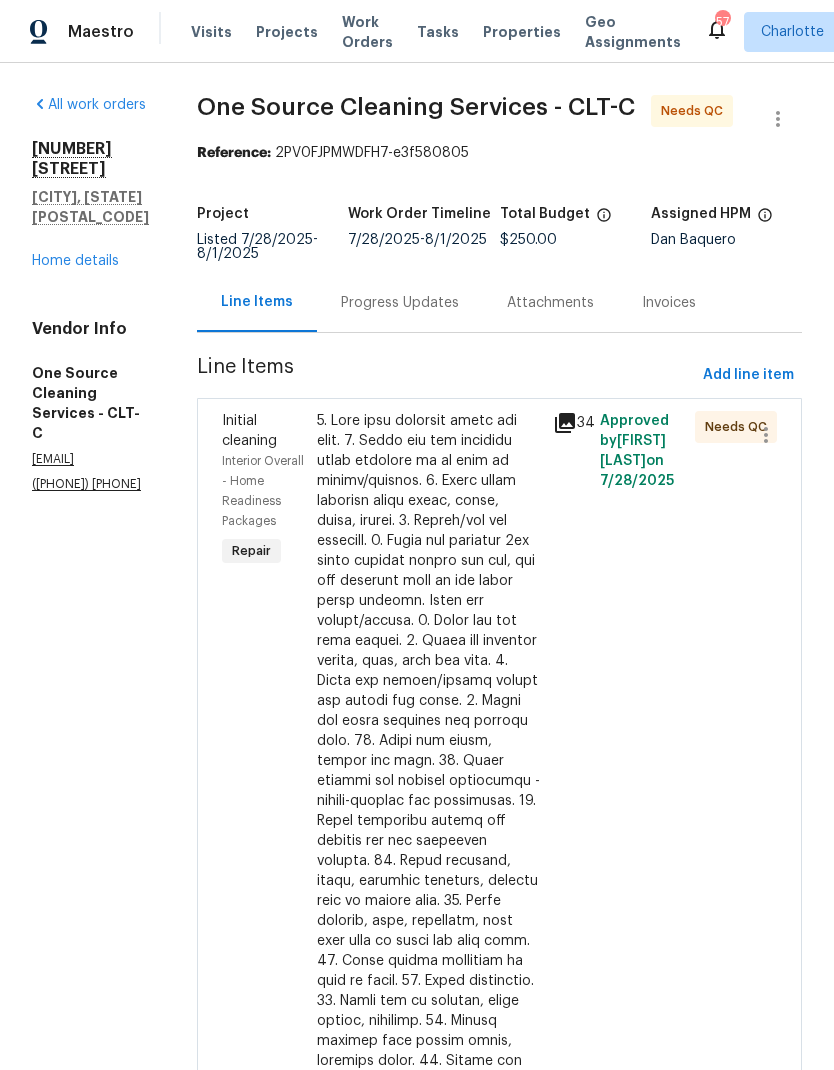click at bounding box center (429, 851) 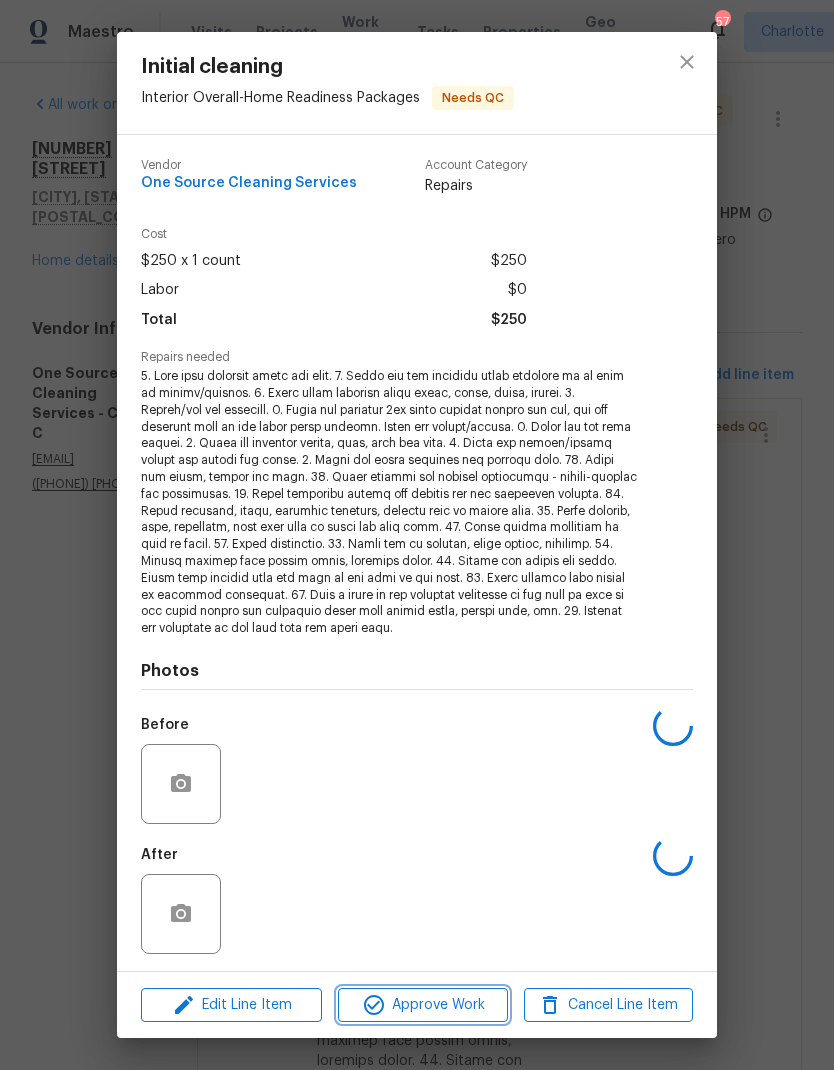 click on "Approve Work" at bounding box center (422, 1005) 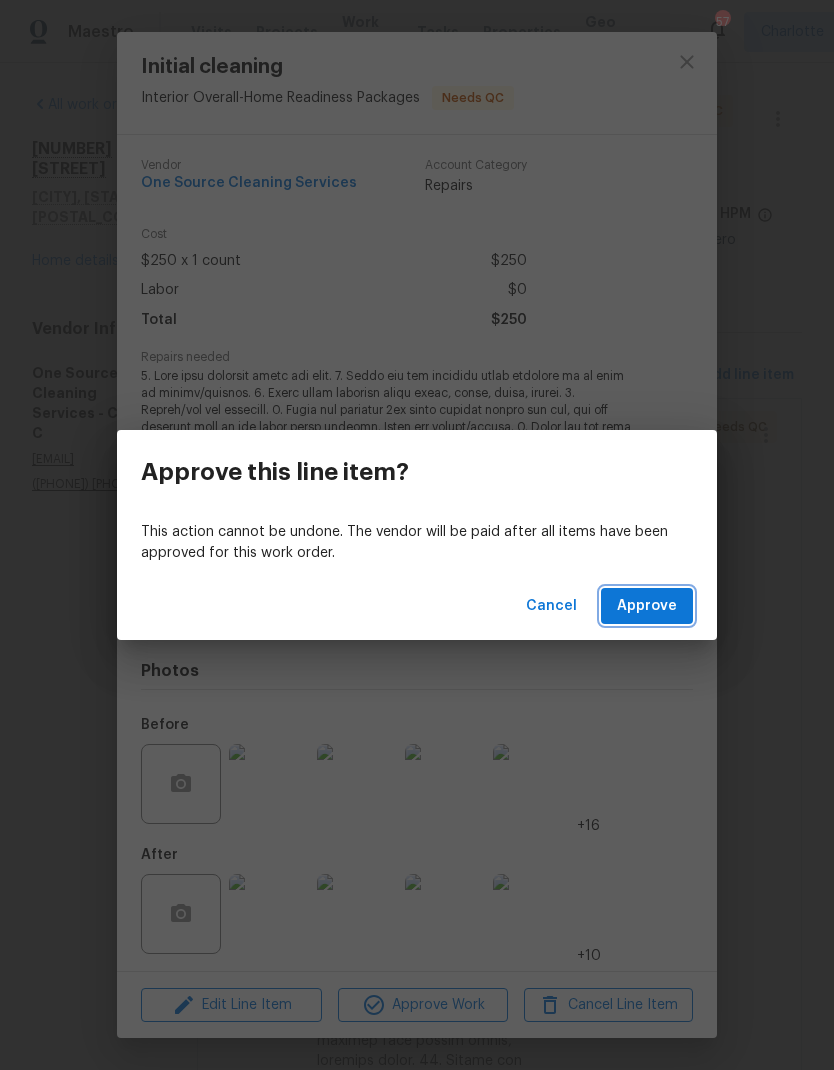 click on "Approve" at bounding box center (647, 606) 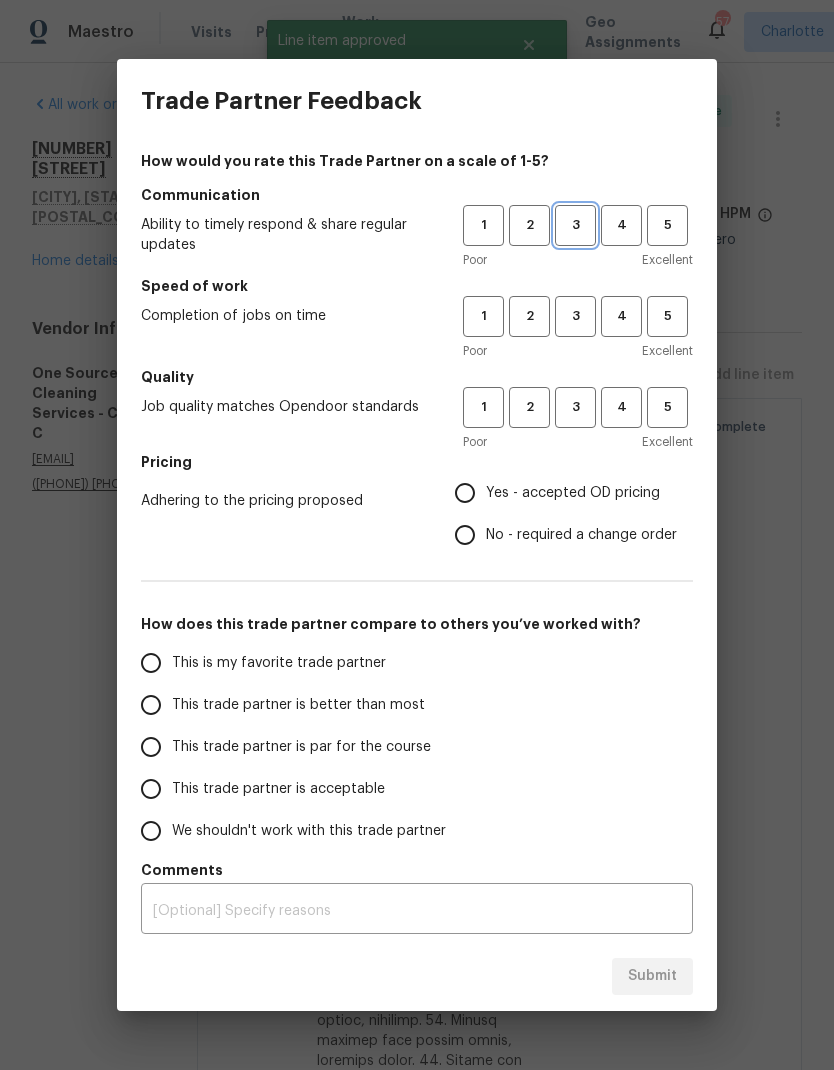 click on "3" at bounding box center [575, 225] 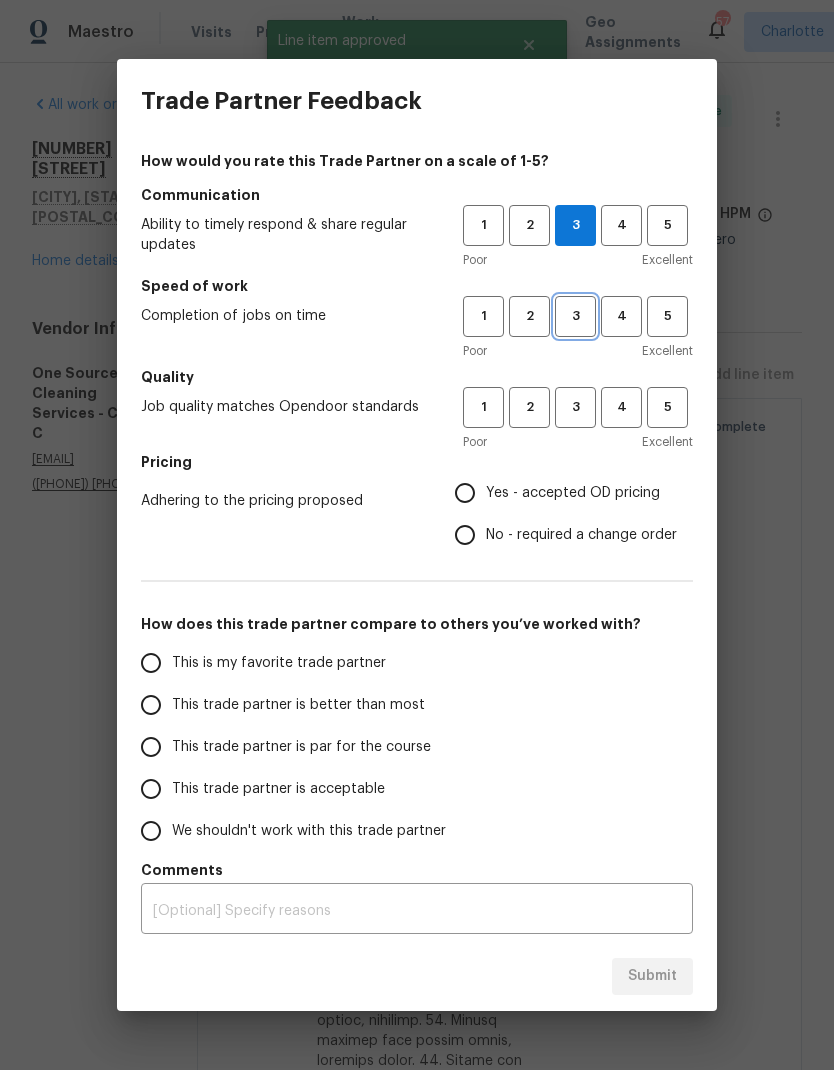click on "3" at bounding box center (575, 316) 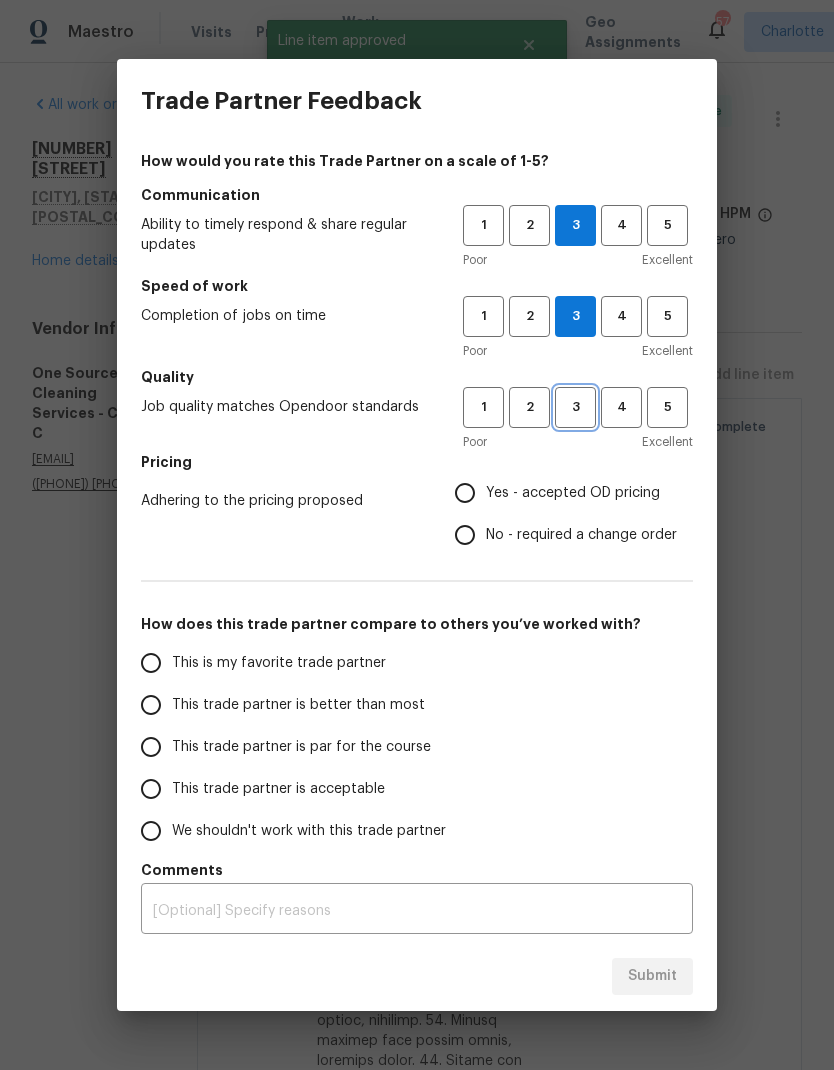 click on "3" at bounding box center (575, 407) 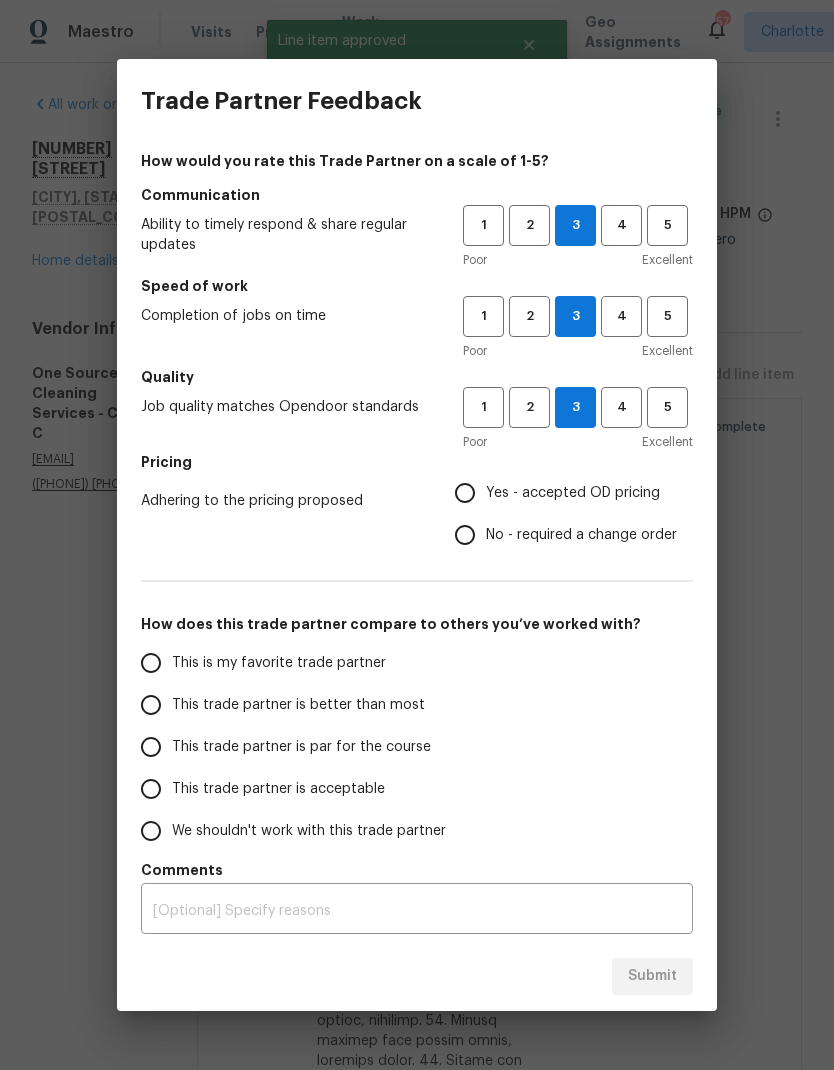 click on "Yes - accepted OD pricing" at bounding box center [465, 493] 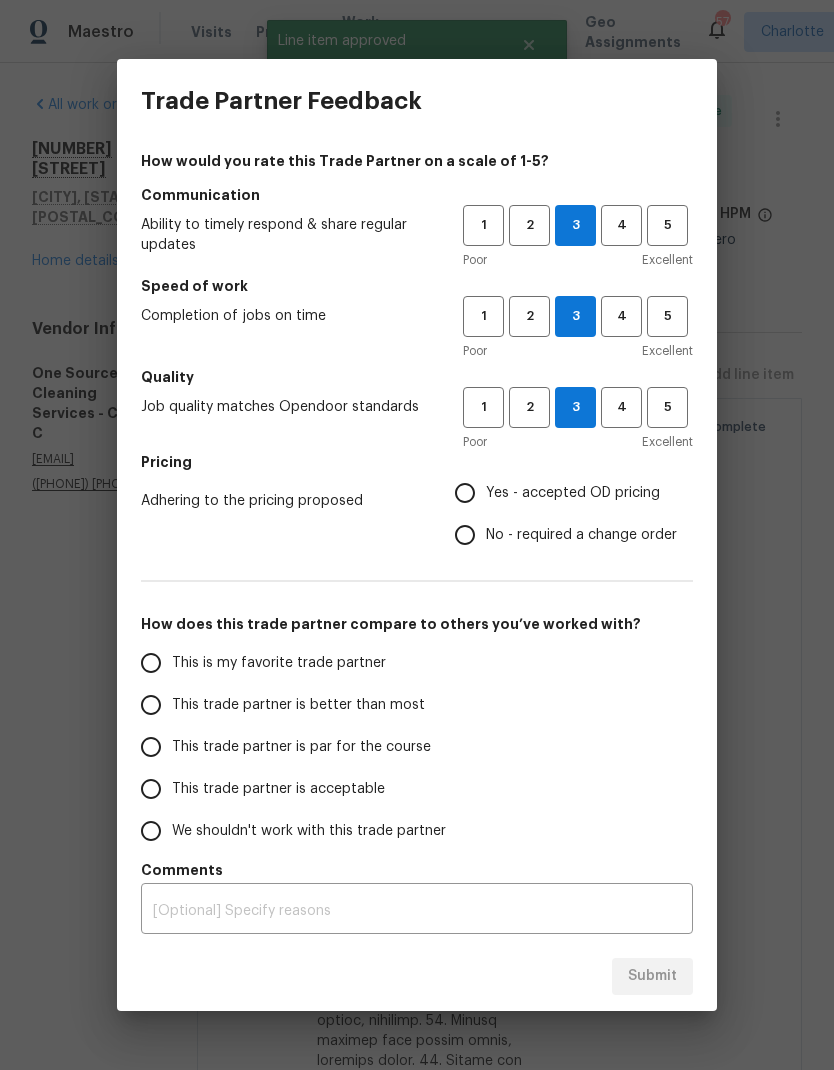 radio on "true" 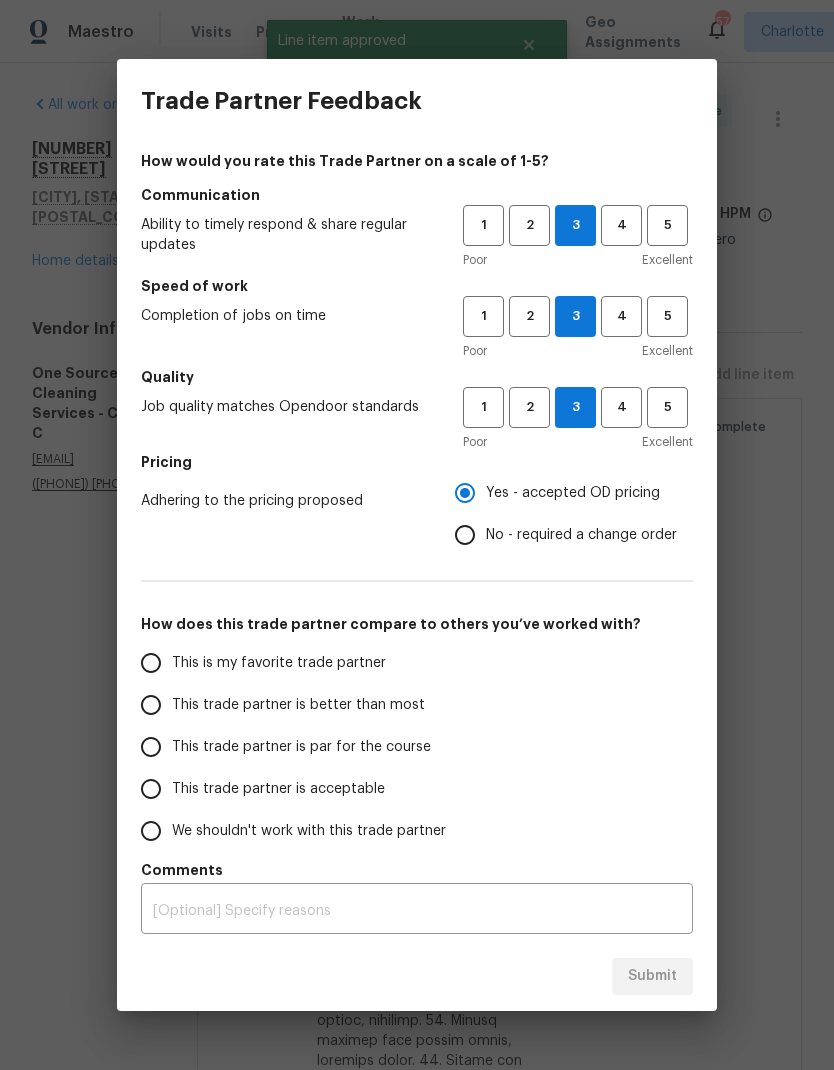 click on "This trade partner is better than most" at bounding box center (151, 705) 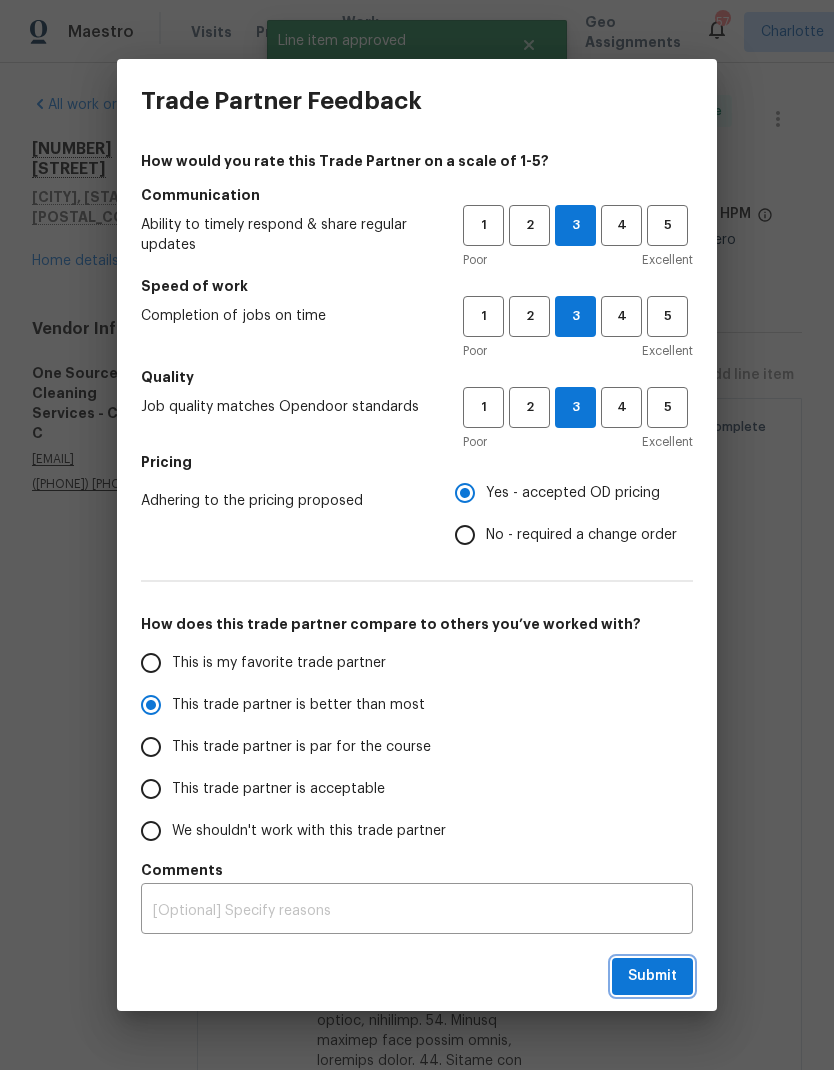 click on "Submit" at bounding box center (652, 976) 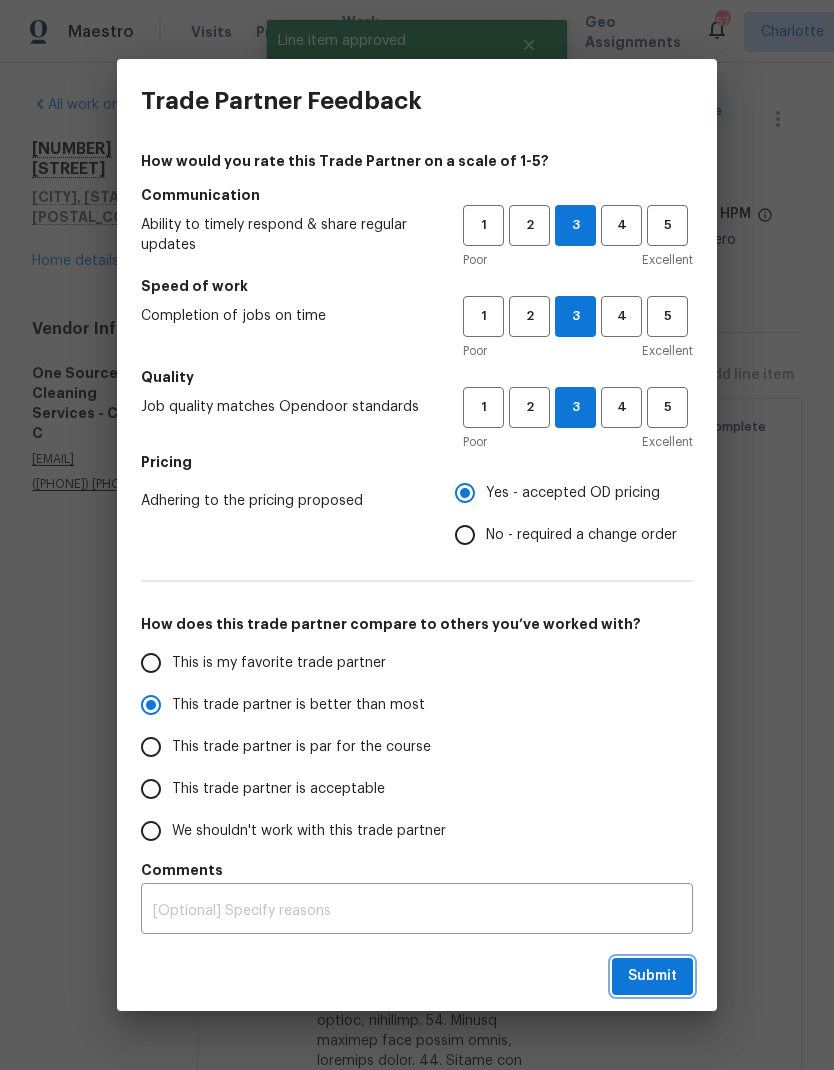 radio on "true" 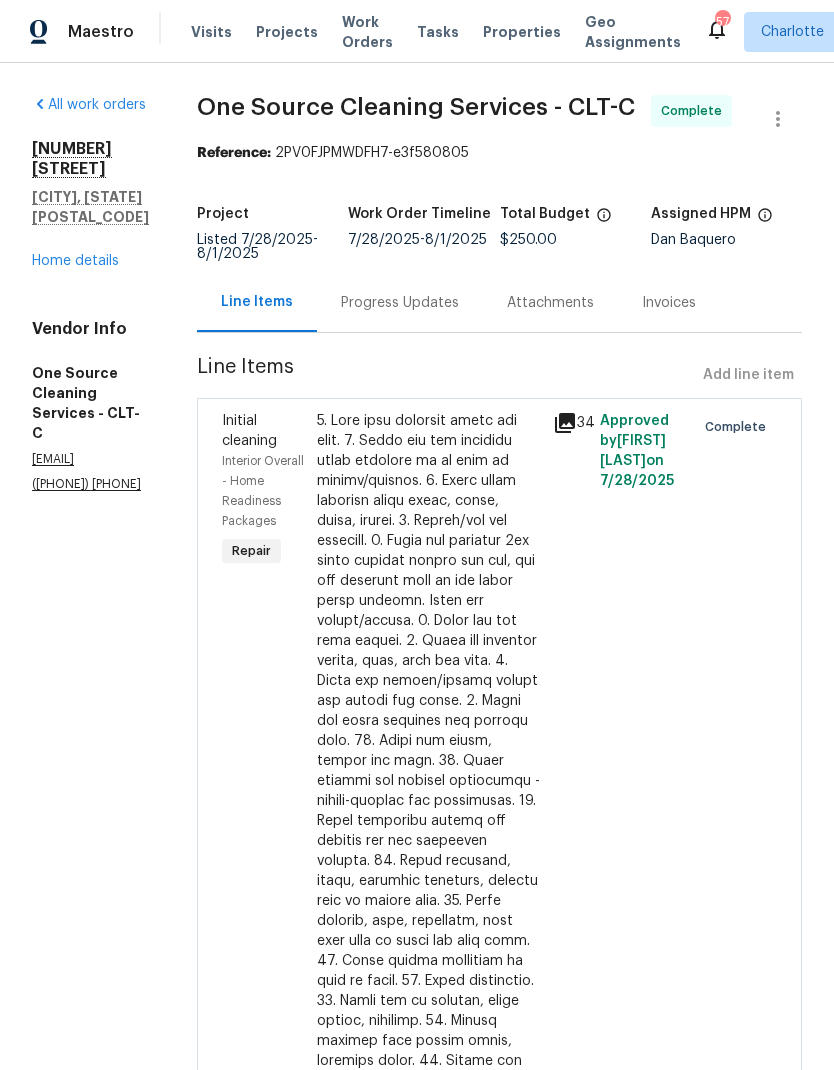 click on "Home details" at bounding box center [75, 261] 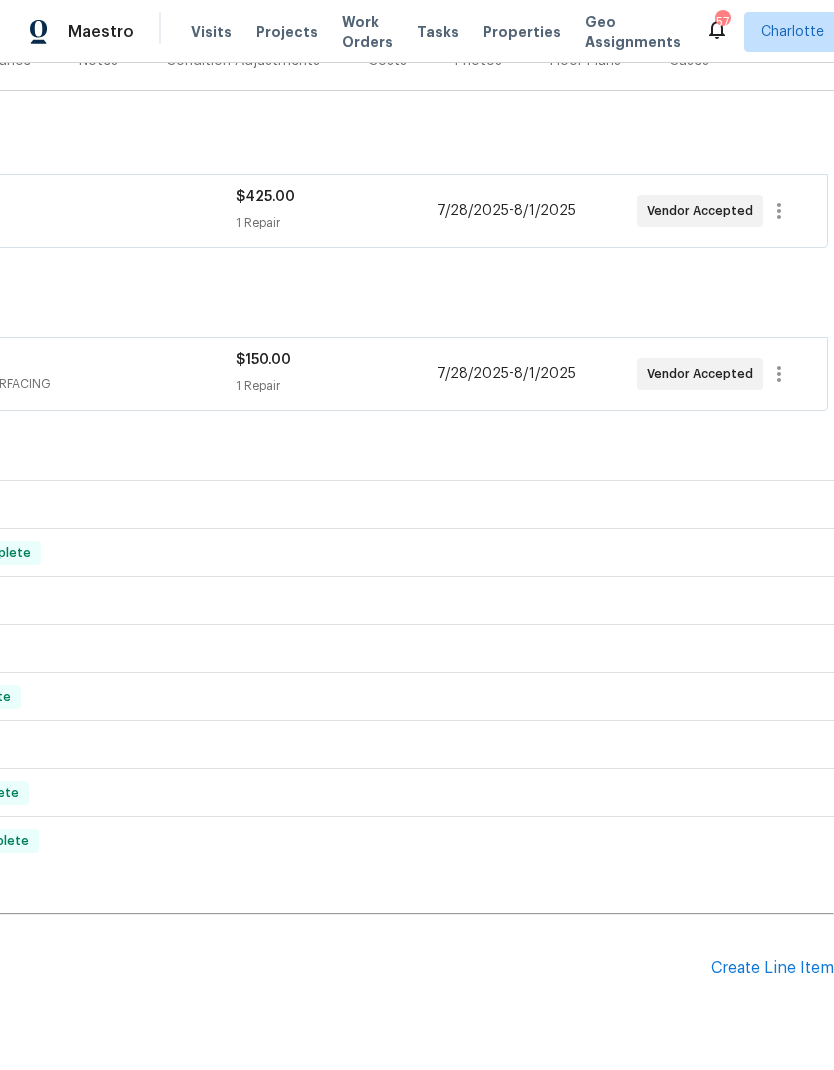 scroll, scrollTop: 292, scrollLeft: 296, axis: both 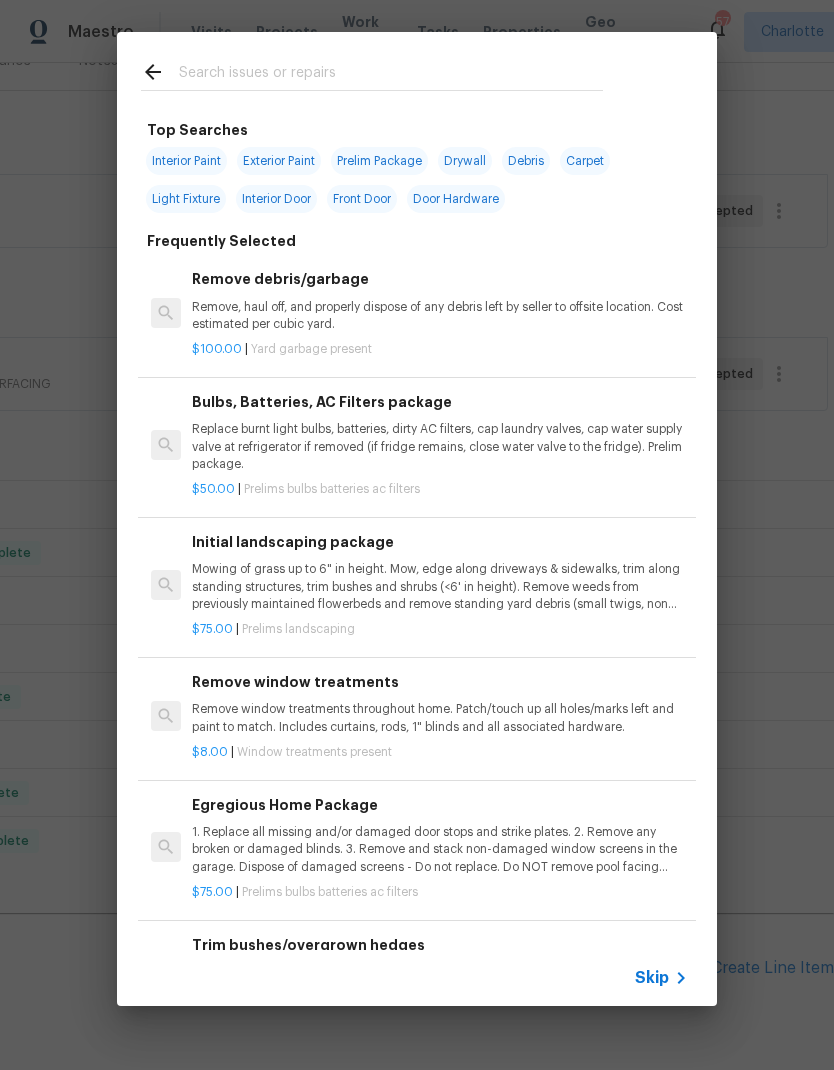 click at bounding box center (391, 75) 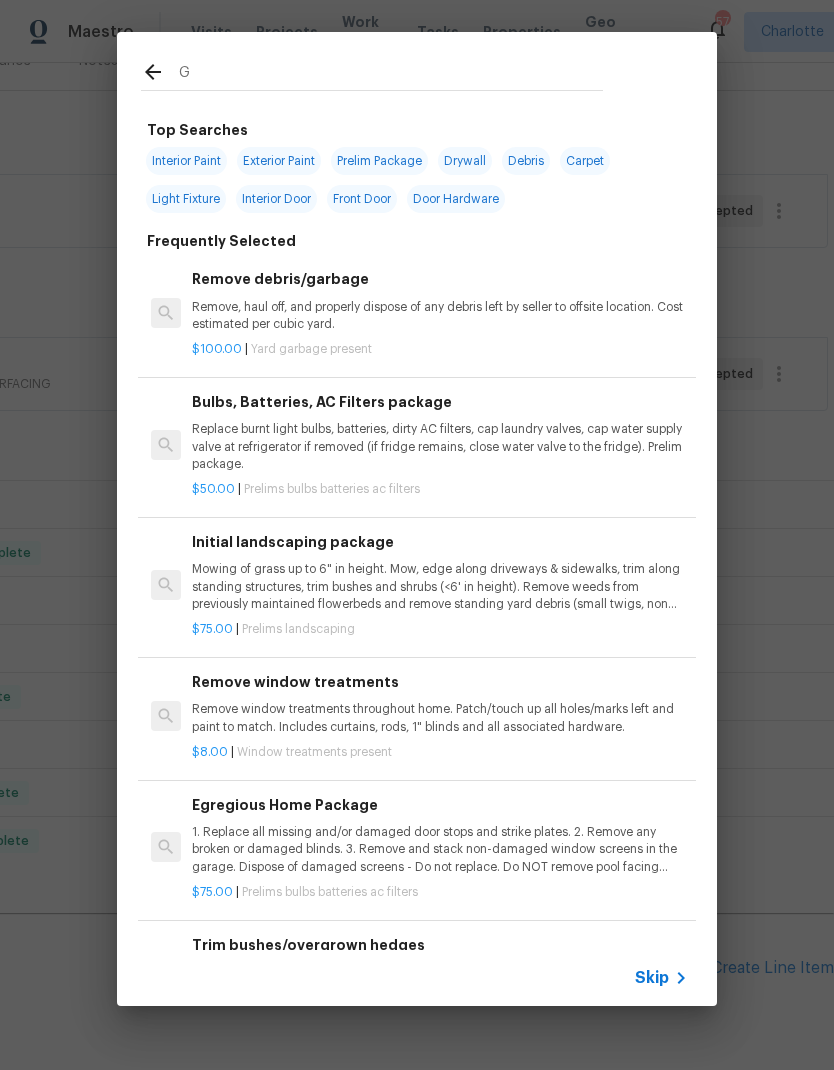 type on "GC" 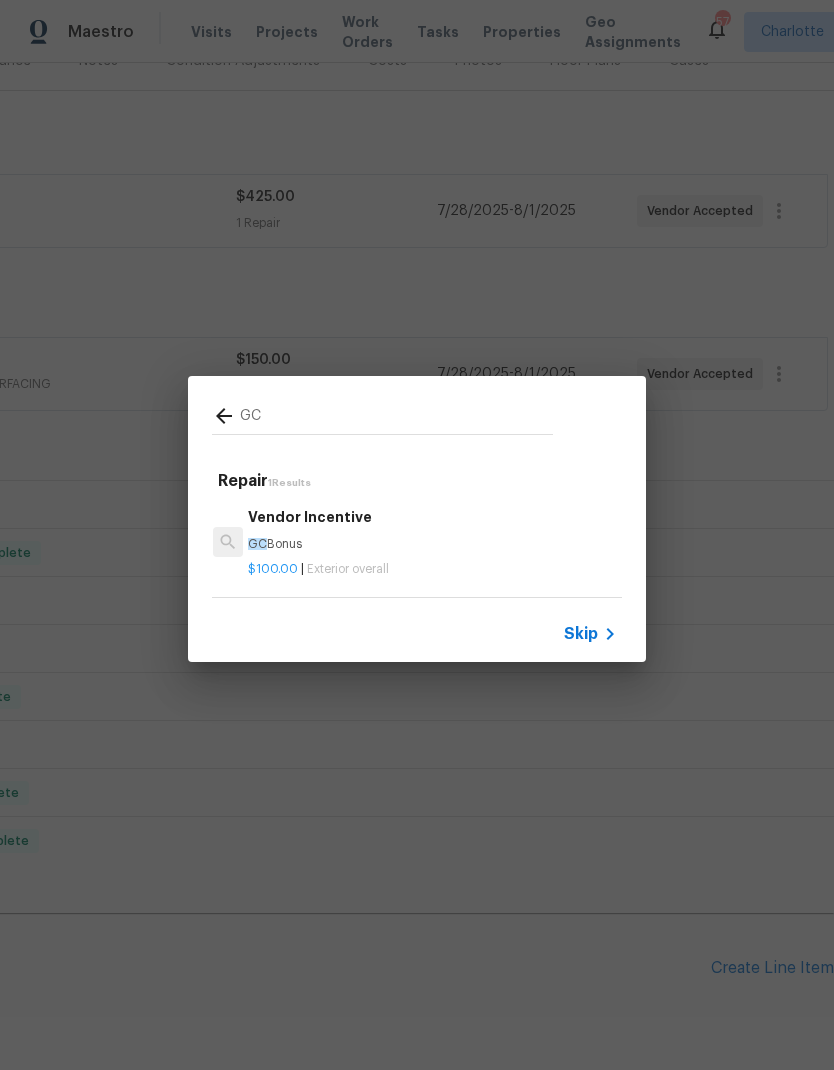 scroll, scrollTop: 3, scrollLeft: 3, axis: both 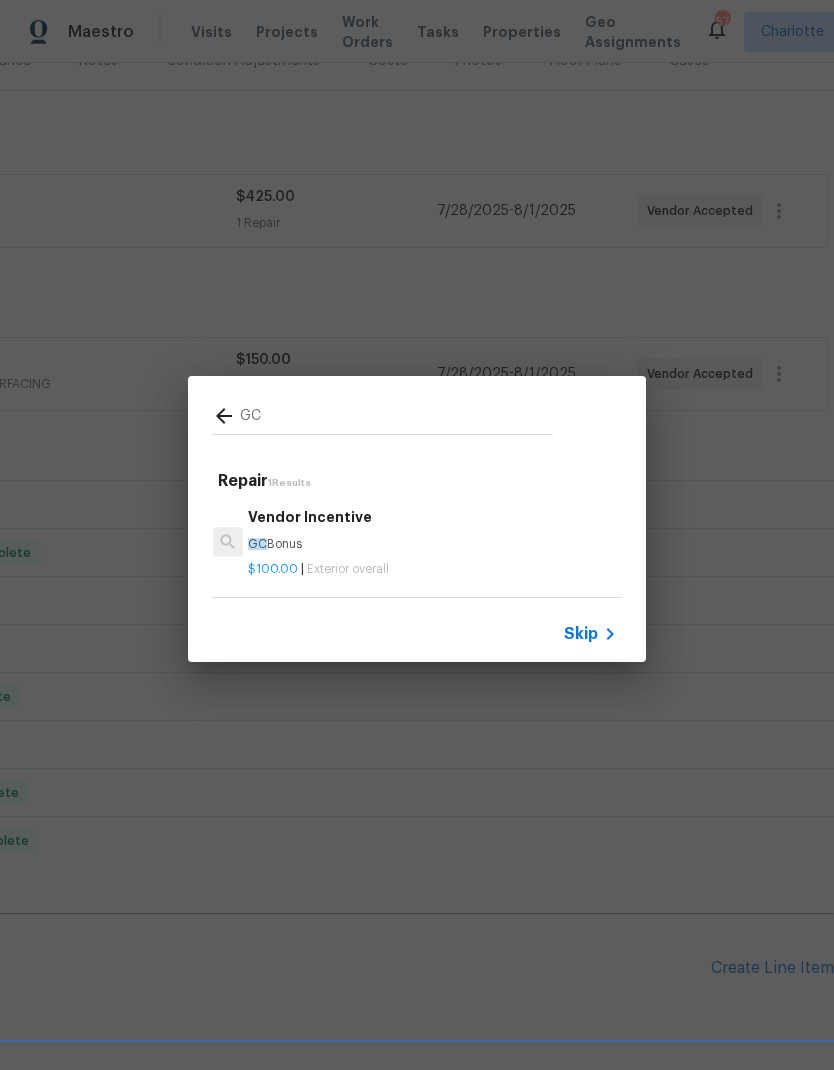 click on "Vendor Incentive GC  Bonus" at bounding box center (431, 530) 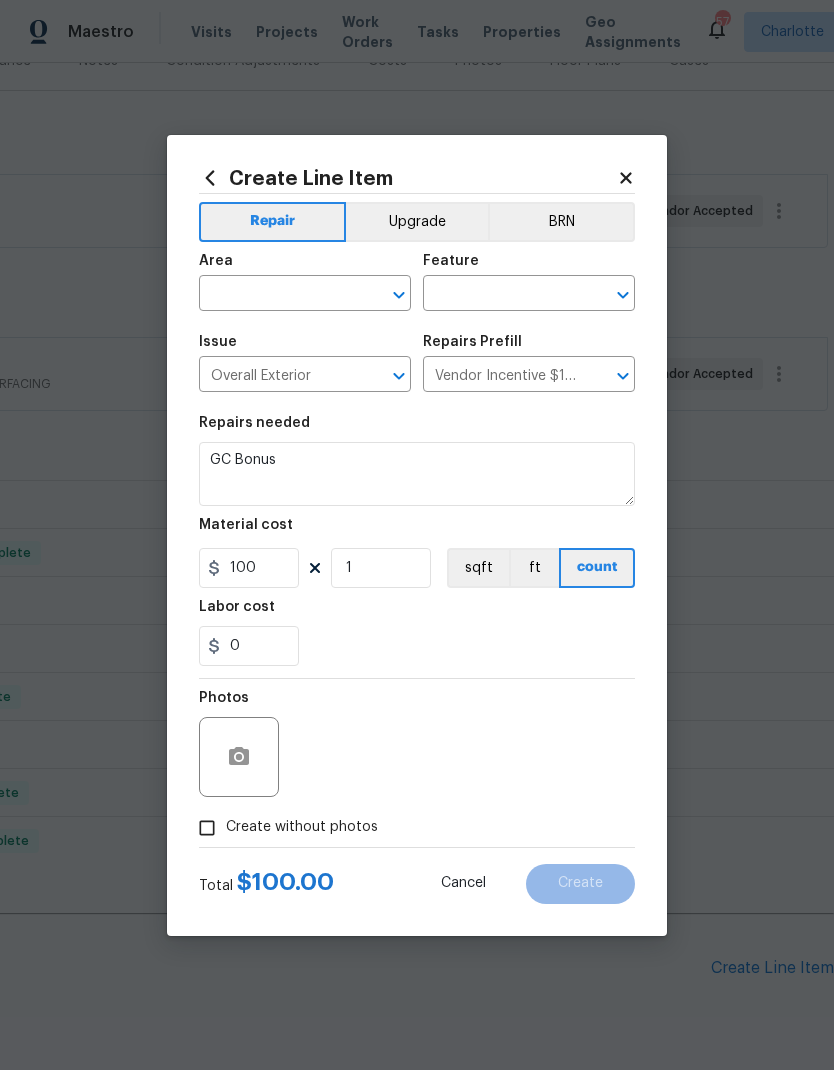 click at bounding box center (277, 295) 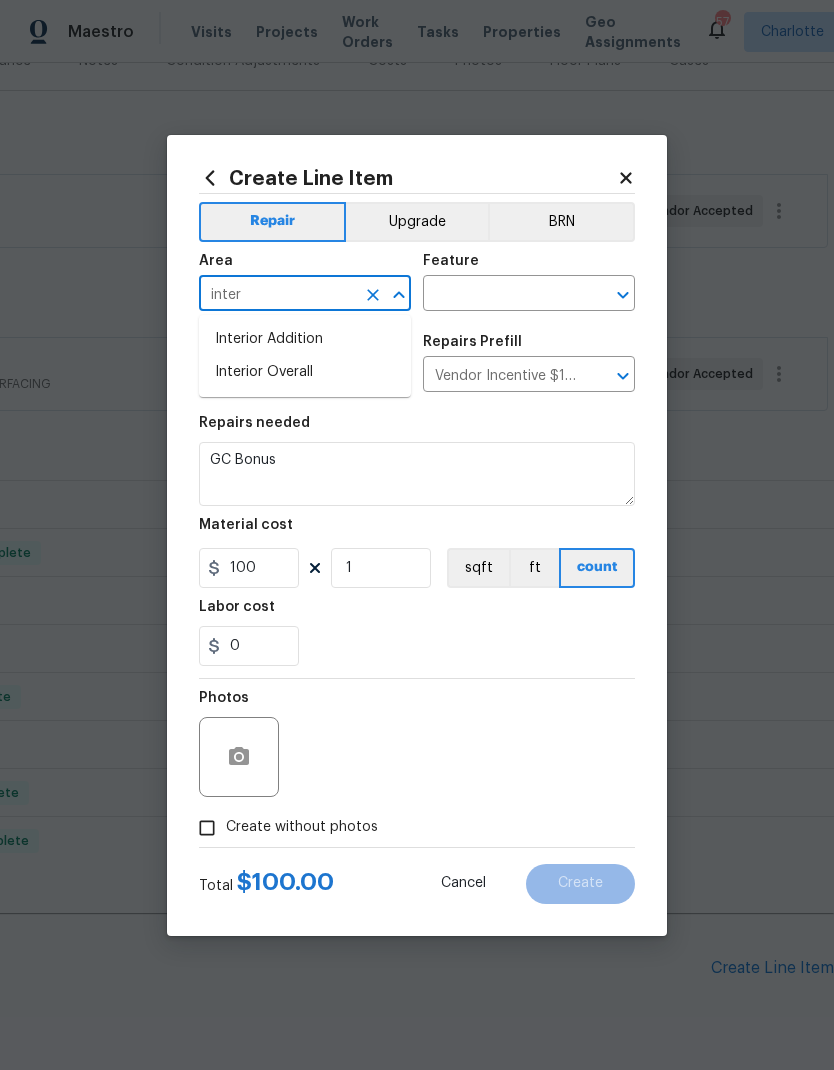 click on "Interior Overall" at bounding box center [305, 372] 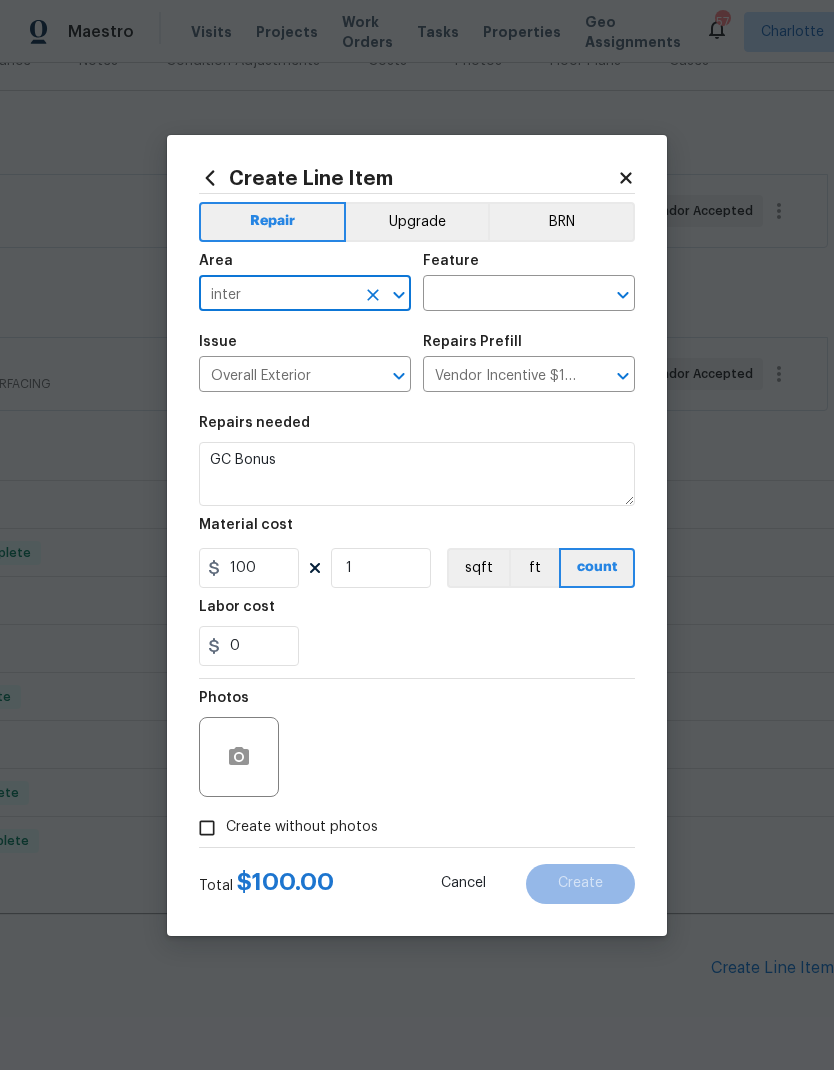 type on "Interior Overall" 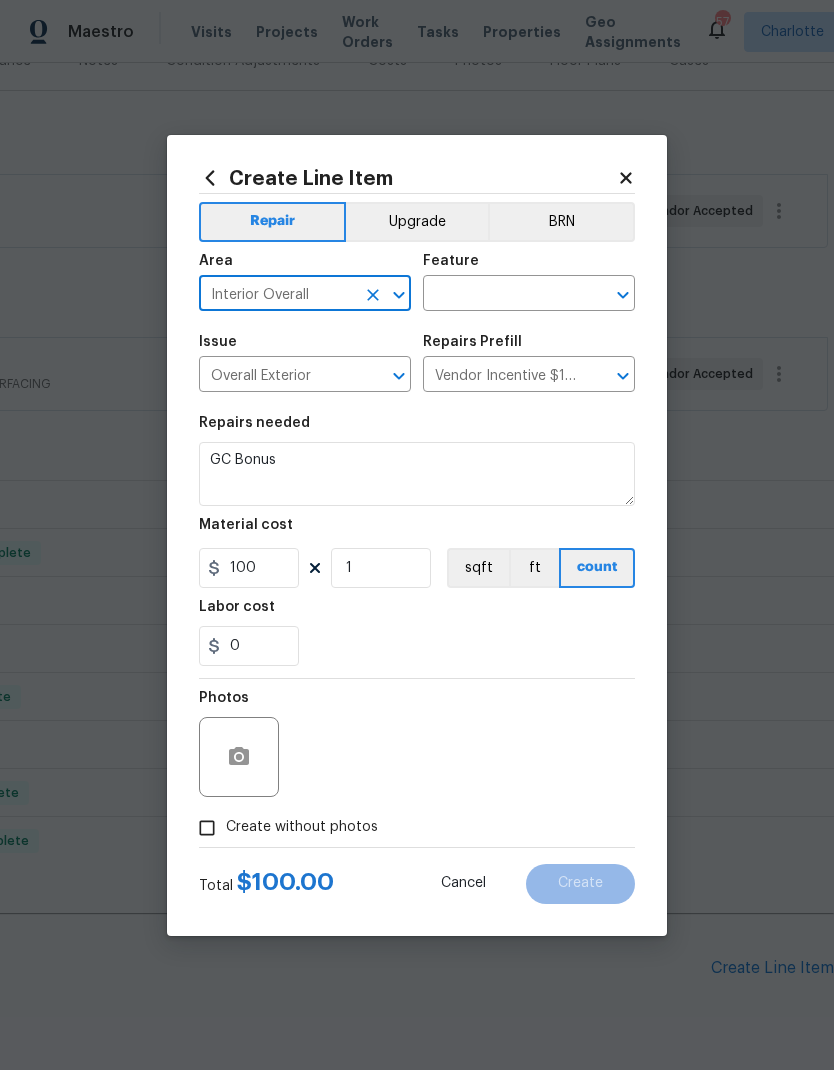 click at bounding box center (501, 295) 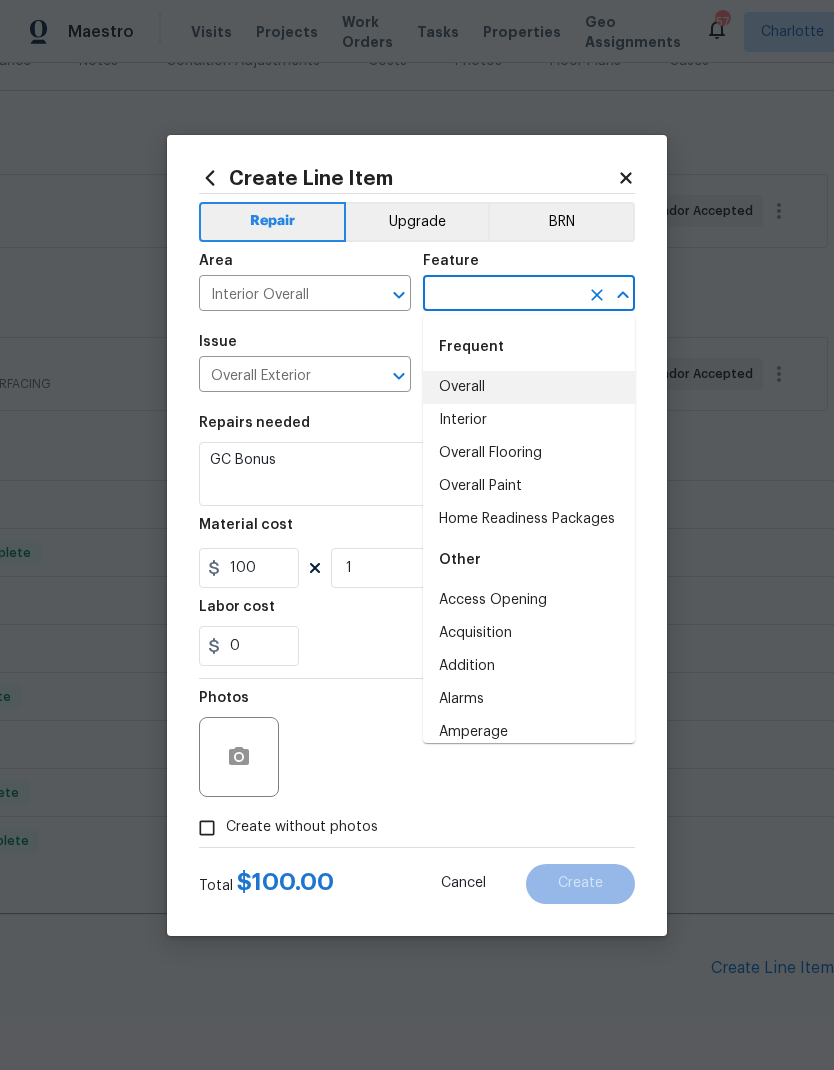 click on "Overall" at bounding box center (529, 387) 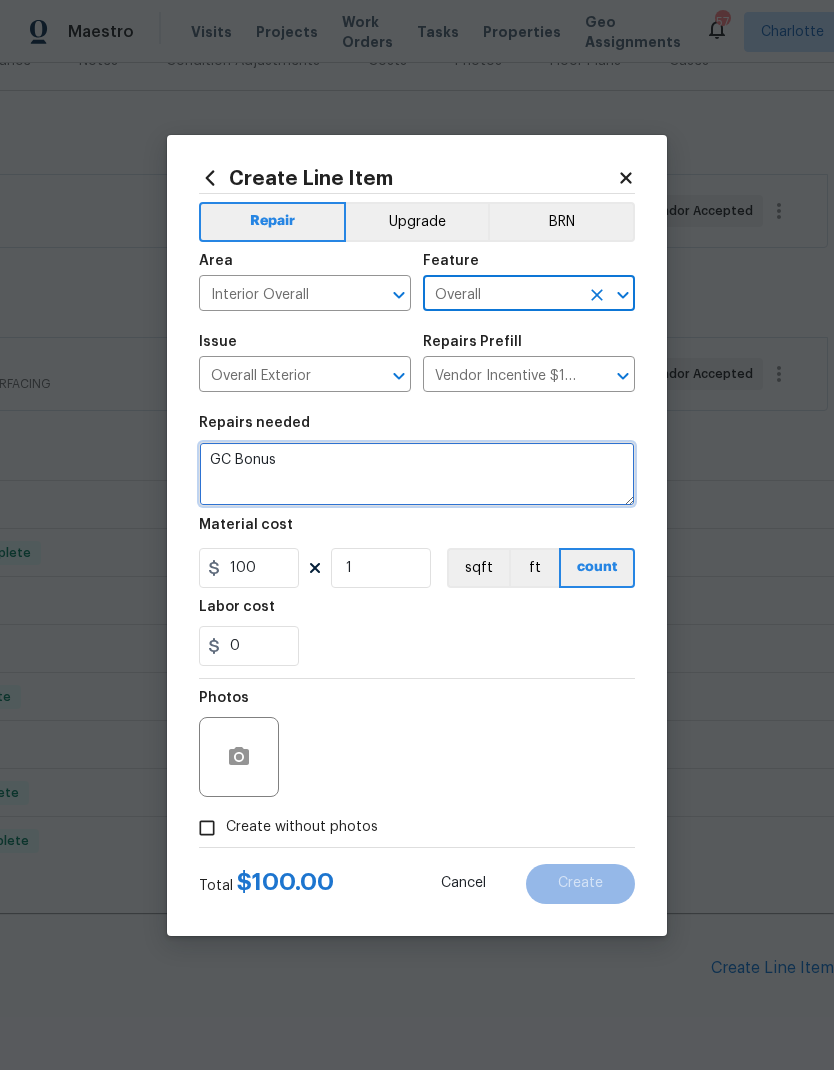 click on "GC Bonus" at bounding box center (417, 474) 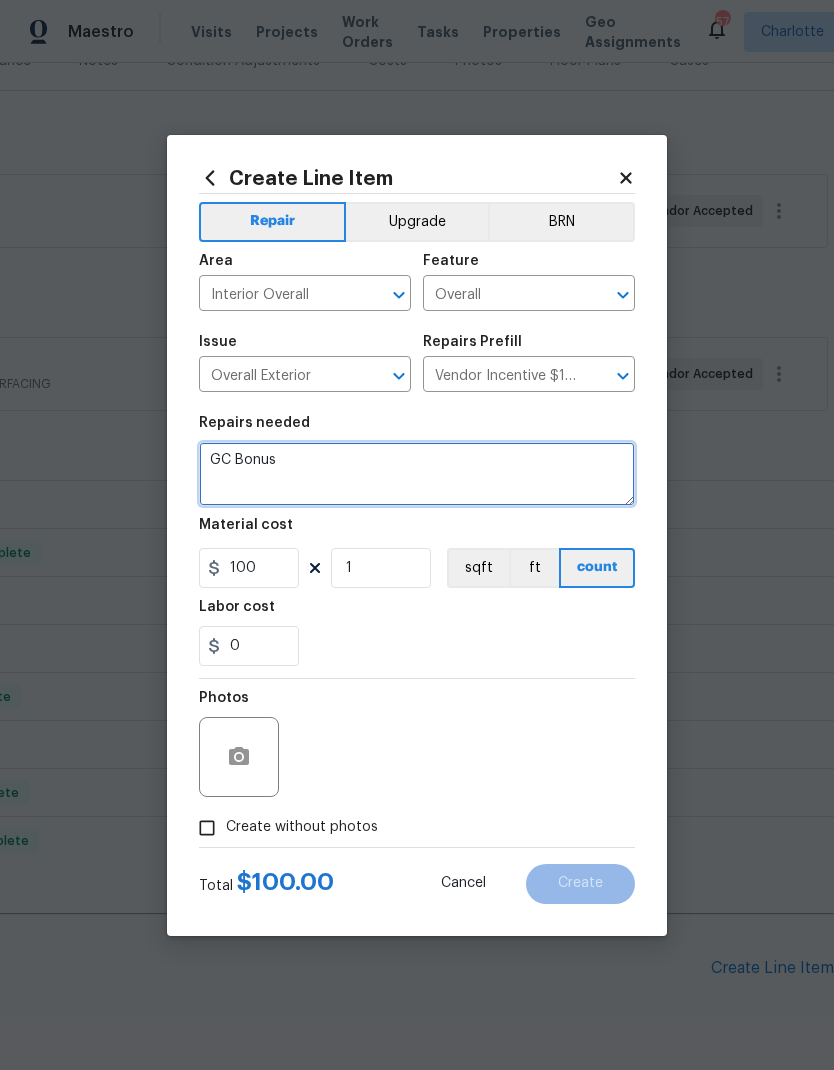 click on "GC Bonus" at bounding box center [417, 474] 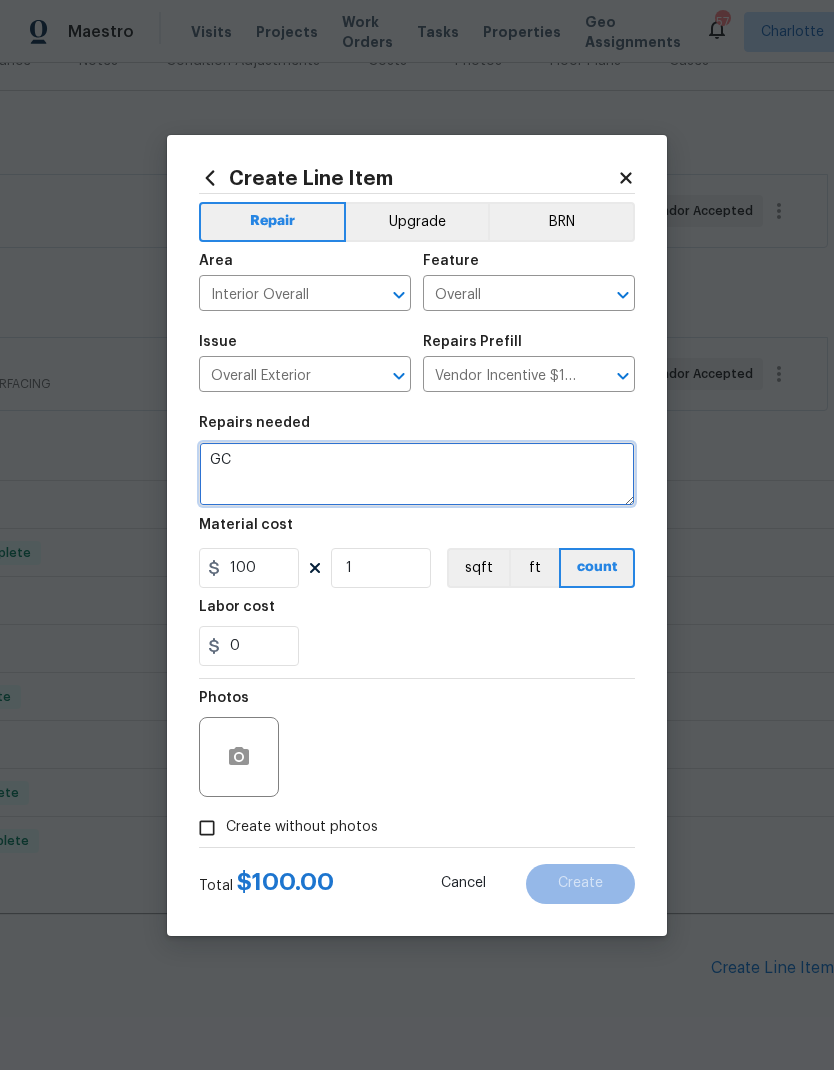 type on "G" 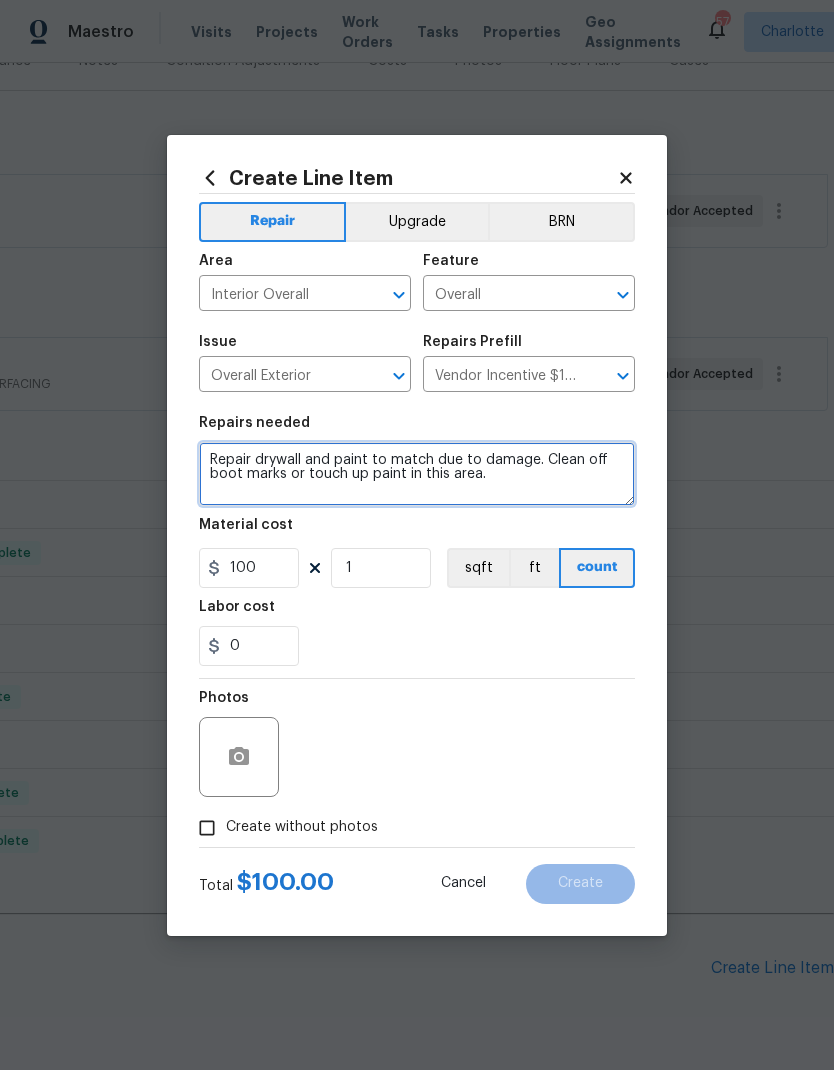type on "Repair drywall and paint to match due to damage. Clean off boot marks or touch up paint in this area." 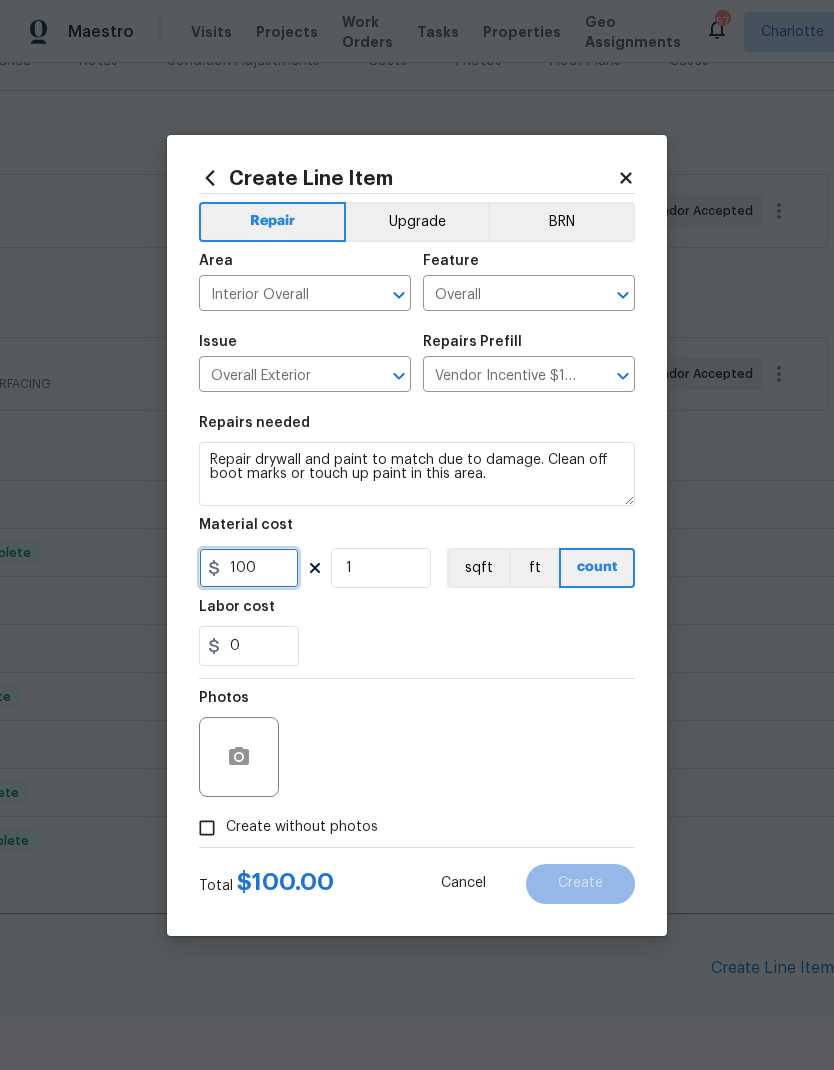 click on "100" at bounding box center [249, 568] 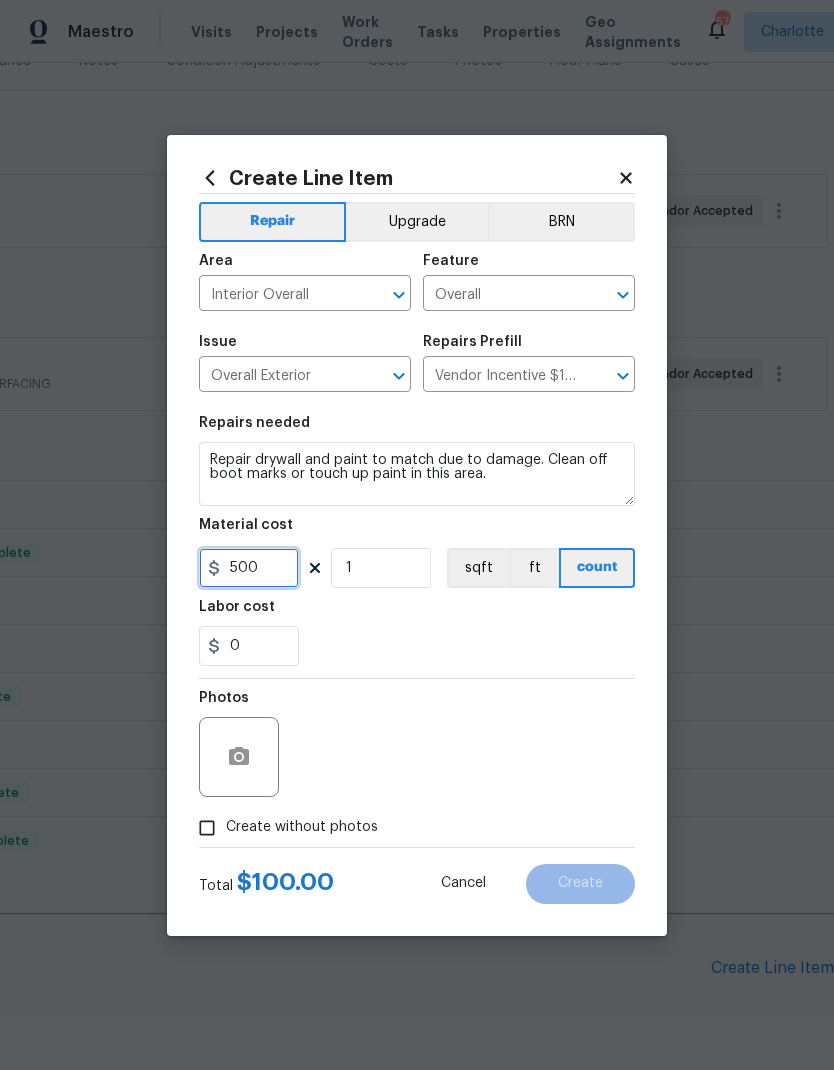 type on "500" 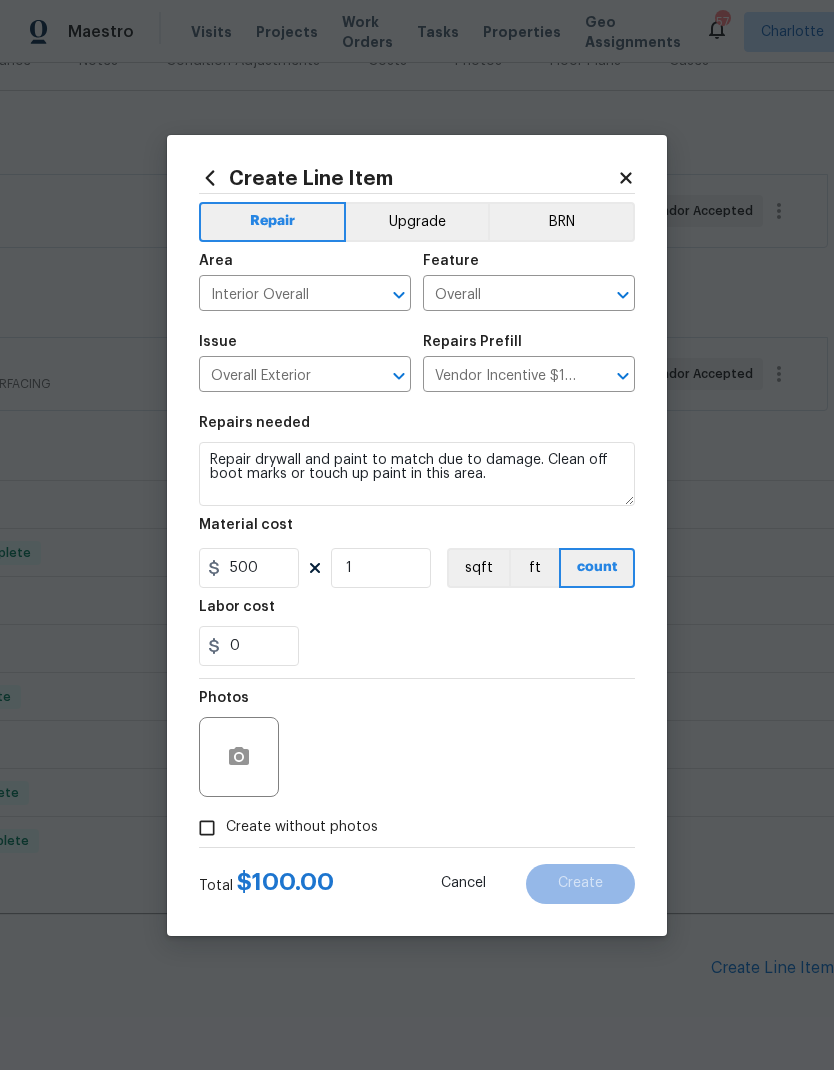 click on "0" at bounding box center [417, 646] 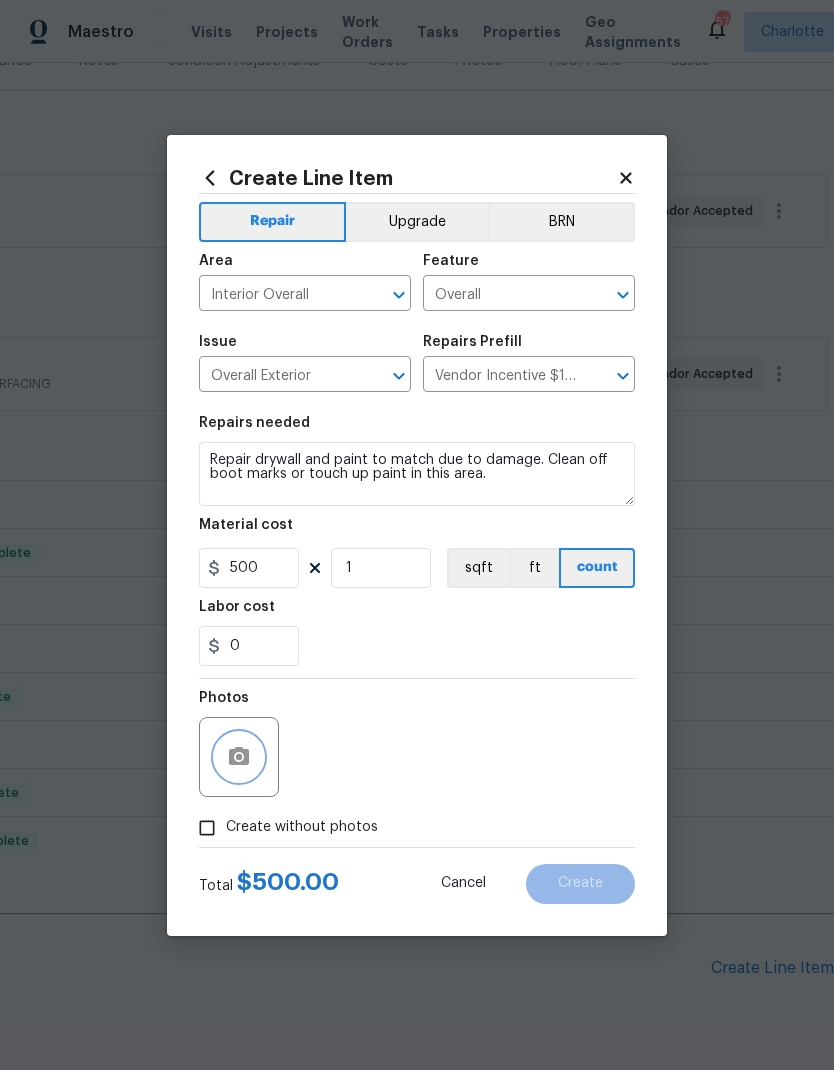 click 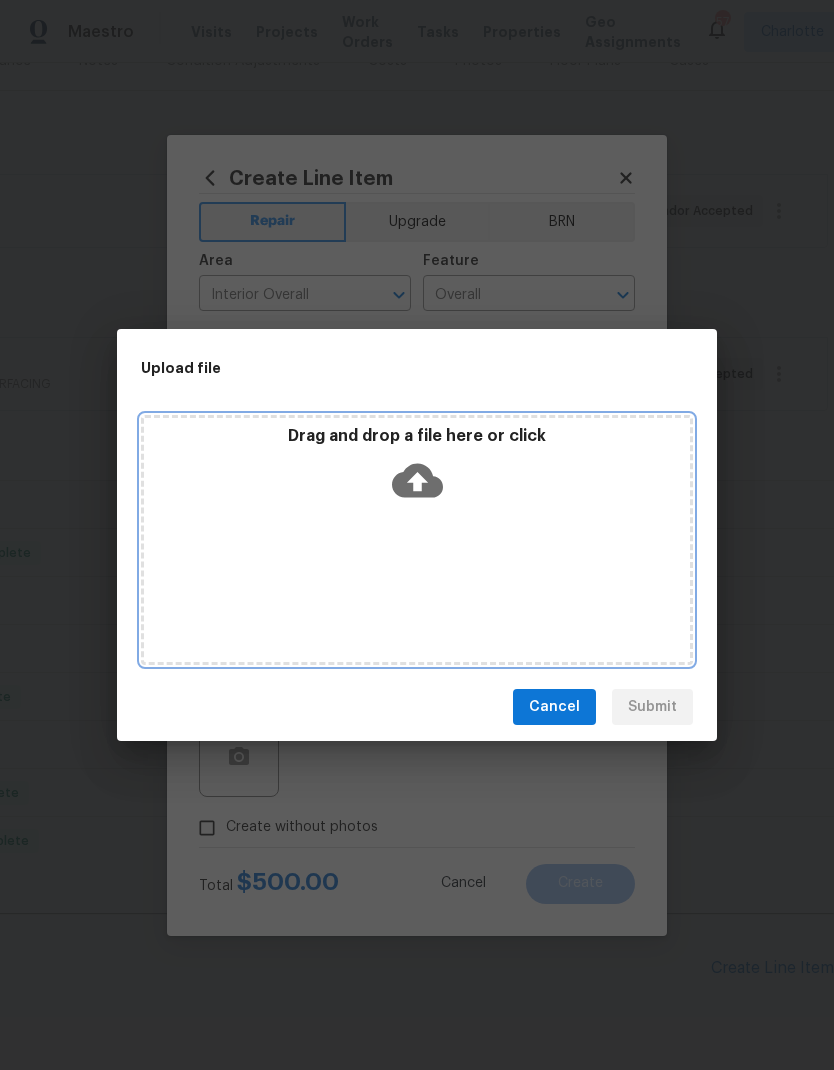 click 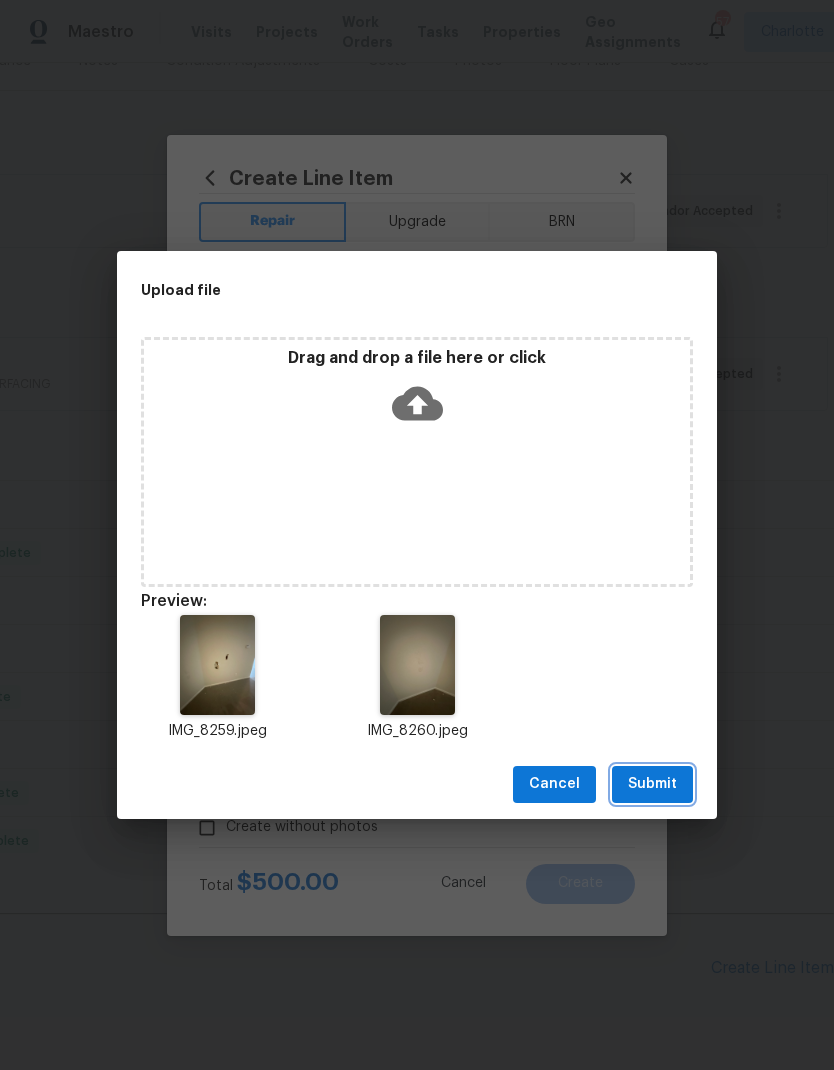 click on "Submit" at bounding box center (652, 784) 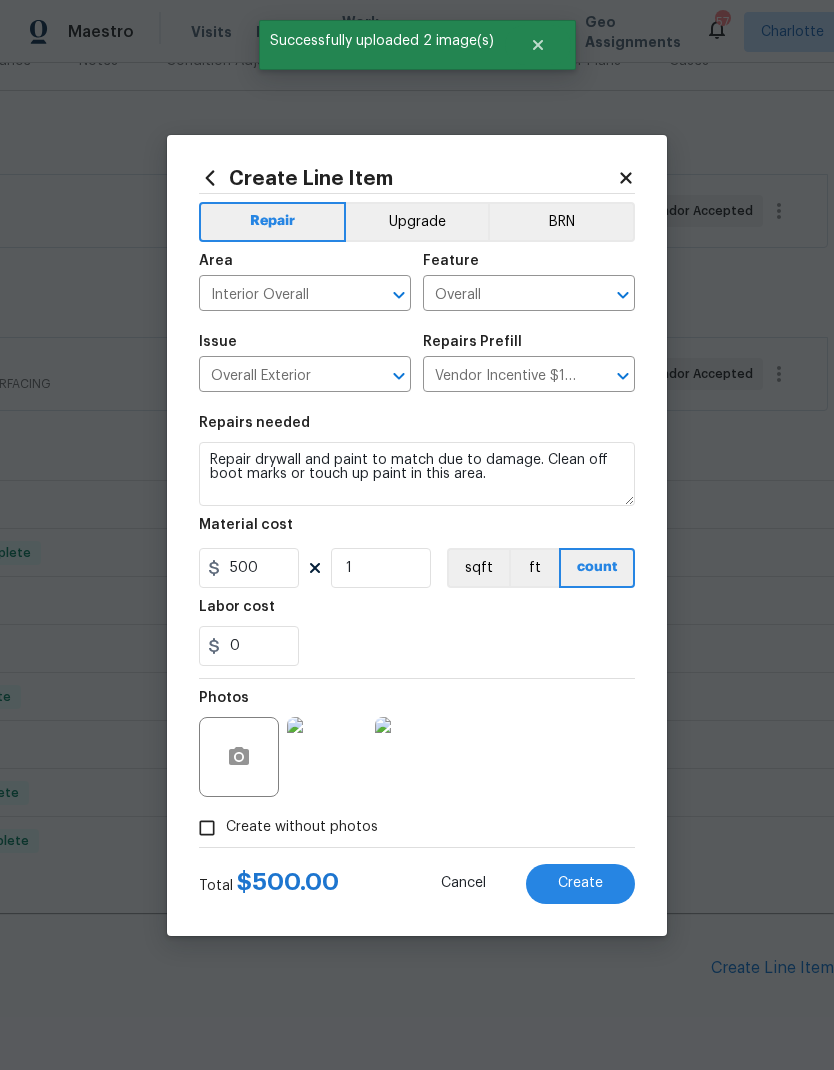 click on "Create" at bounding box center (580, 884) 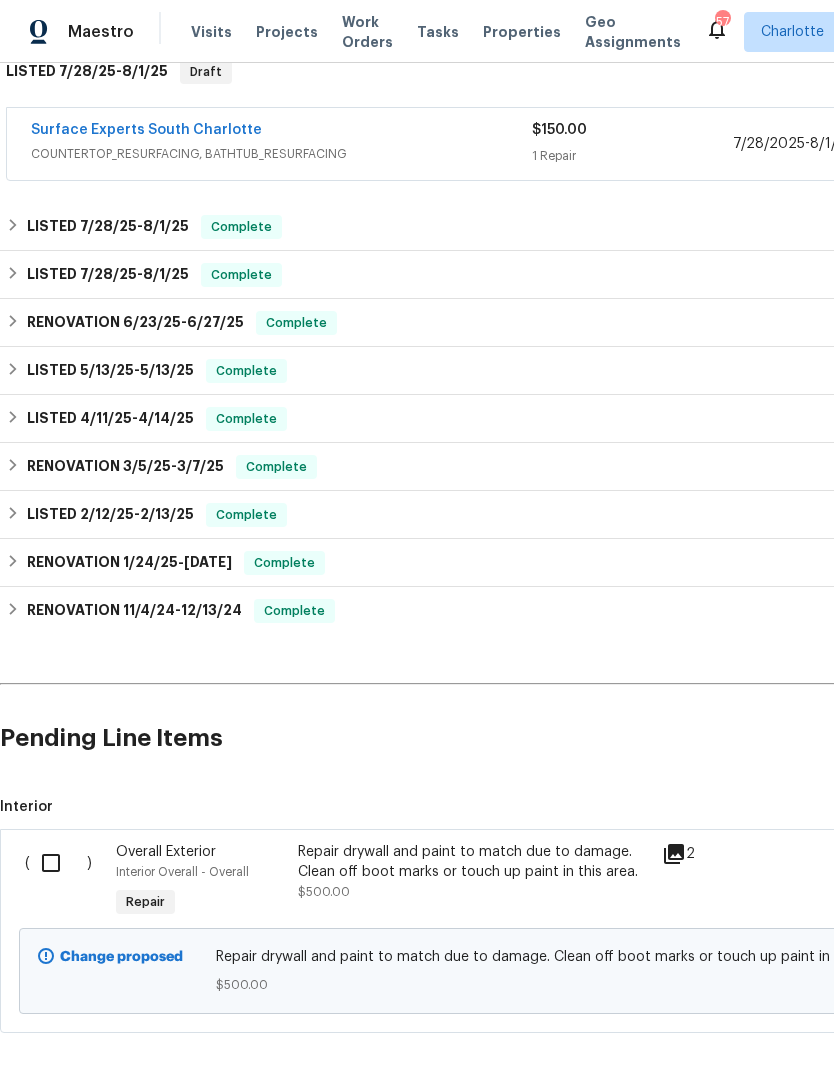 scroll, scrollTop: 521, scrollLeft: 0, axis: vertical 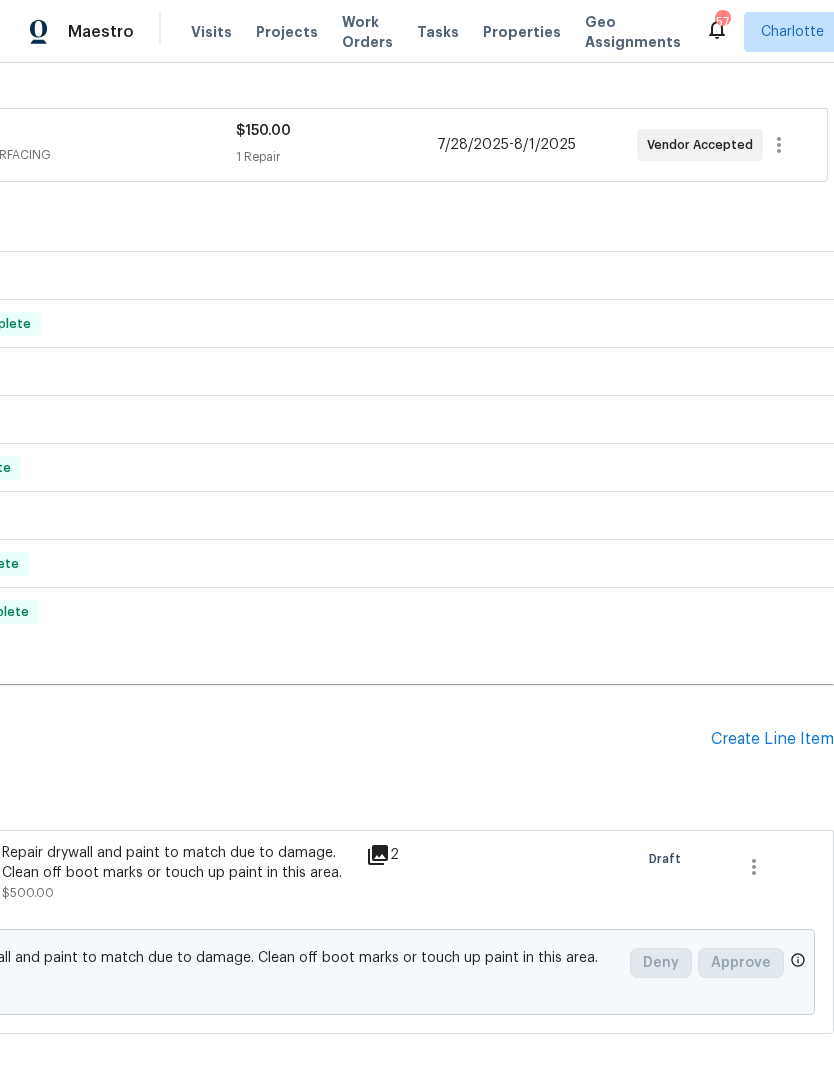 click on "Create Line Item" at bounding box center [772, 739] 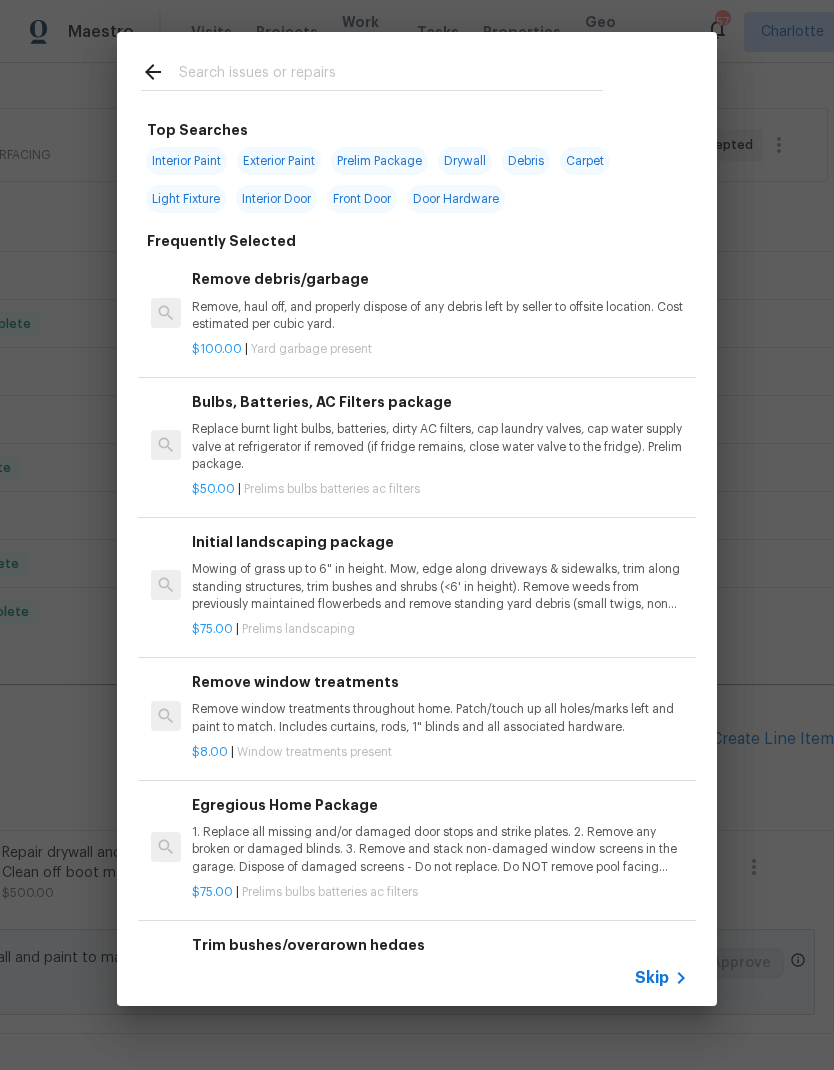click at bounding box center (391, 75) 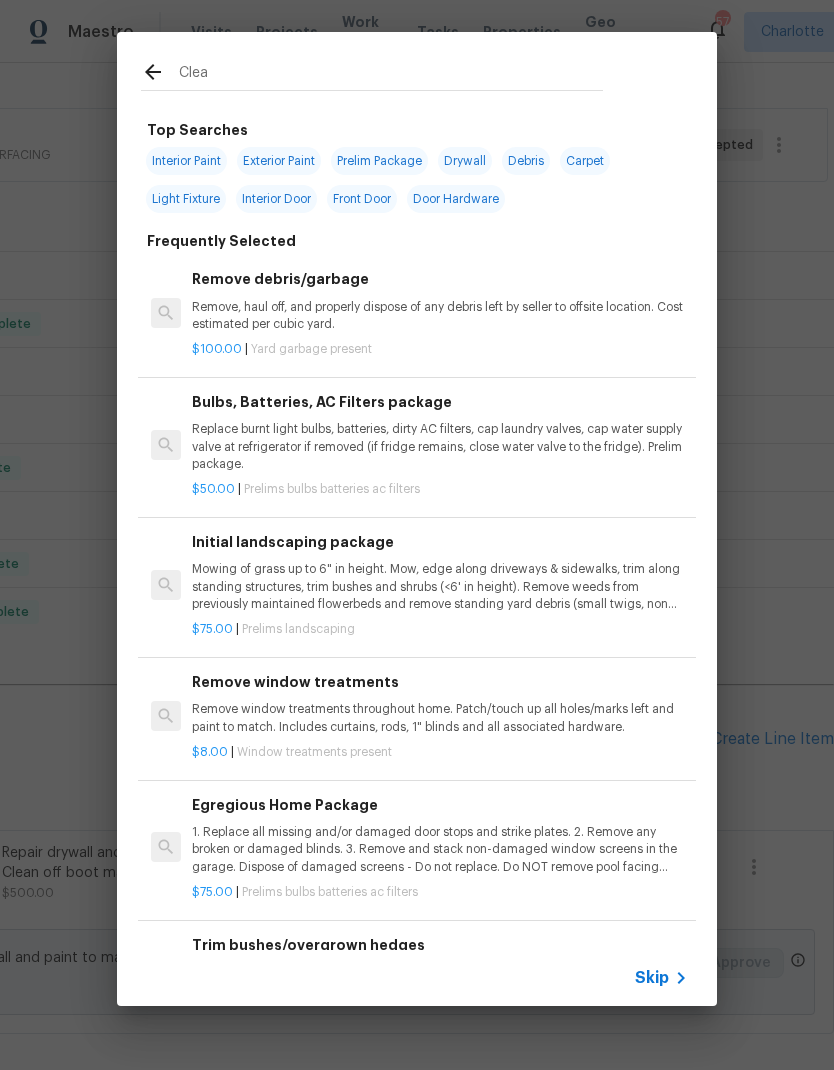 type on "Clean" 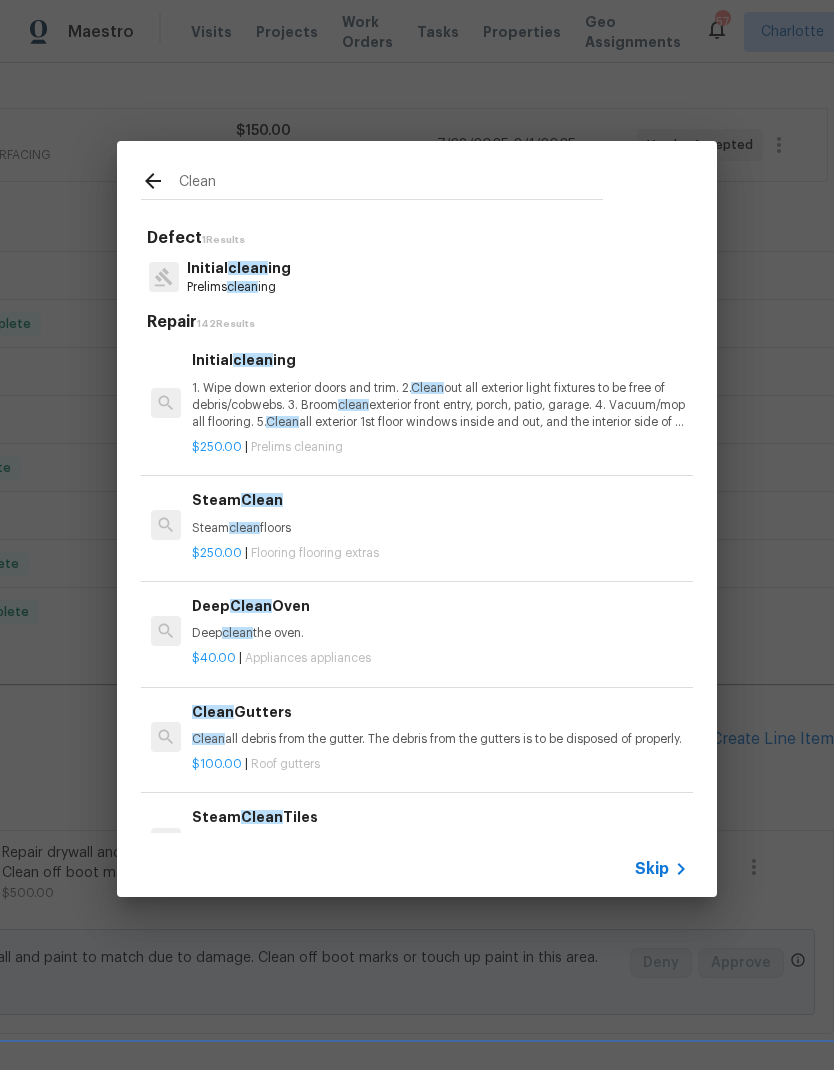 click on "1. Wipe down exterior doors and trim. 2.  Clean  out all exterior light fixtures to be free of debris/cobwebs. 3. Broom  clean  exterior front entry, porch, patio, garage. 4. Vacuum/mop all flooring. 5.  Clean  all exterior 1st floor windows inside and out, and the interior side of all above grade windows.  Clean  all tracks/frames. 6.  Clean  all air vent grills. 7.  Clean  all interior window, base, sill and trim. 8.  Clean  all switch/outlet plates and remove any paint. 9.  Clean  all light fixtures and ceiling fans. 10.  Clean  all doors, frames and trim. 11.  Clean  kitchen and laundry appliances - inside-outside and underneath. 12.  Clean  cabinetry inside and outside and top including drawers. 13.  Clean  counters, sinks, plumbing fixtures, toilets seat to remain down. 14.  Clean  showers, tubs, surrounds, wall tile free of grime and soap scum. 15.  Clean  window coverings if left in place. 16.  Clean  baseboards. 17.  Clean" at bounding box center [440, 405] 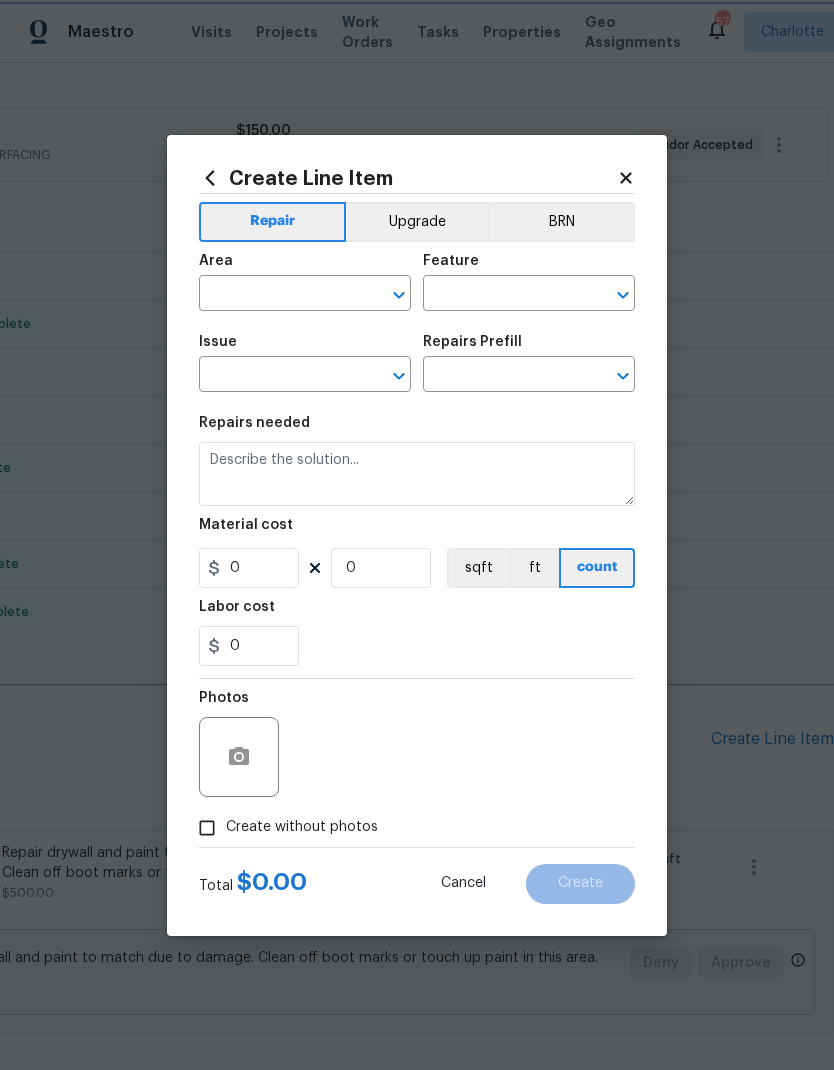 type on "Home Readiness Packages" 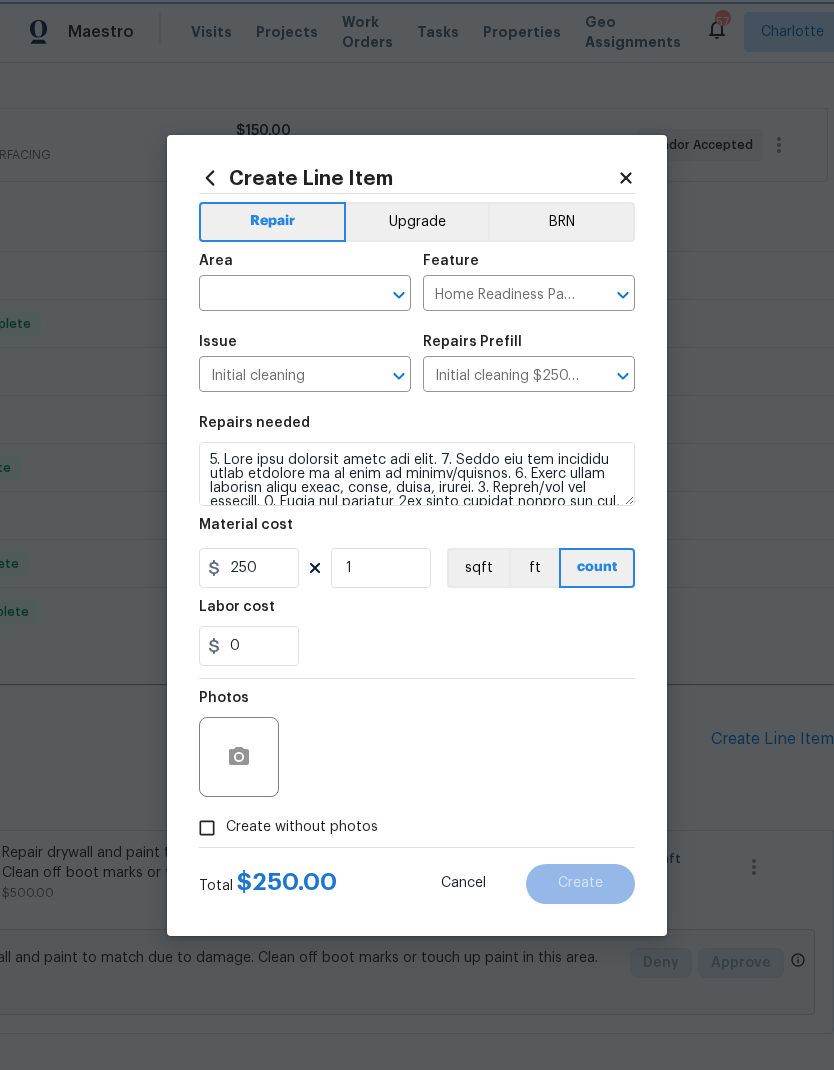 click on "​" at bounding box center [305, 295] 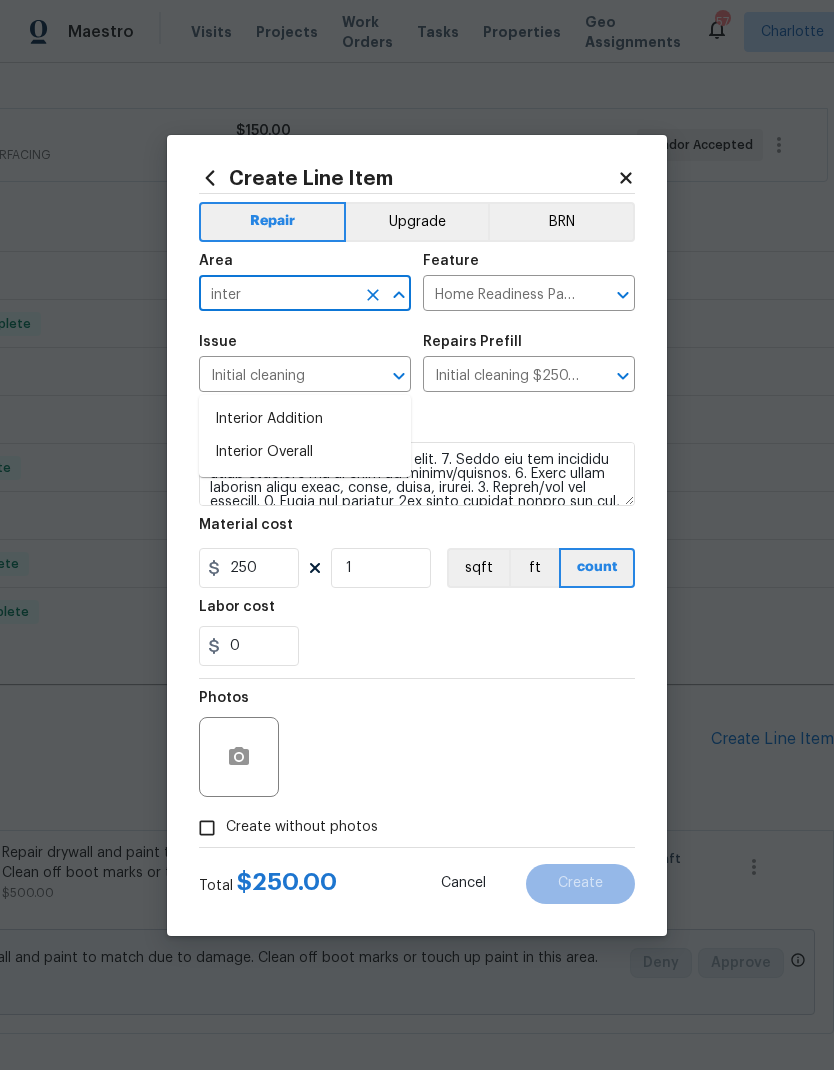 click on "Interior Overall" at bounding box center (305, 452) 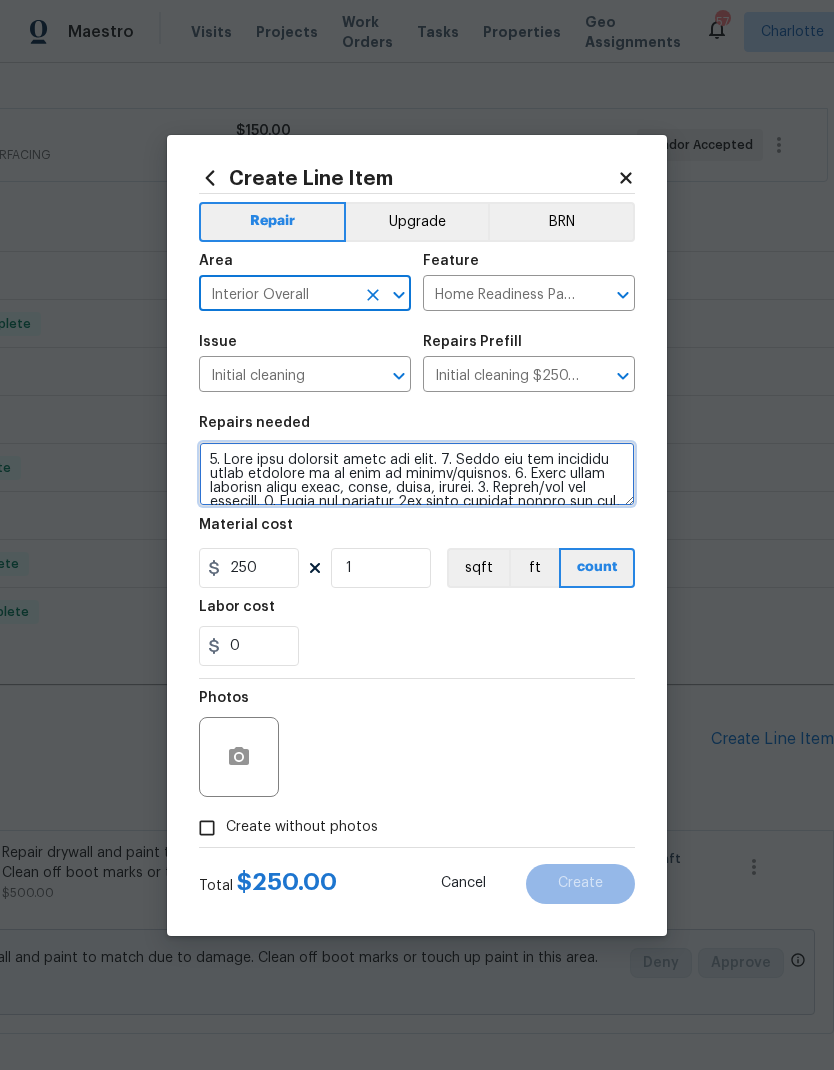 click at bounding box center [417, 474] 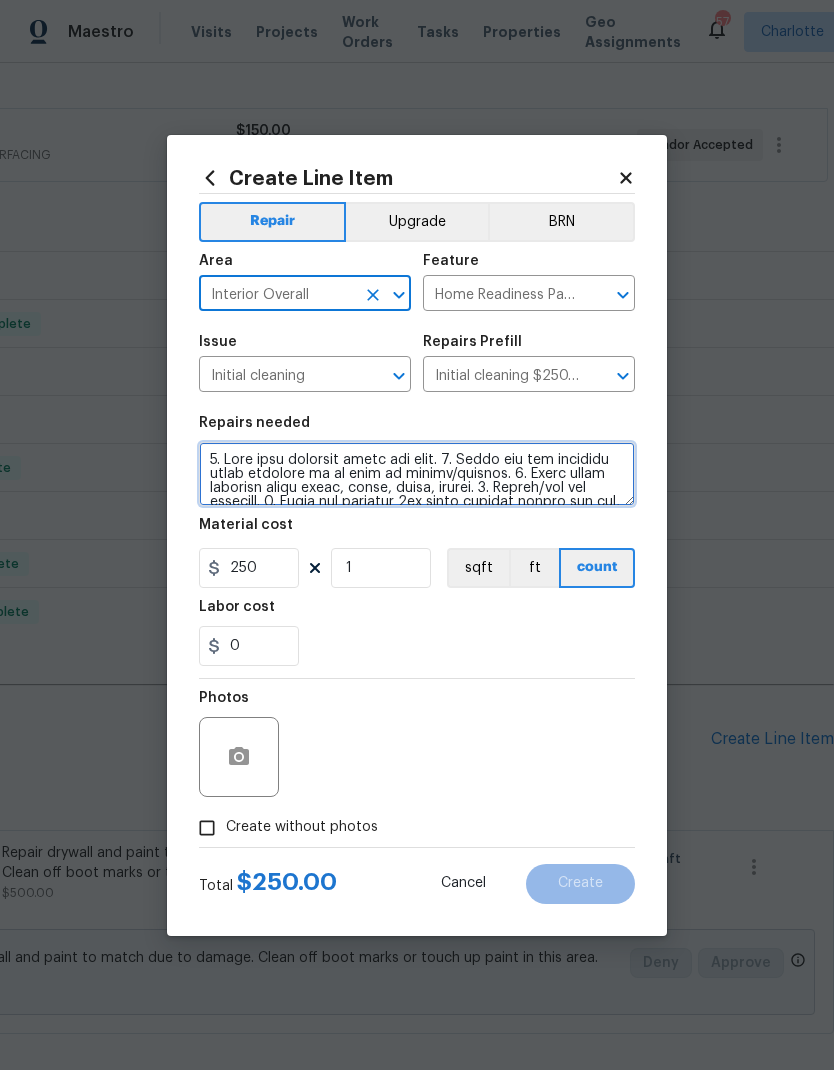 click at bounding box center [417, 474] 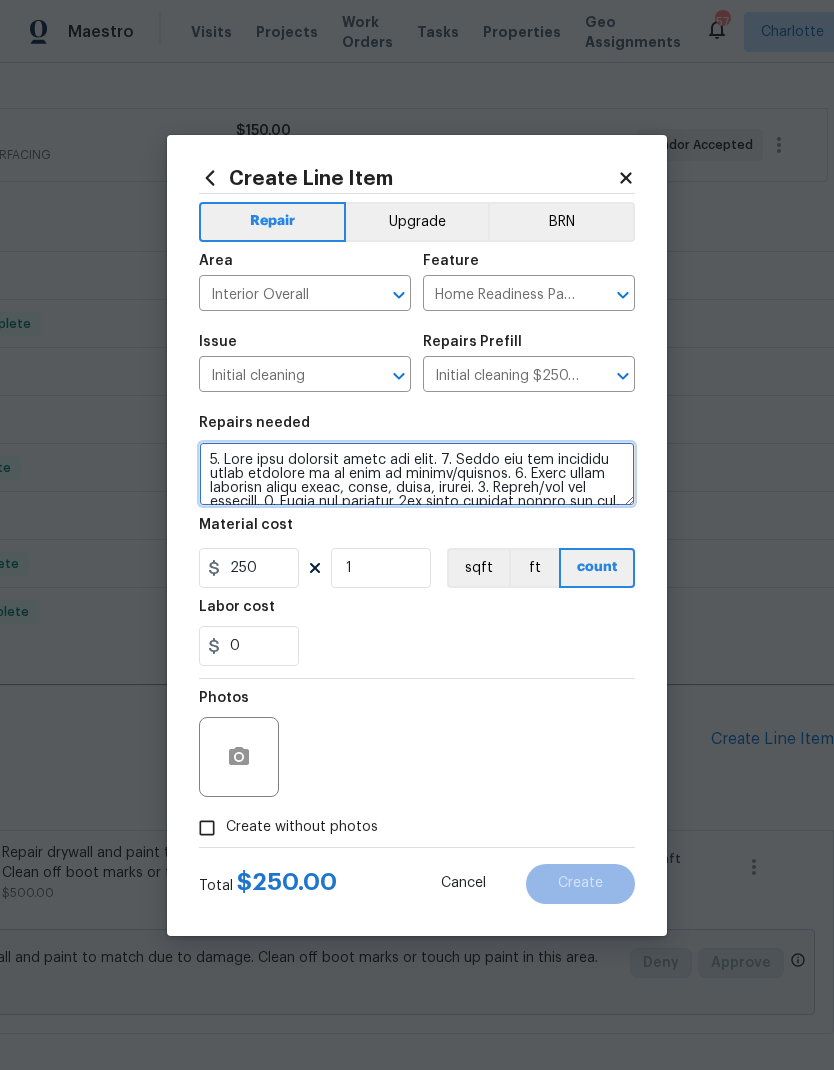 click at bounding box center [417, 474] 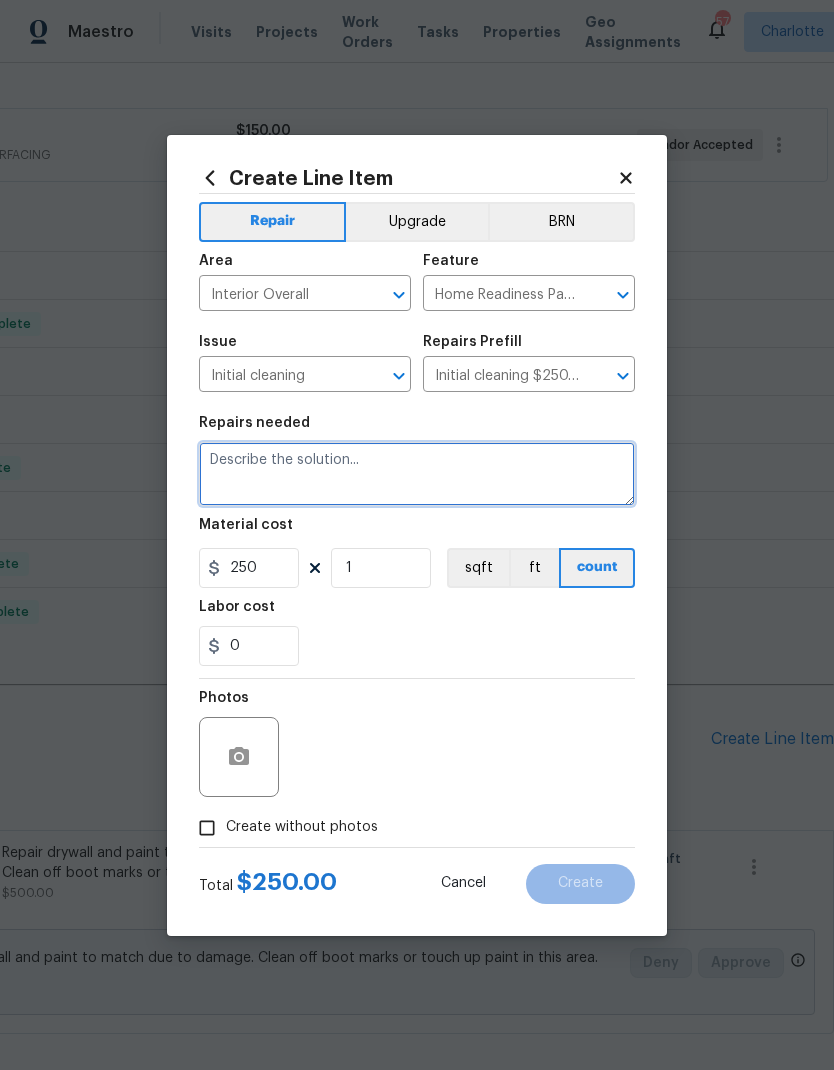 scroll, scrollTop: 0, scrollLeft: 0, axis: both 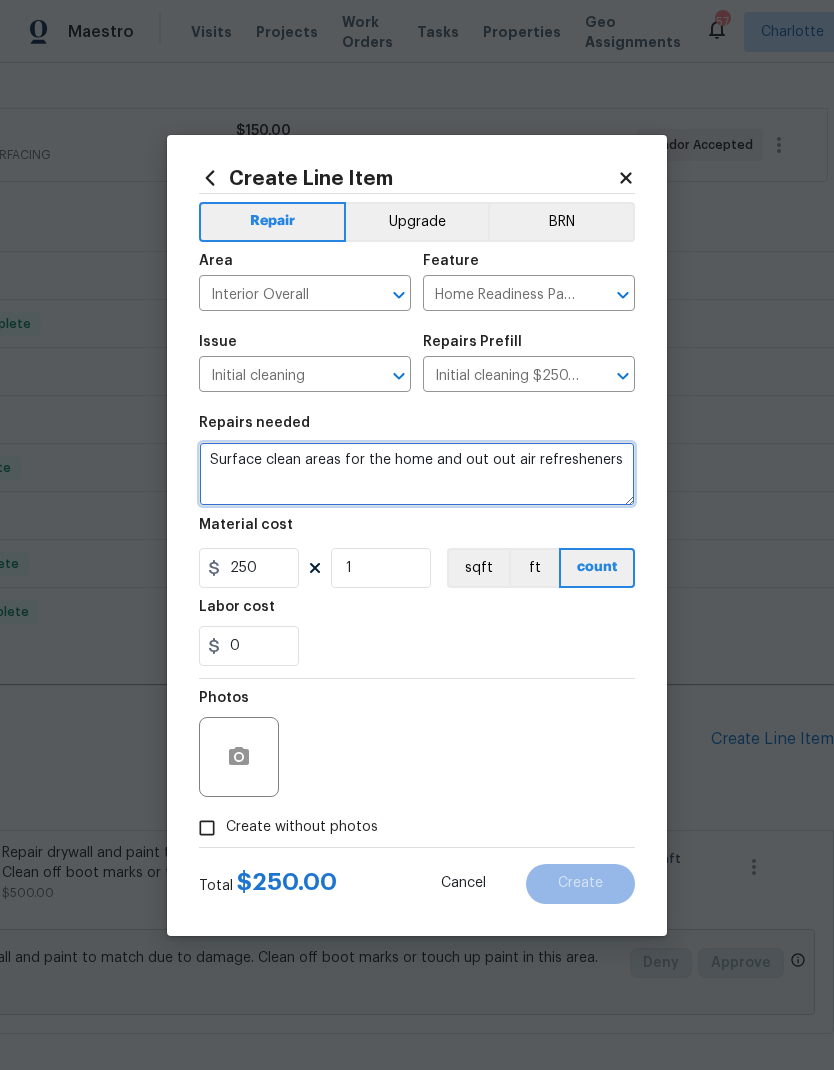 click on "Surface clean areas for the home and out out air refresheners" at bounding box center [417, 474] 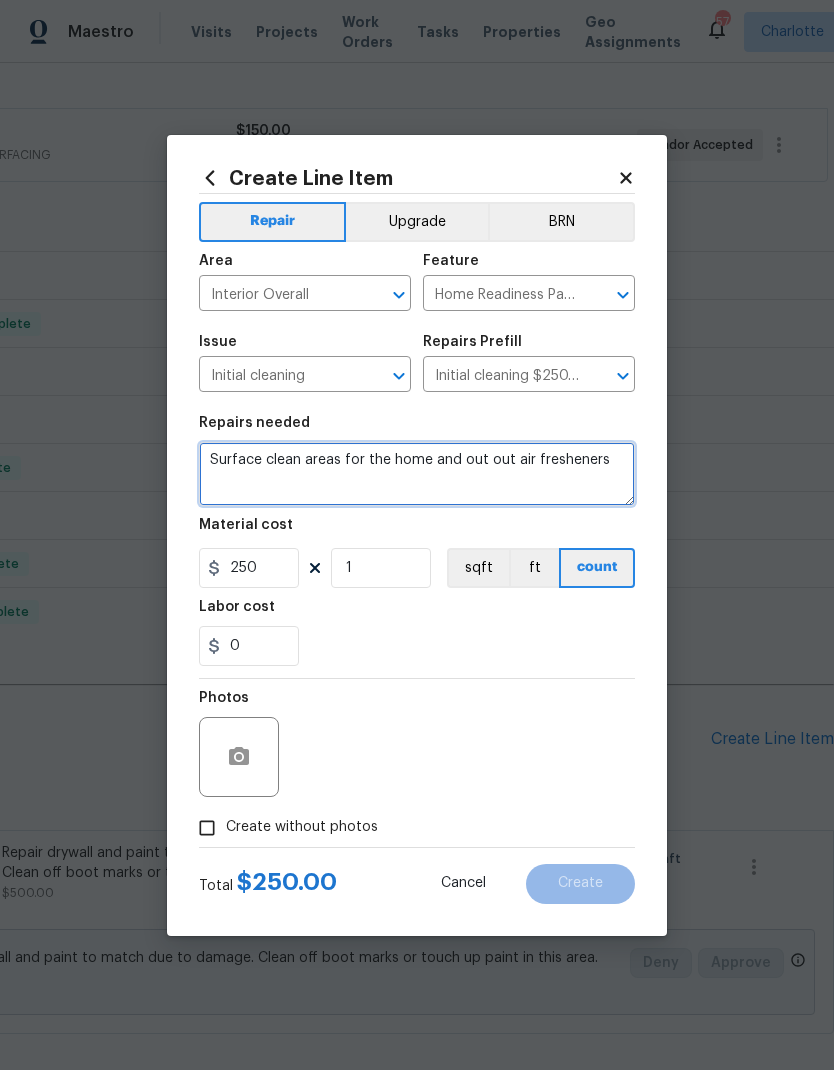 type on "Surface clean areas for the home and out out air fresheners" 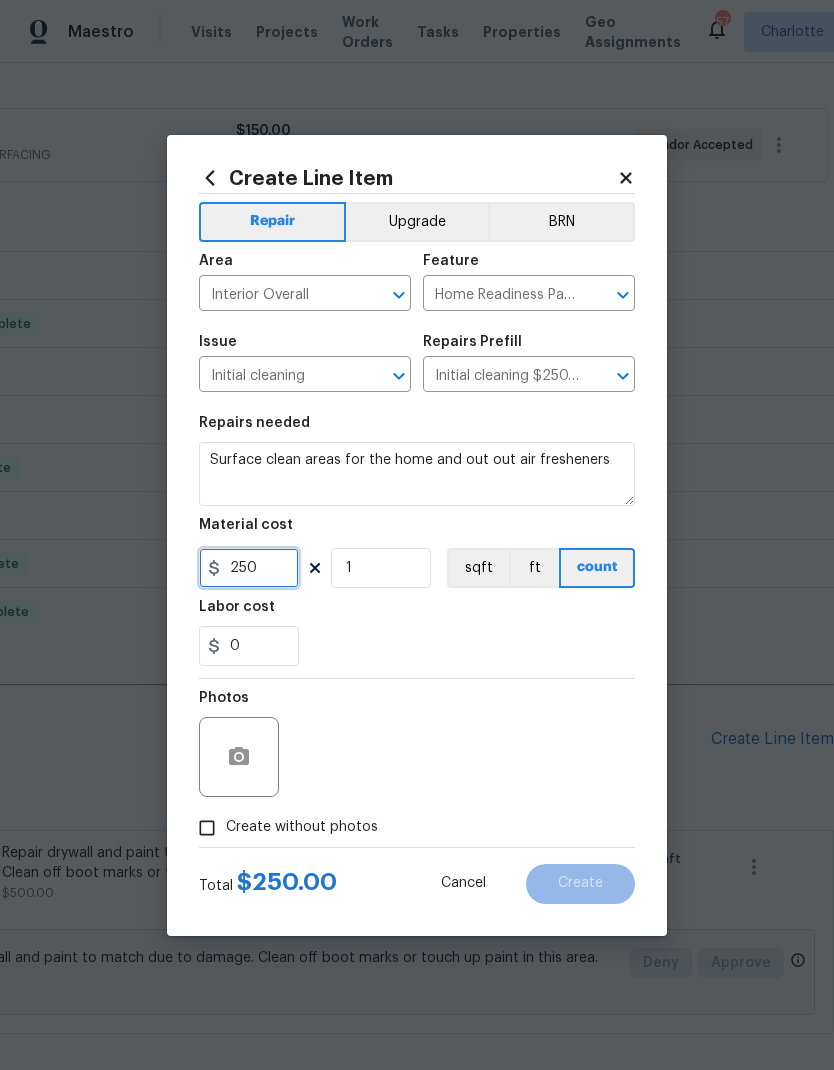 click on "250" at bounding box center (249, 568) 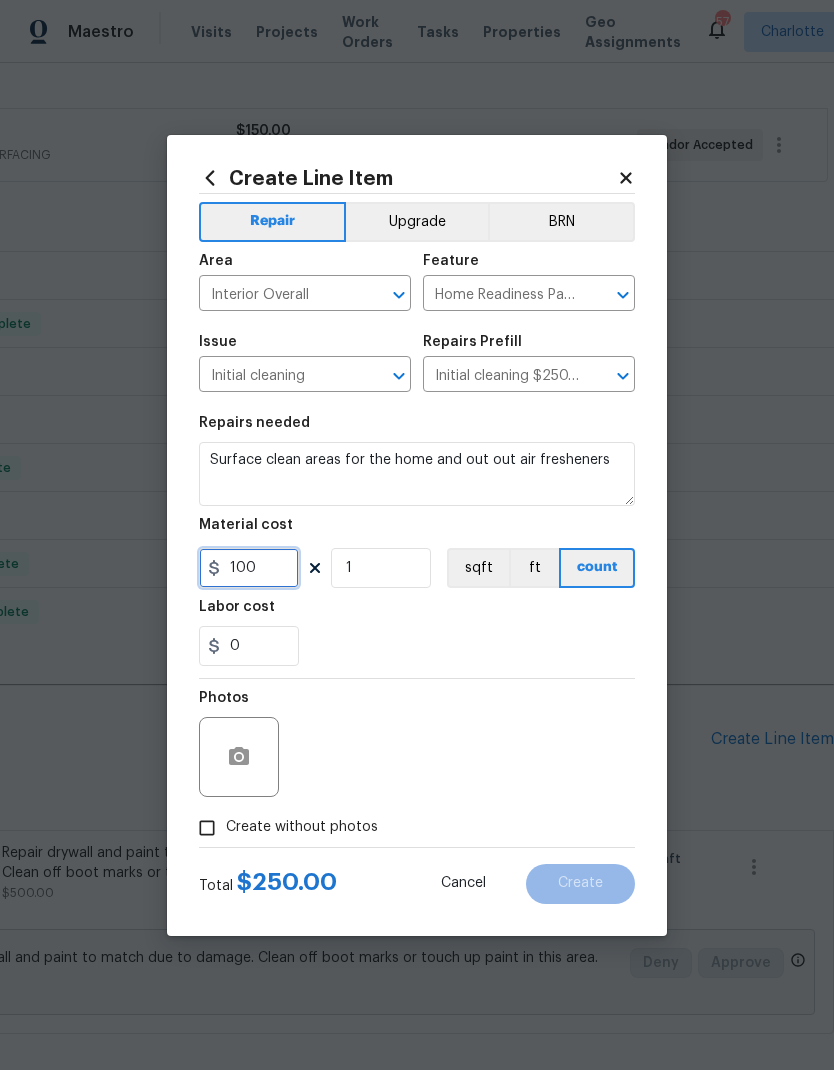 type on "100" 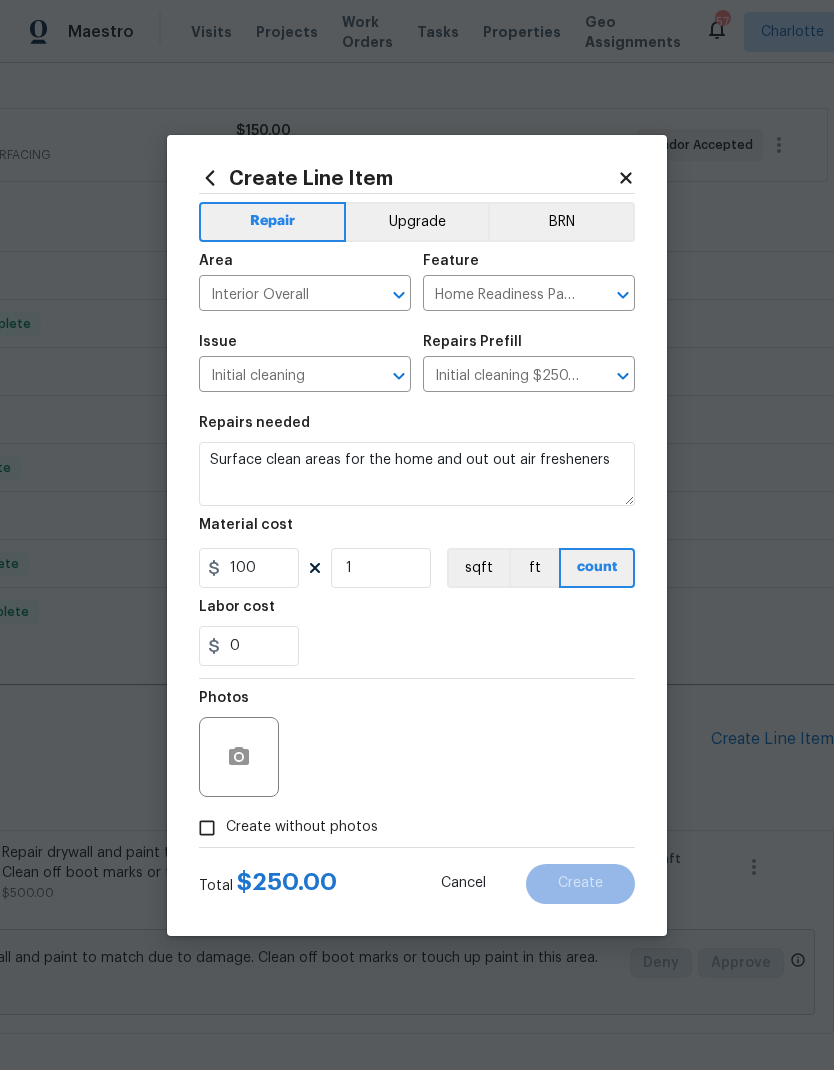 click on "0" at bounding box center (417, 646) 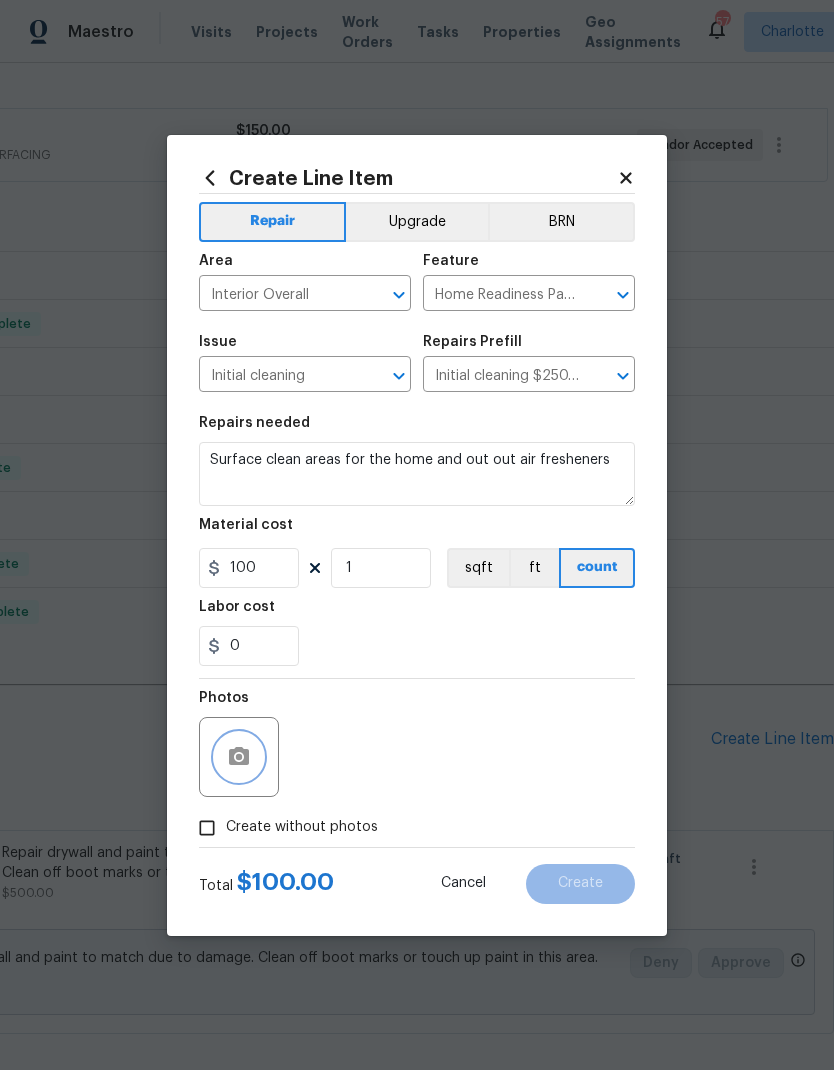 click 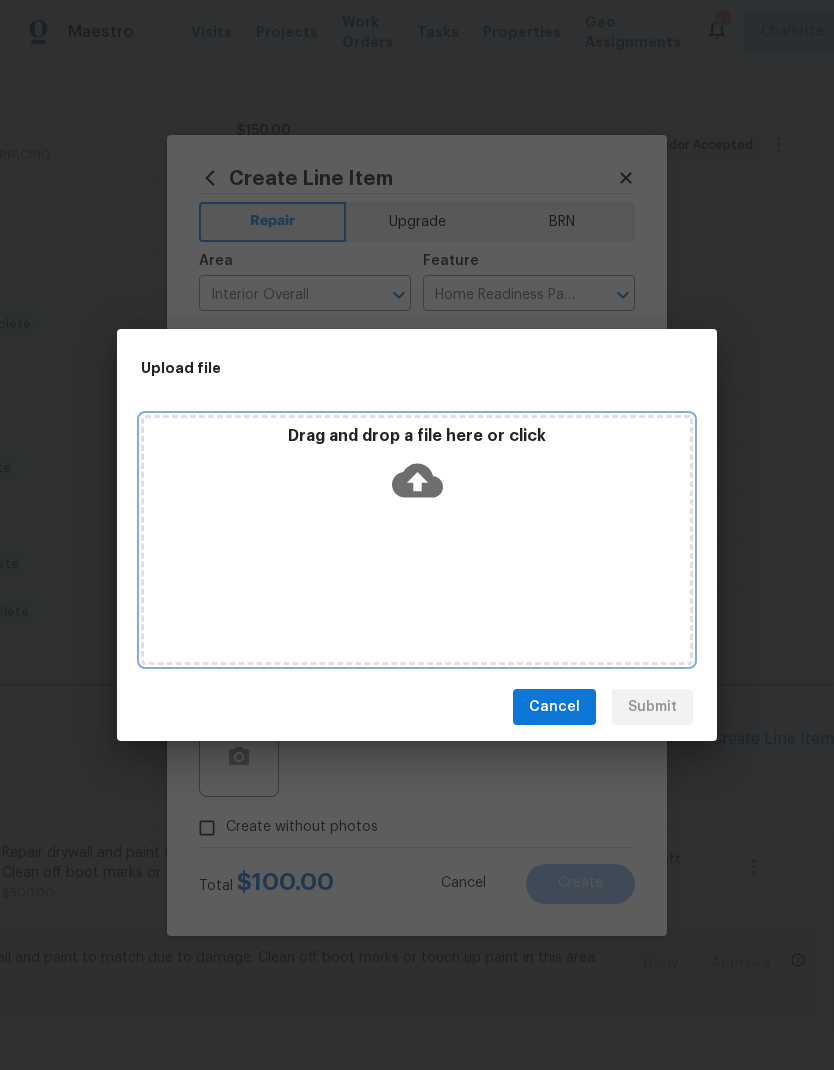 click 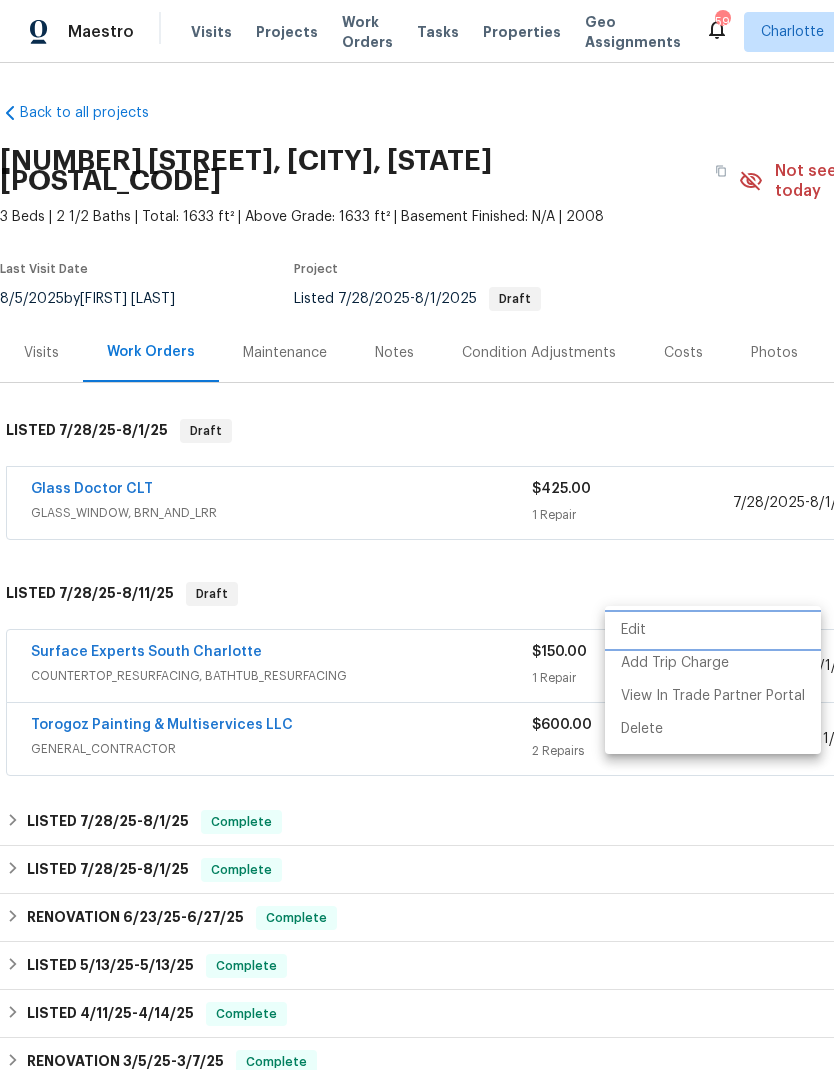 scroll, scrollTop: 0, scrollLeft: 0, axis: both 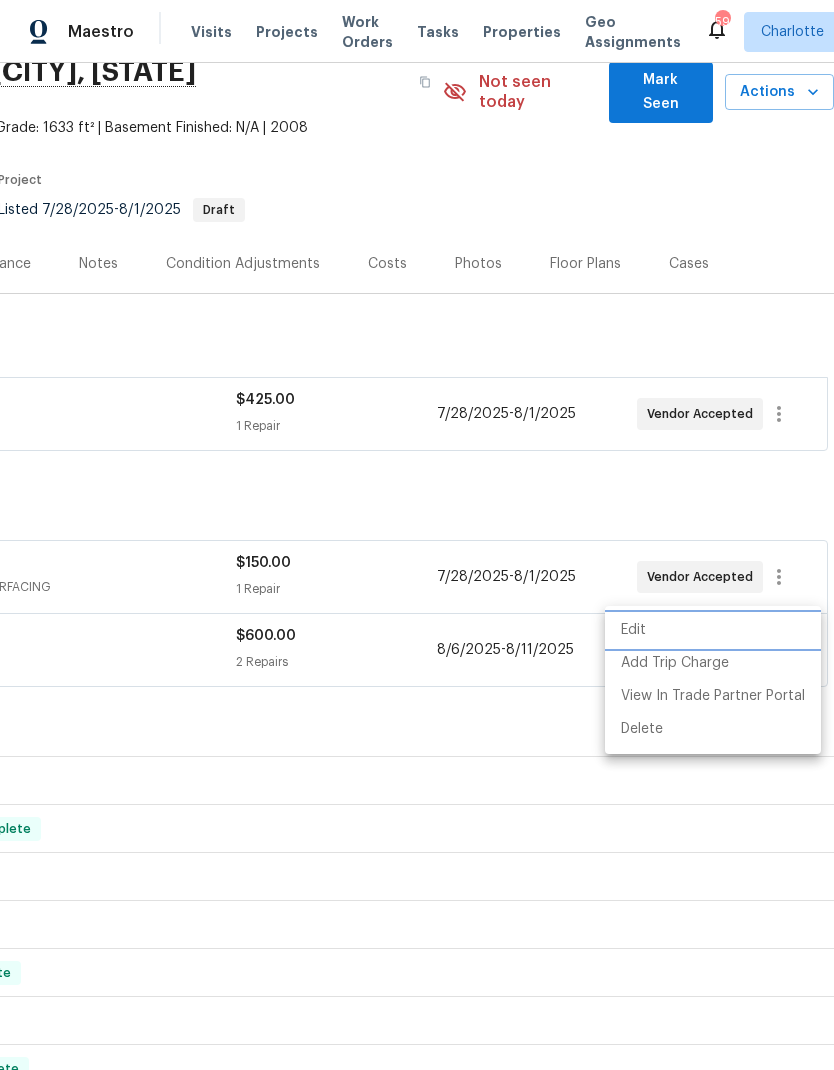 click on "Edit" at bounding box center [713, 630] 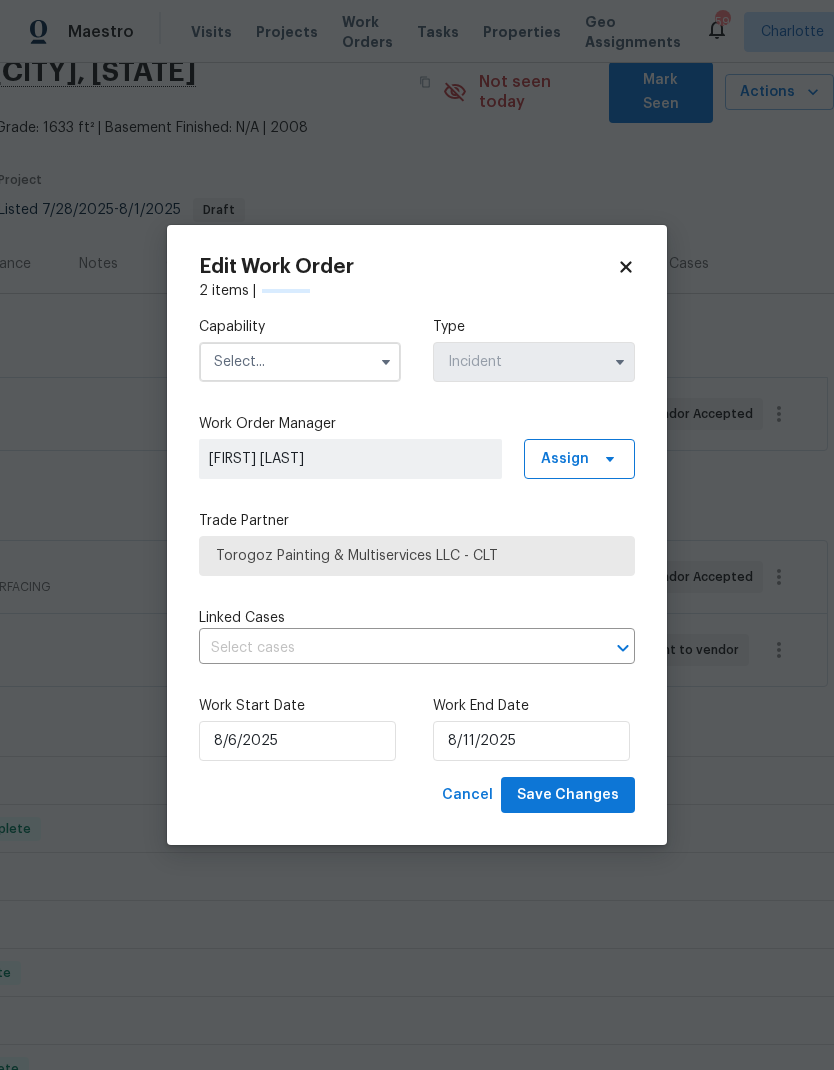 click 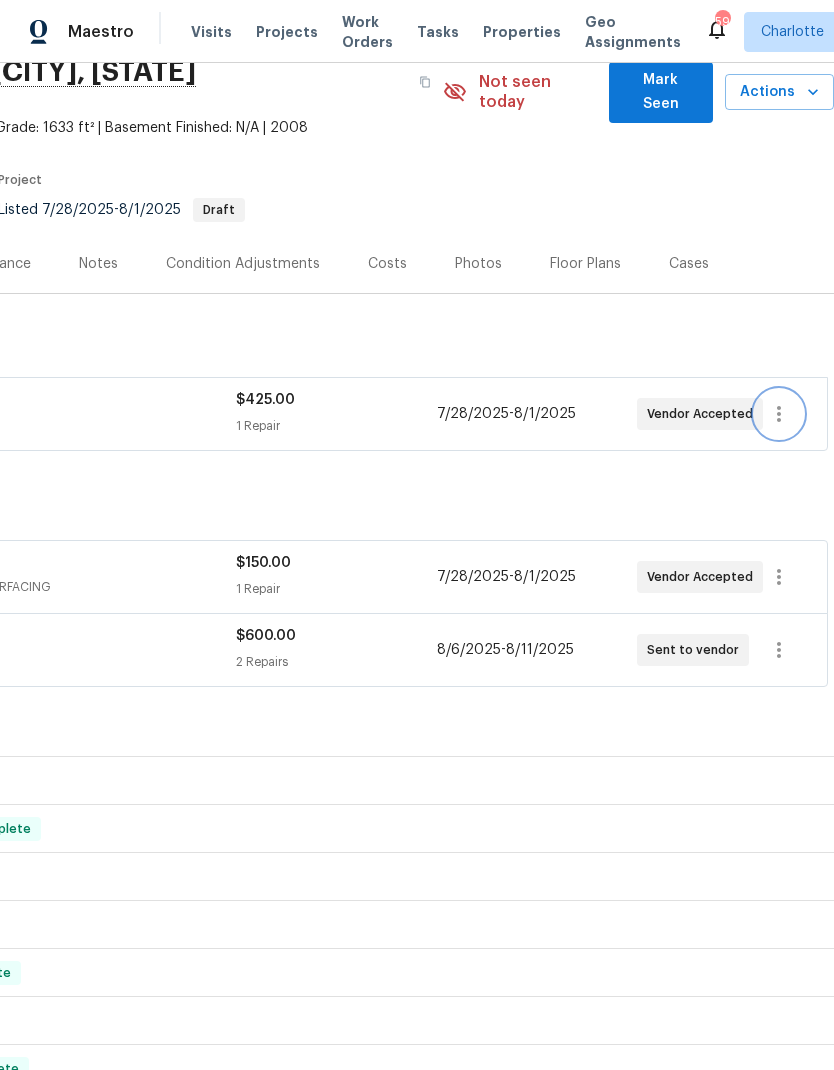 click 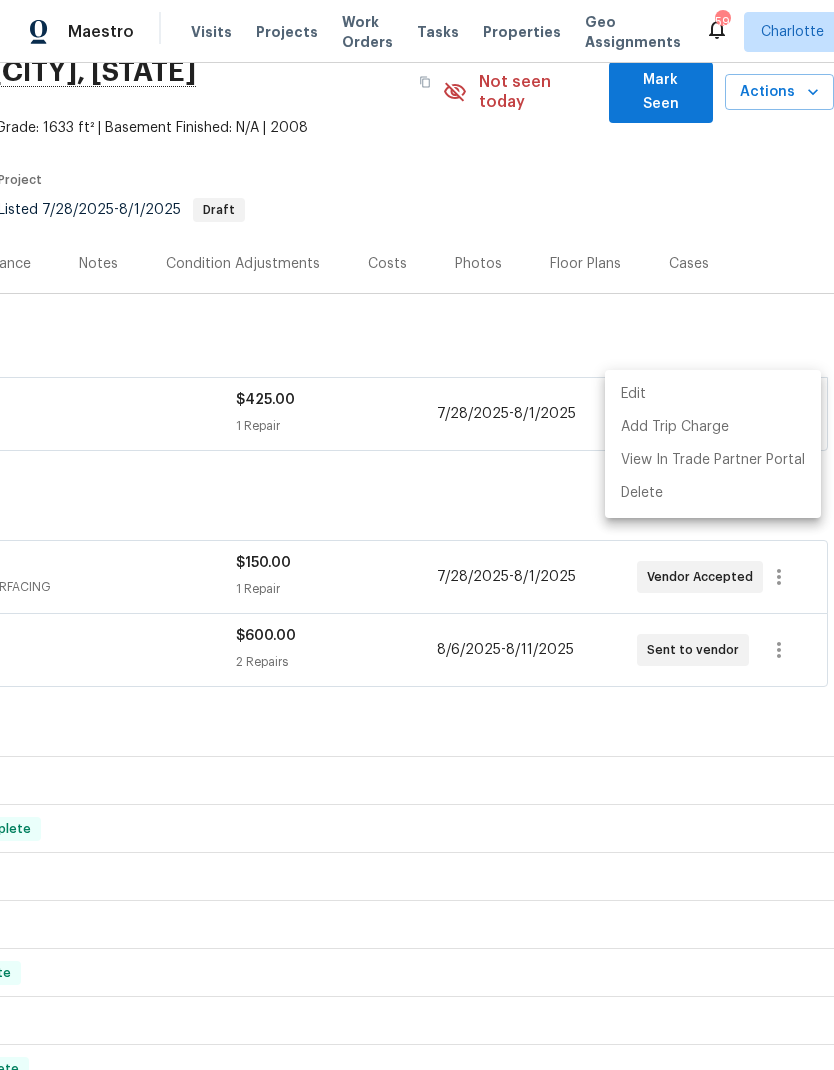 click on "Edit" at bounding box center (713, 394) 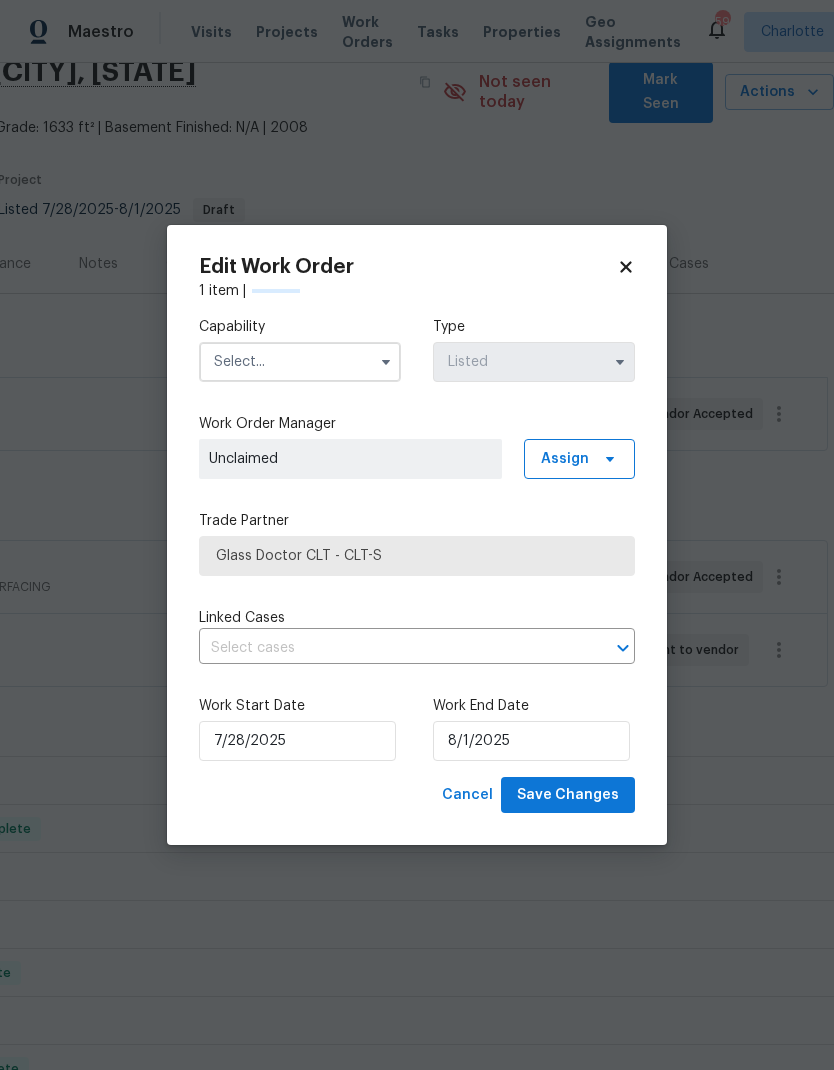 click at bounding box center (386, 362) 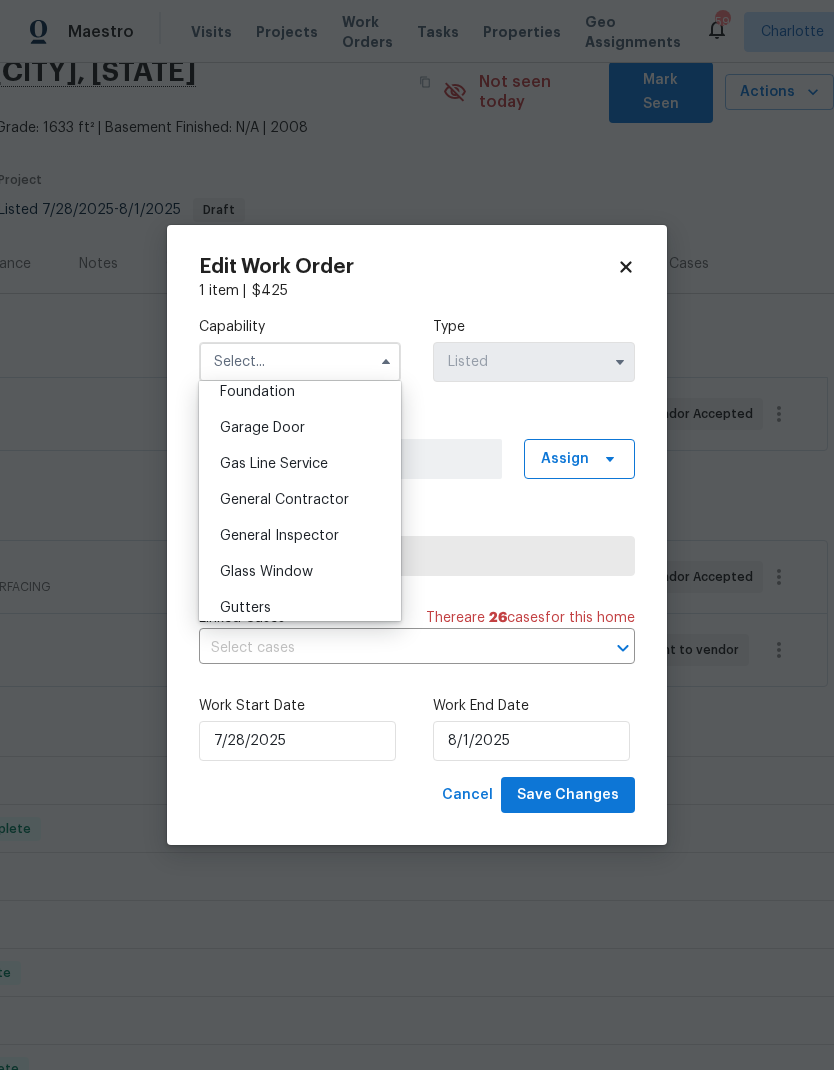 scroll, scrollTop: 901, scrollLeft: 0, axis: vertical 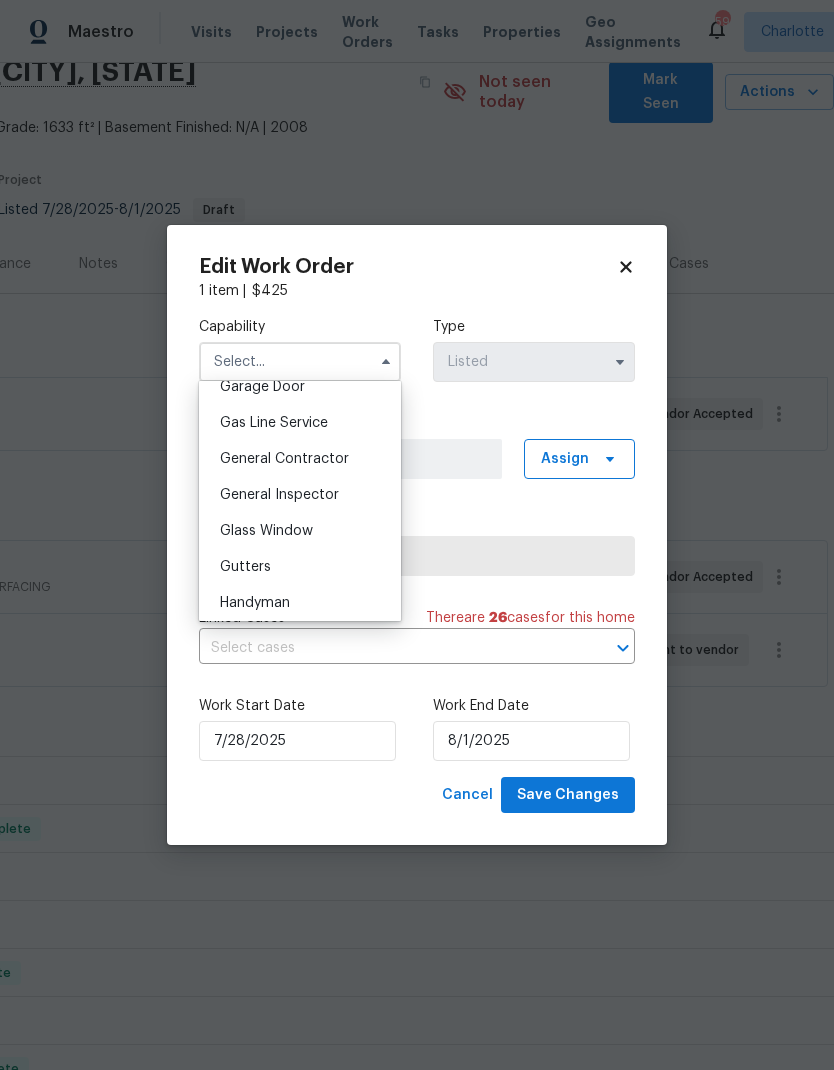 click on "Glass Window" at bounding box center [300, 531] 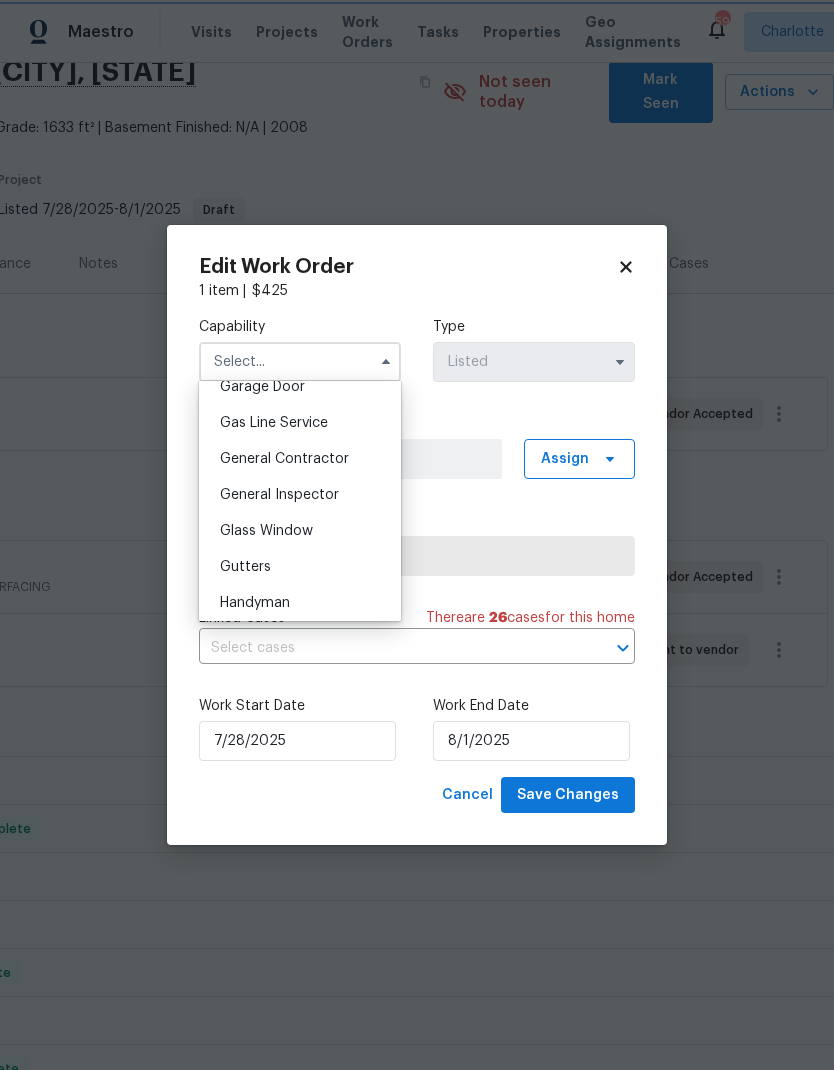 type on "Glass Window" 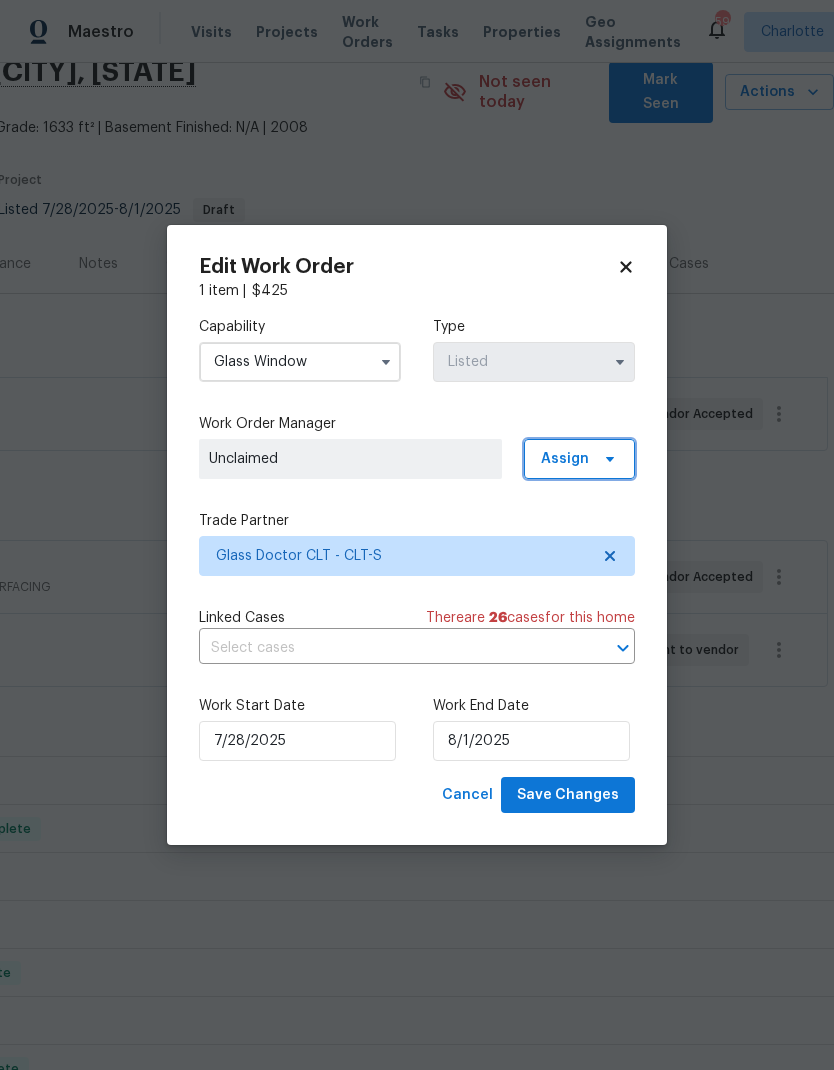 click 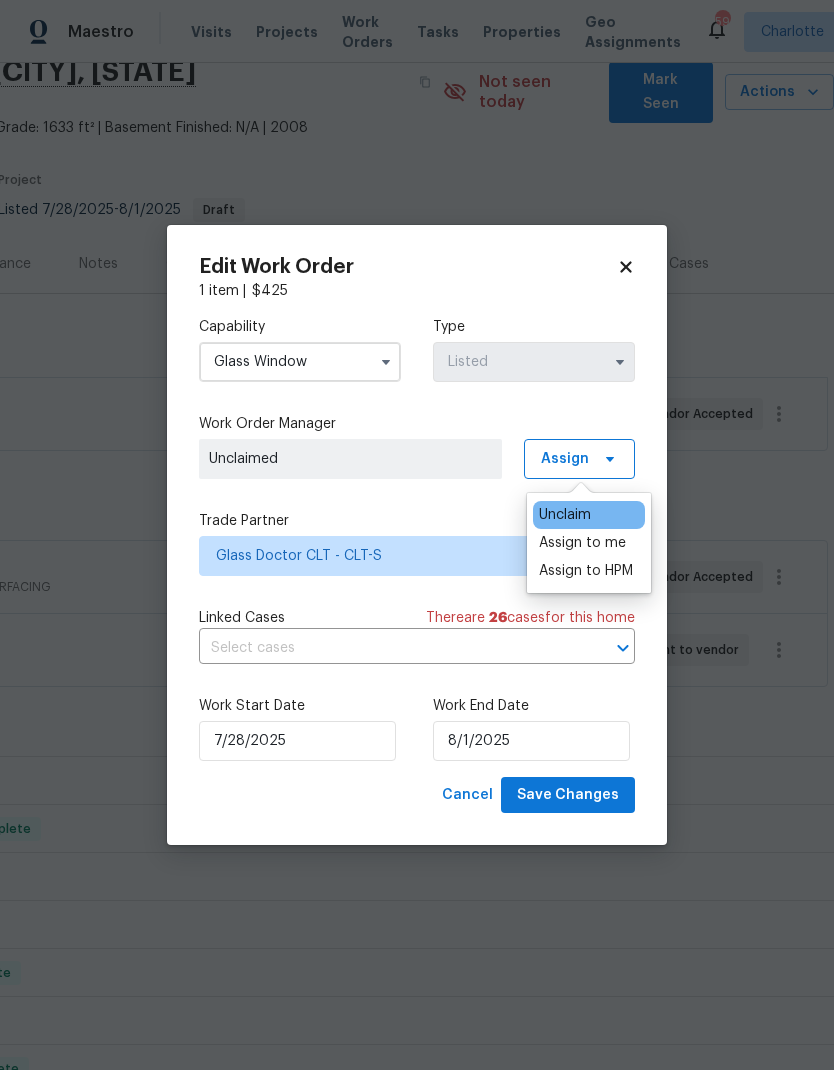 click on "Assign to me" at bounding box center (582, 543) 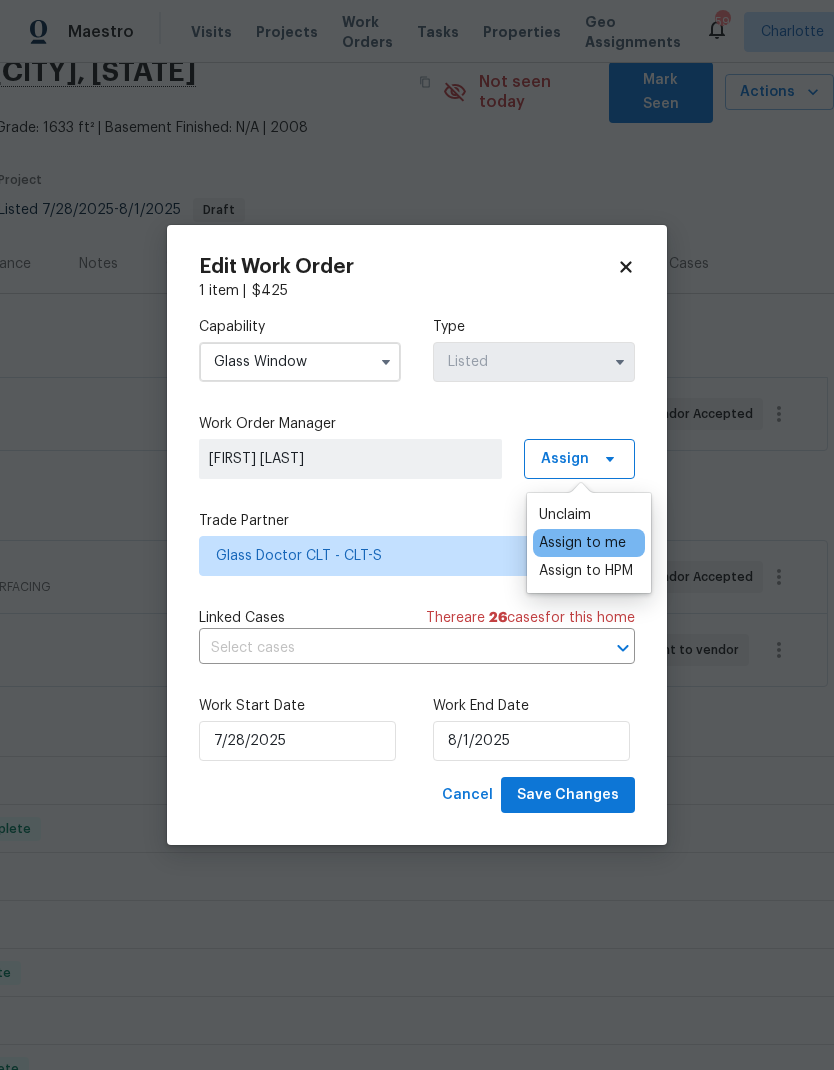 click on "Capability   Glass Window Type   Listed Work Order Manager   Ryan Carder Assign Trade Partner   Glass Doctor CLT - CLT-S Linked Cases There  are   26  case s  for this home   ​ Work Start Date   7/28/2025 Work End Date   8/1/2025" at bounding box center (417, 539) 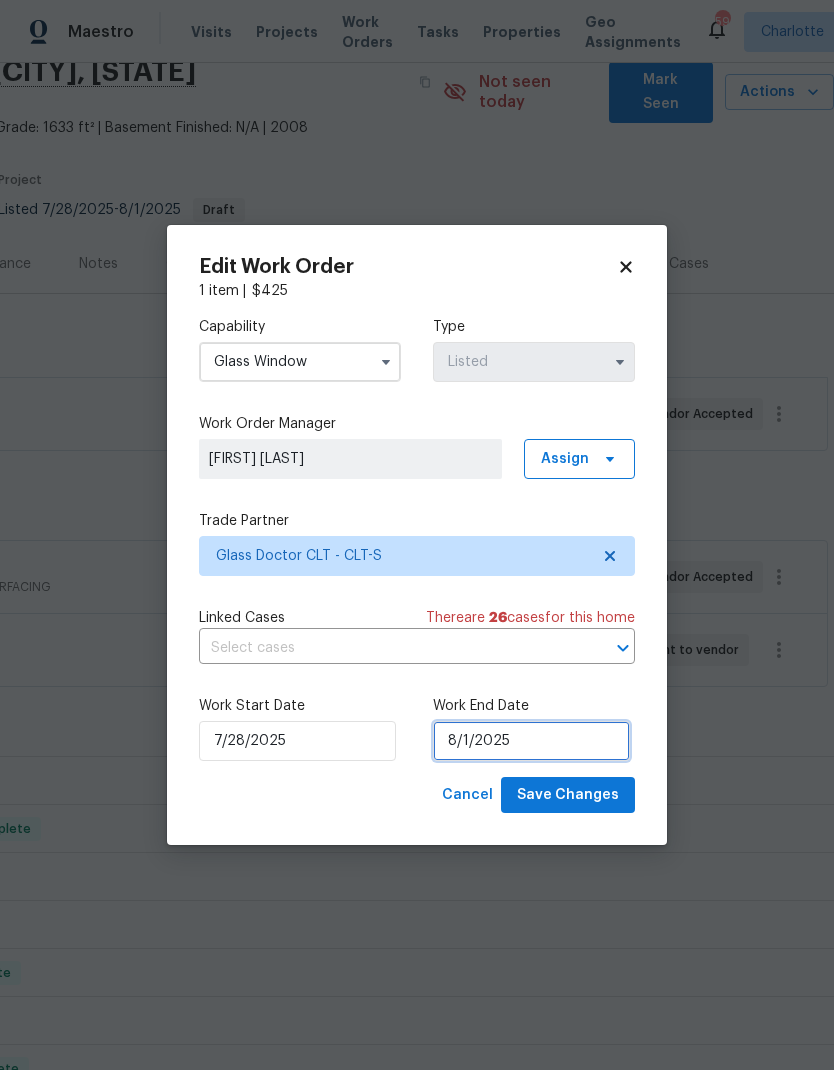 click on "8/1/2025" at bounding box center (531, 741) 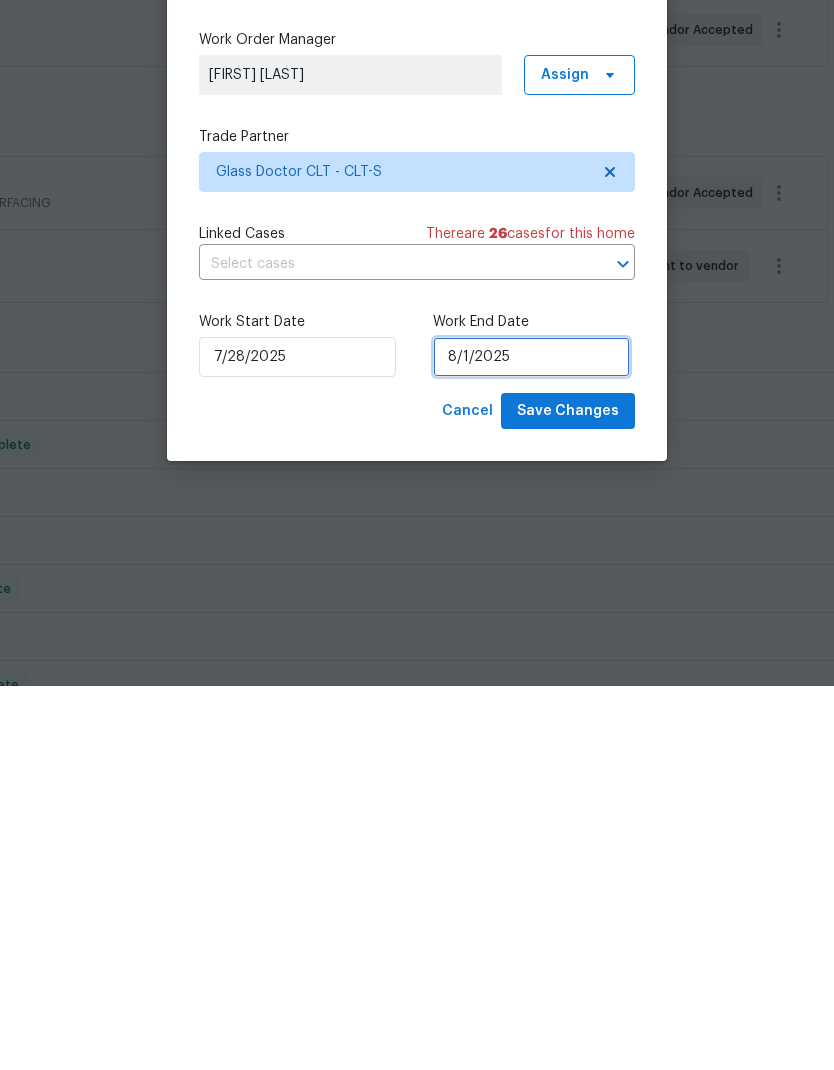 select on "7" 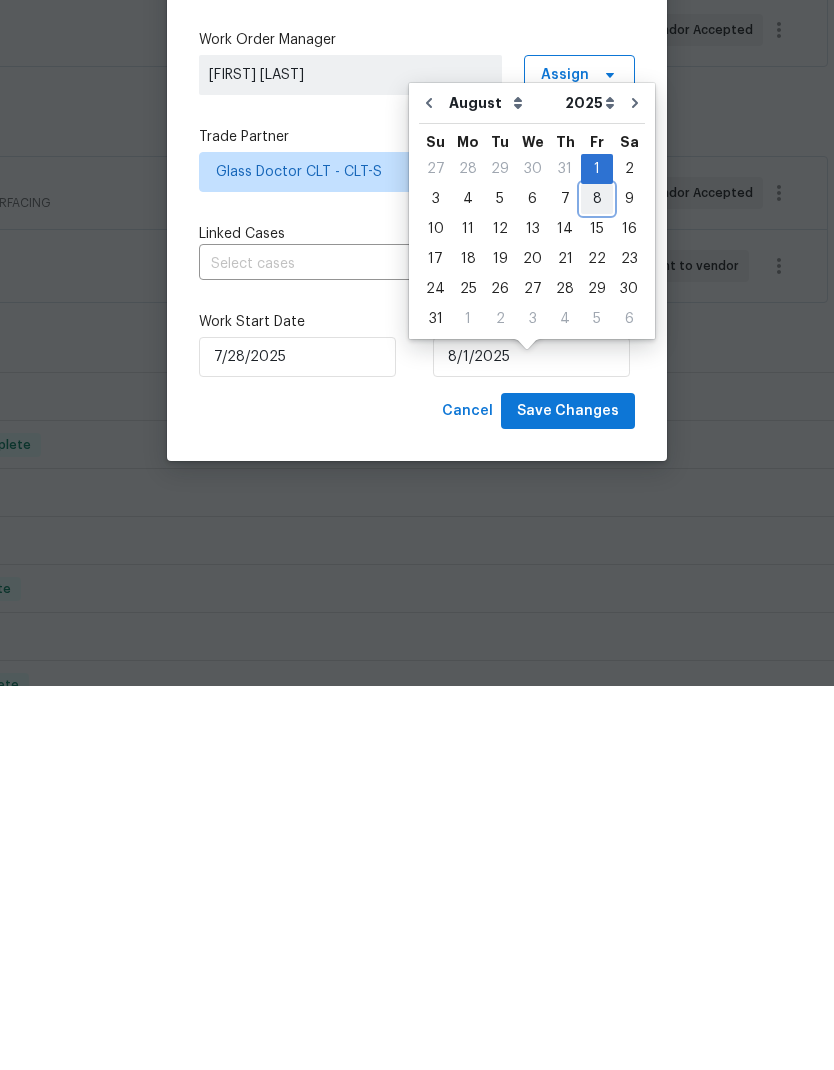 click on "8" at bounding box center [597, 583] 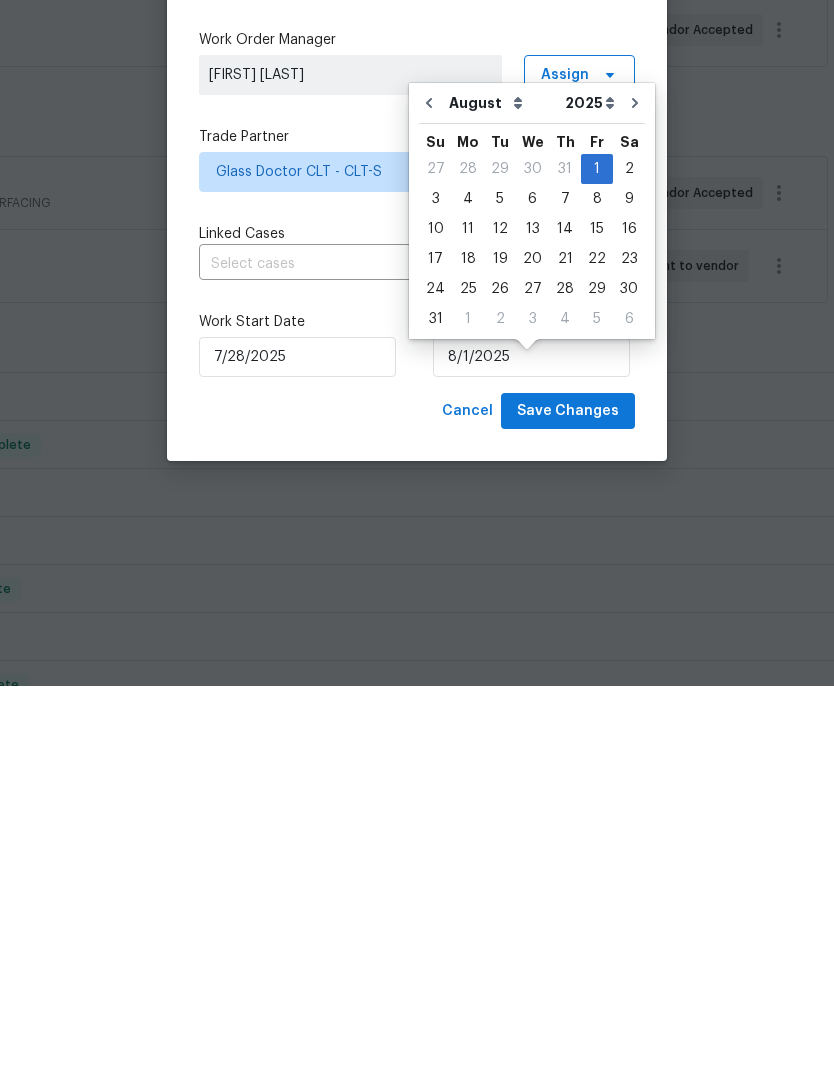 type on "8/8/2025" 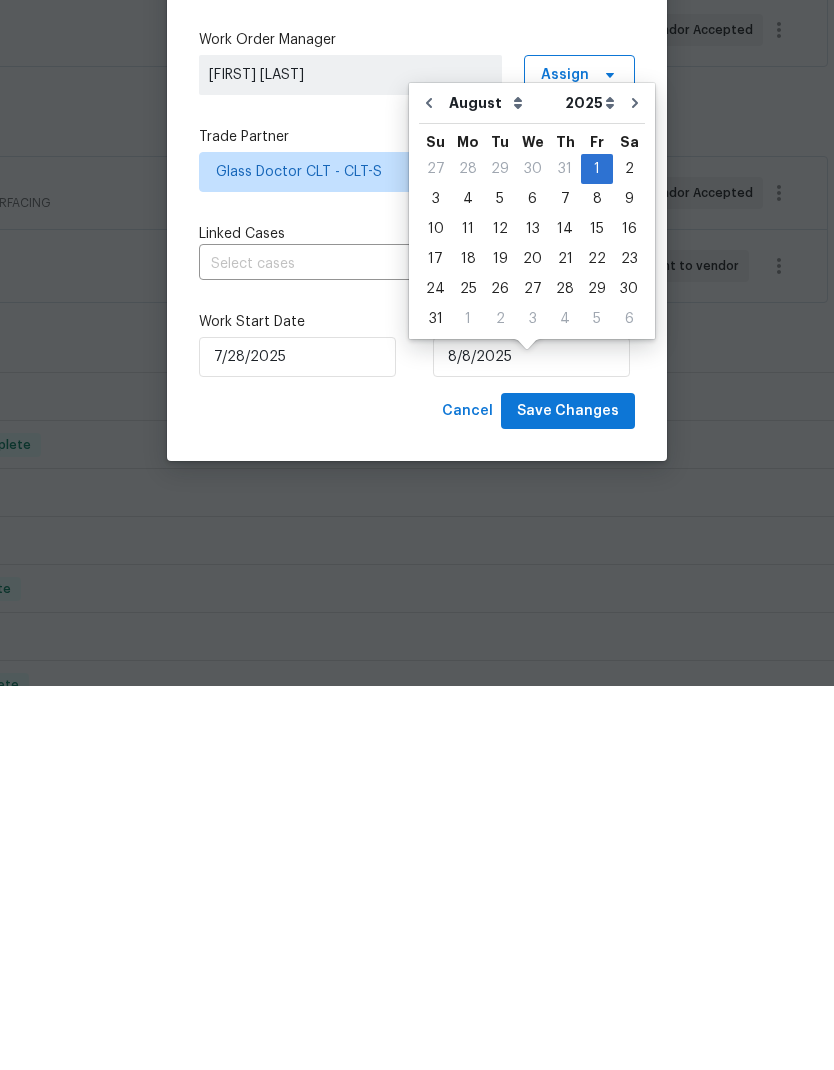 scroll, scrollTop: 80, scrollLeft: 0, axis: vertical 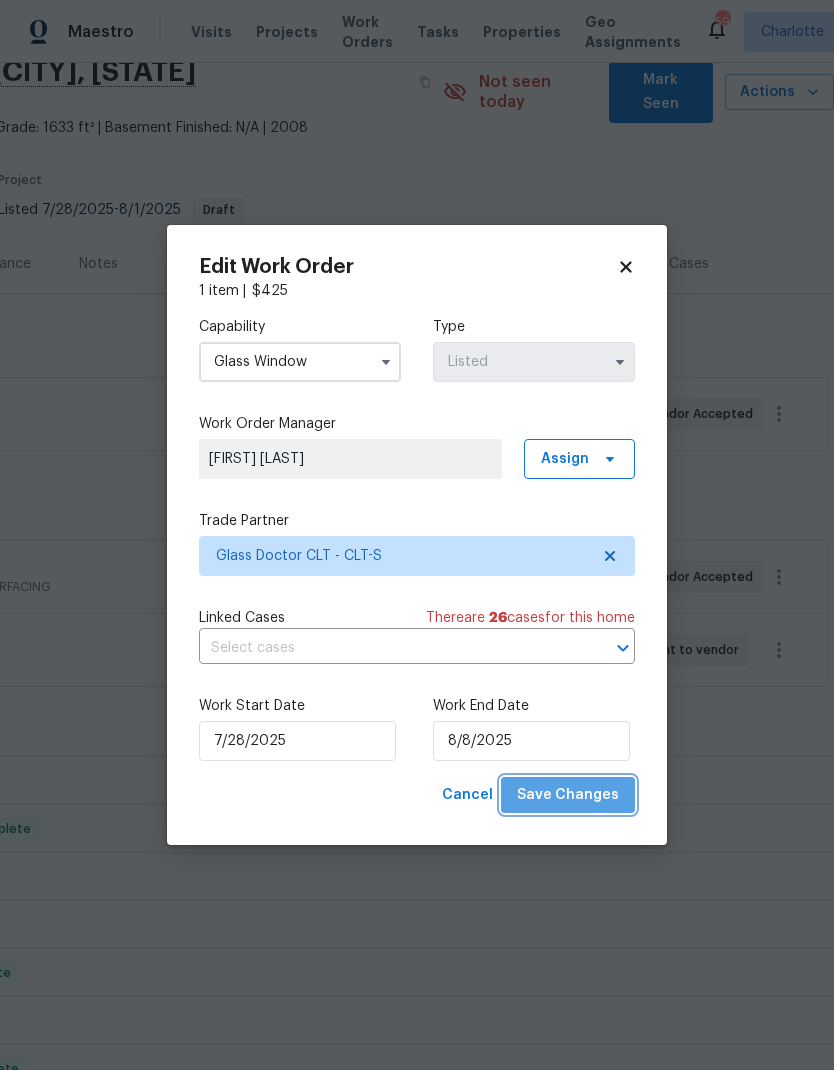 click on "Save Changes" at bounding box center (568, 795) 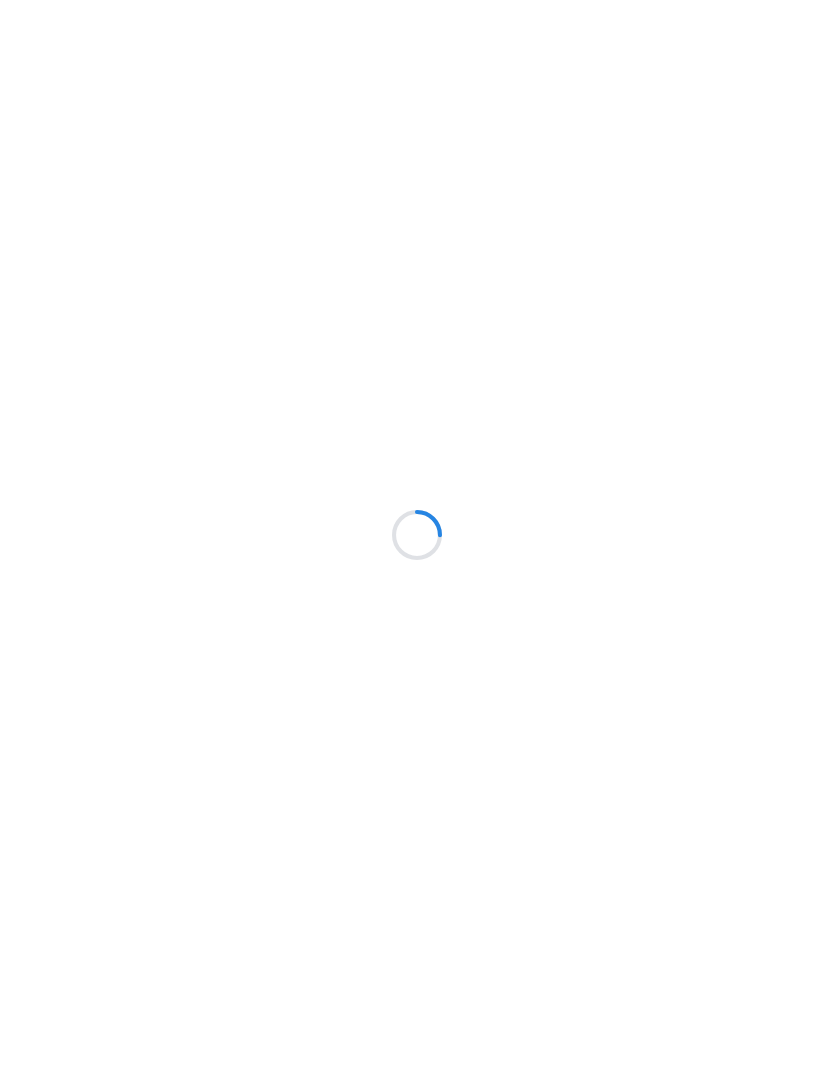 scroll, scrollTop: 0, scrollLeft: 0, axis: both 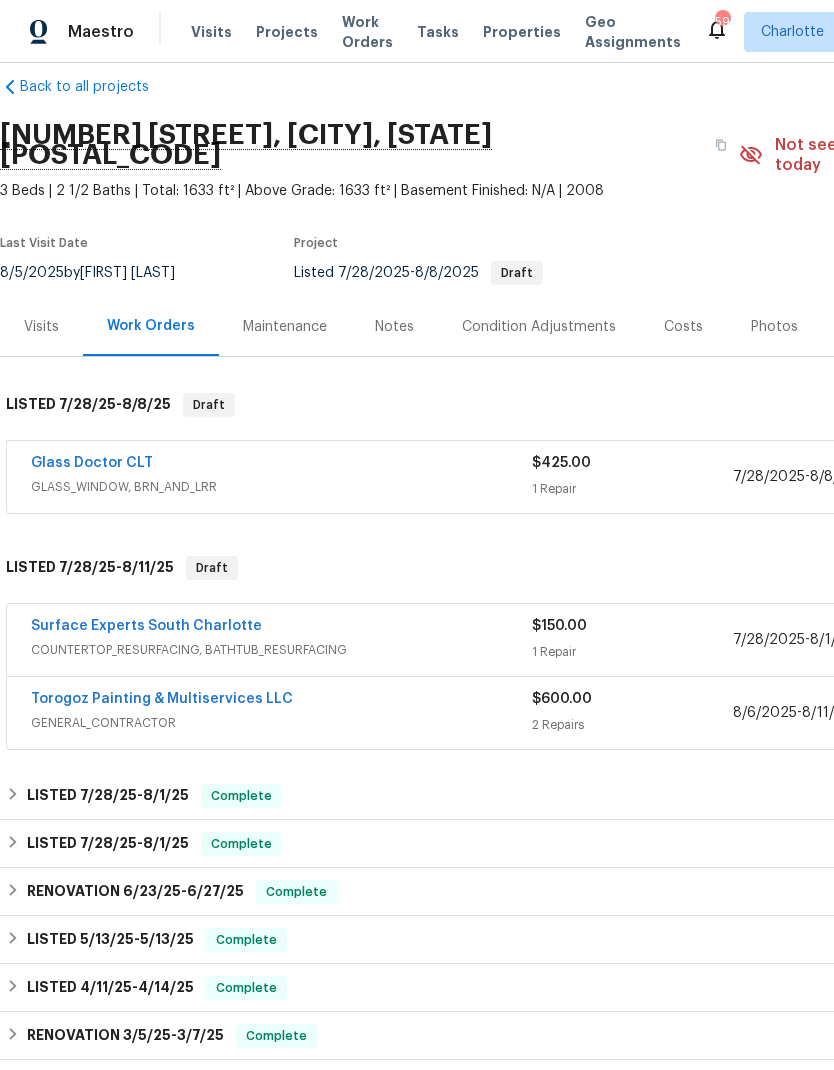 click on "Surface Experts South Charlotte" at bounding box center [146, 626] 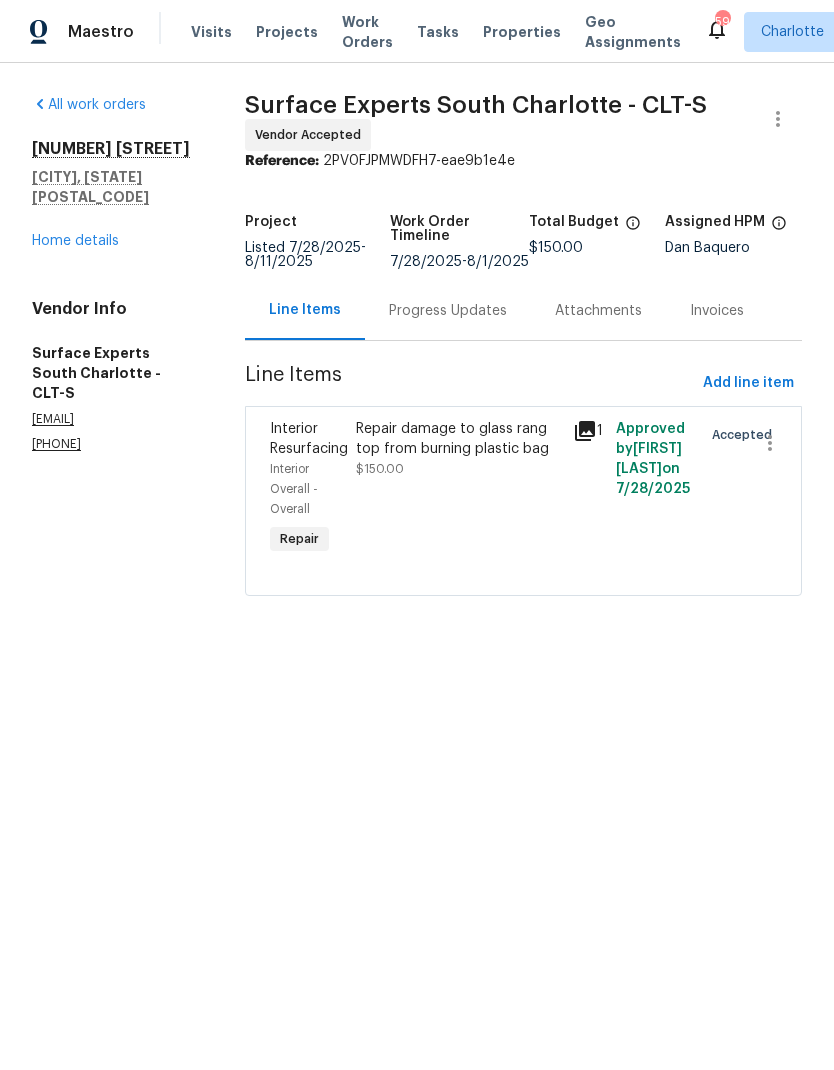 click on "Progress Updates" at bounding box center (448, 310) 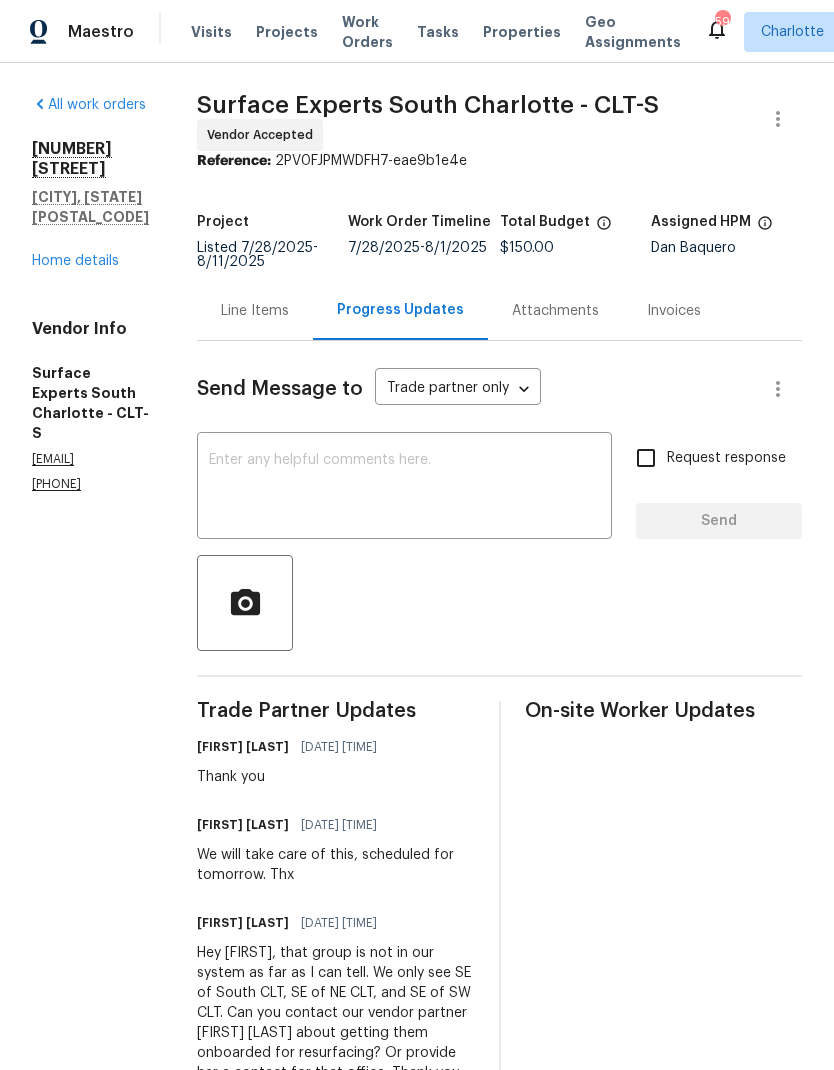 click at bounding box center (404, 488) 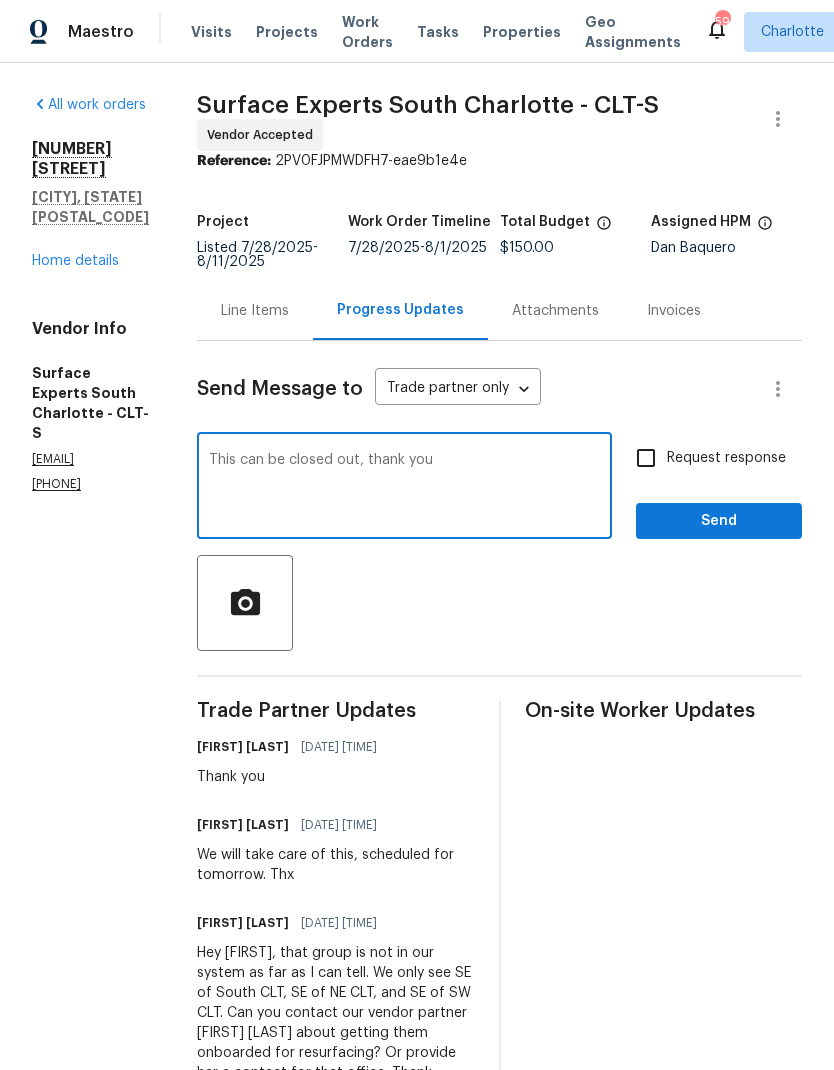 type on "This can be closed out, thank you" 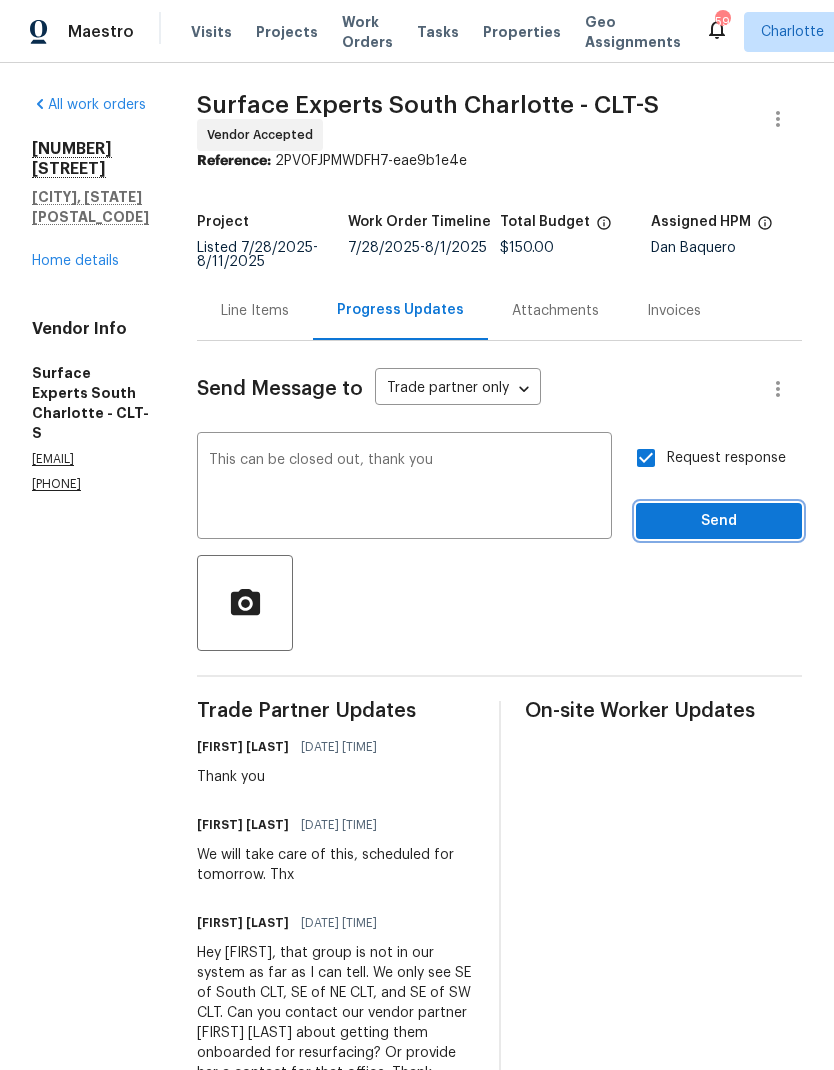 click on "Send" at bounding box center [719, 521] 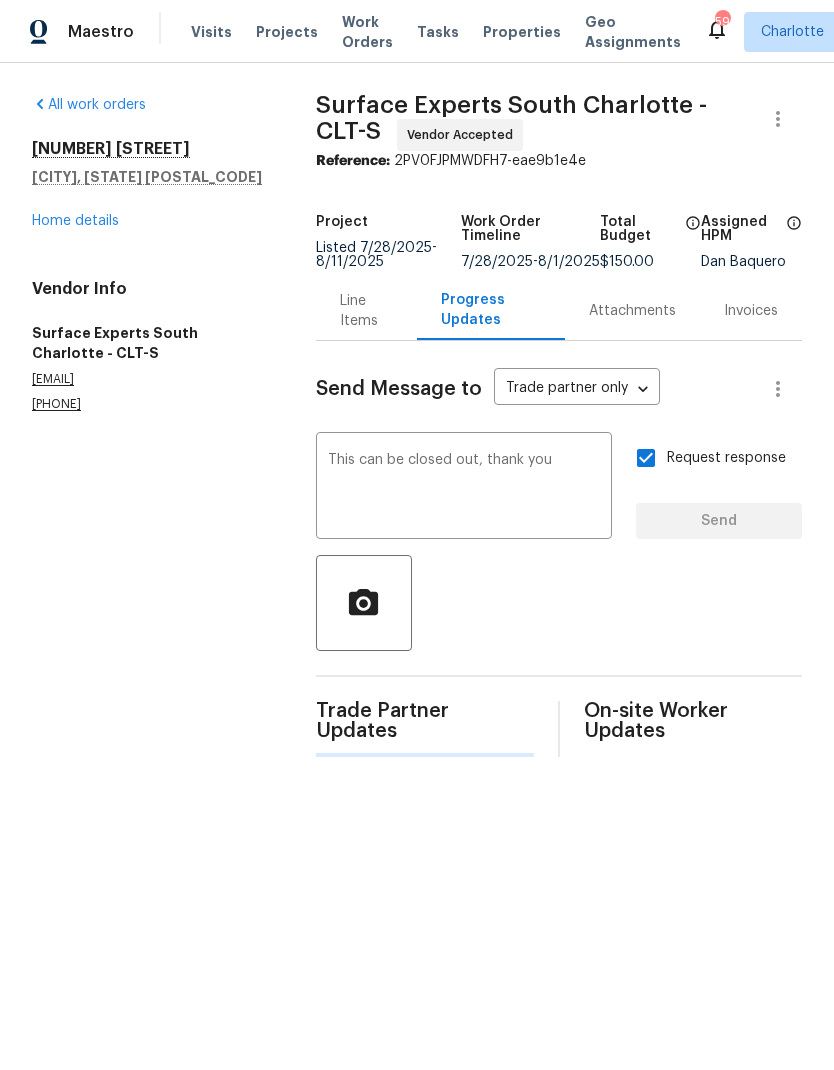 type 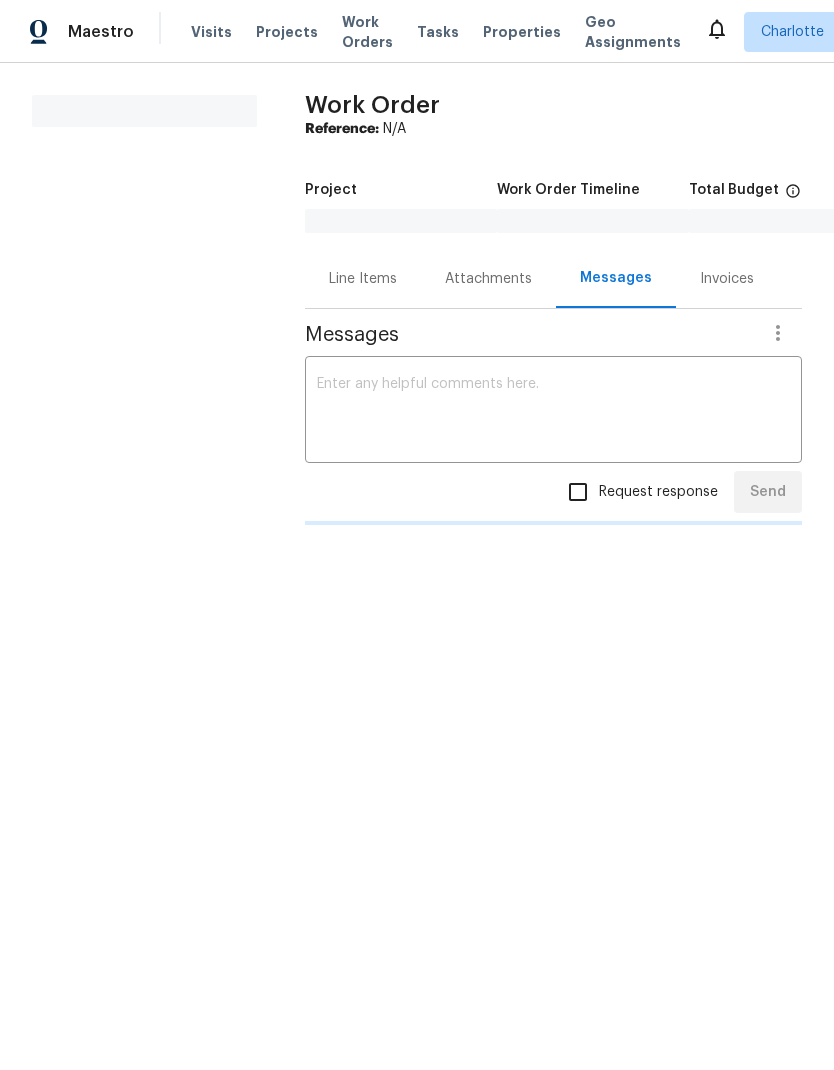 scroll, scrollTop: 0, scrollLeft: 0, axis: both 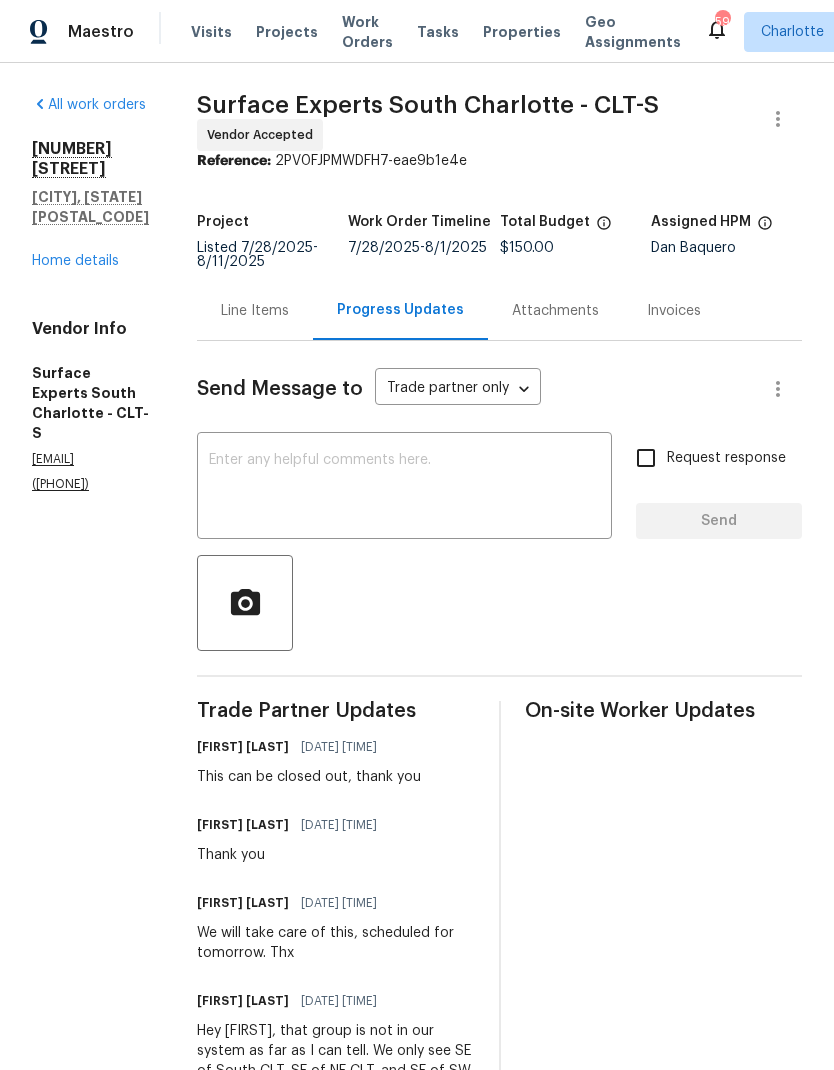 click on "Home details" at bounding box center [75, 261] 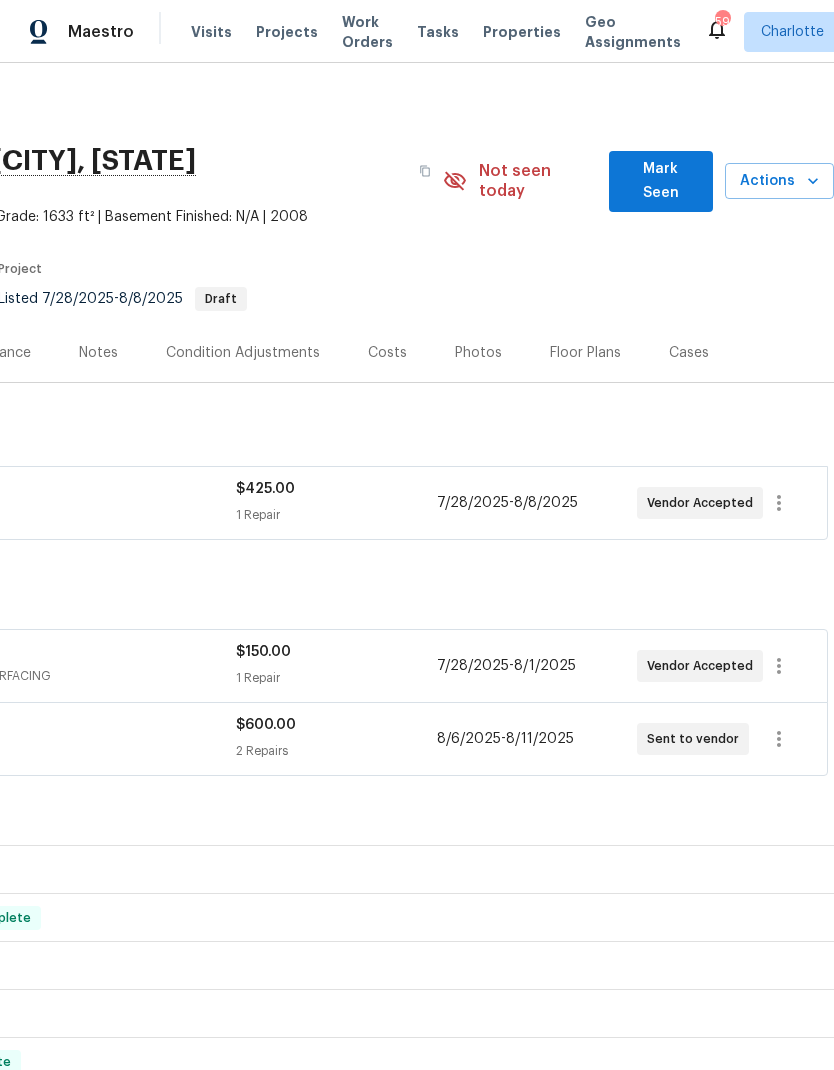 scroll, scrollTop: 0, scrollLeft: 296, axis: horizontal 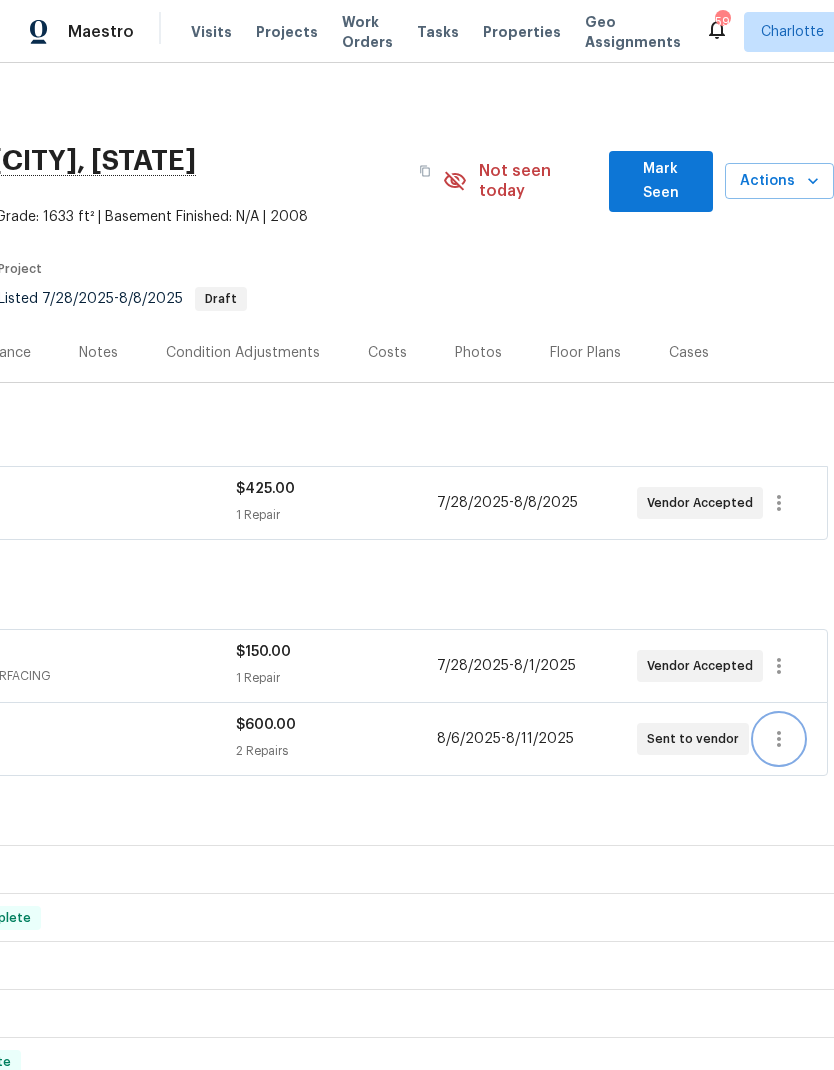 click 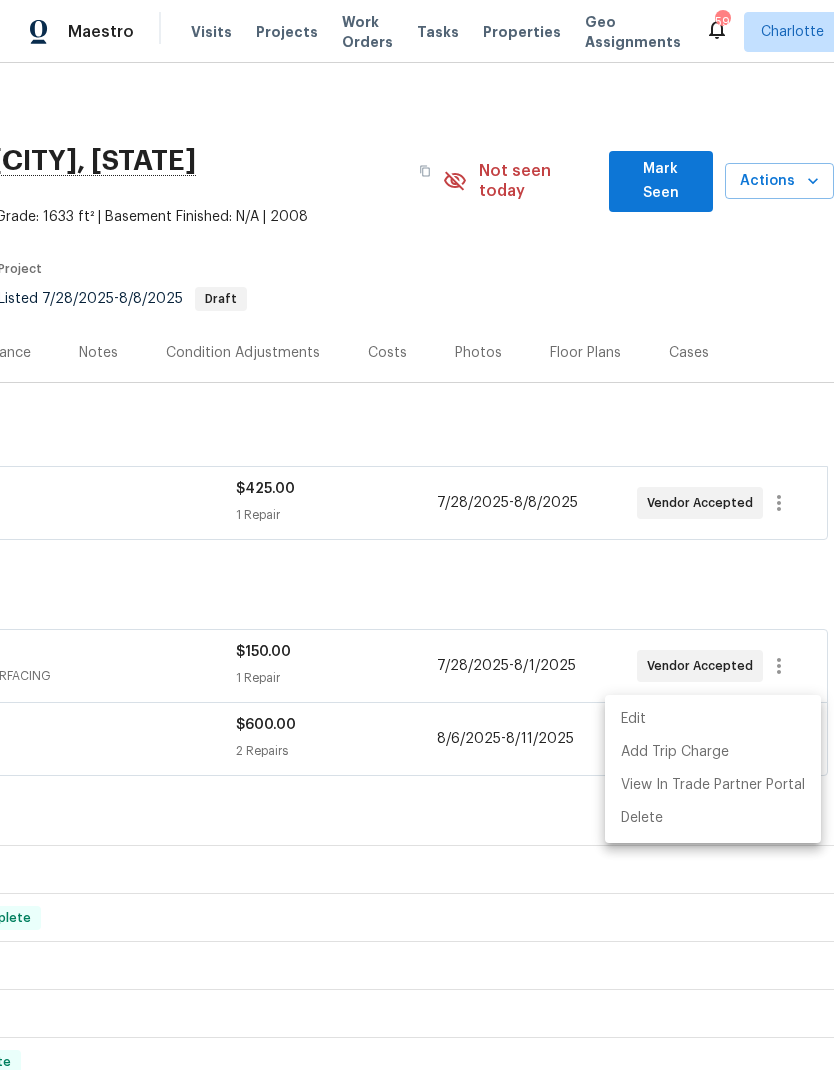 click at bounding box center (417, 535) 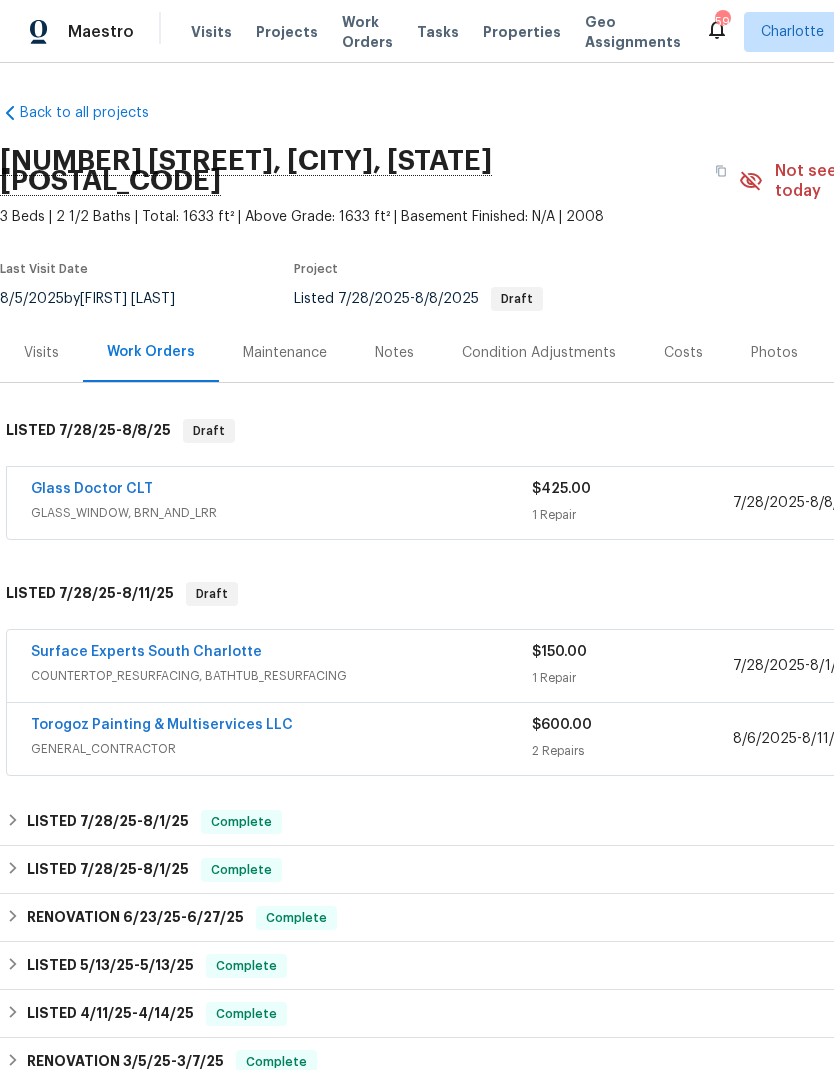 scroll, scrollTop: 0, scrollLeft: 0, axis: both 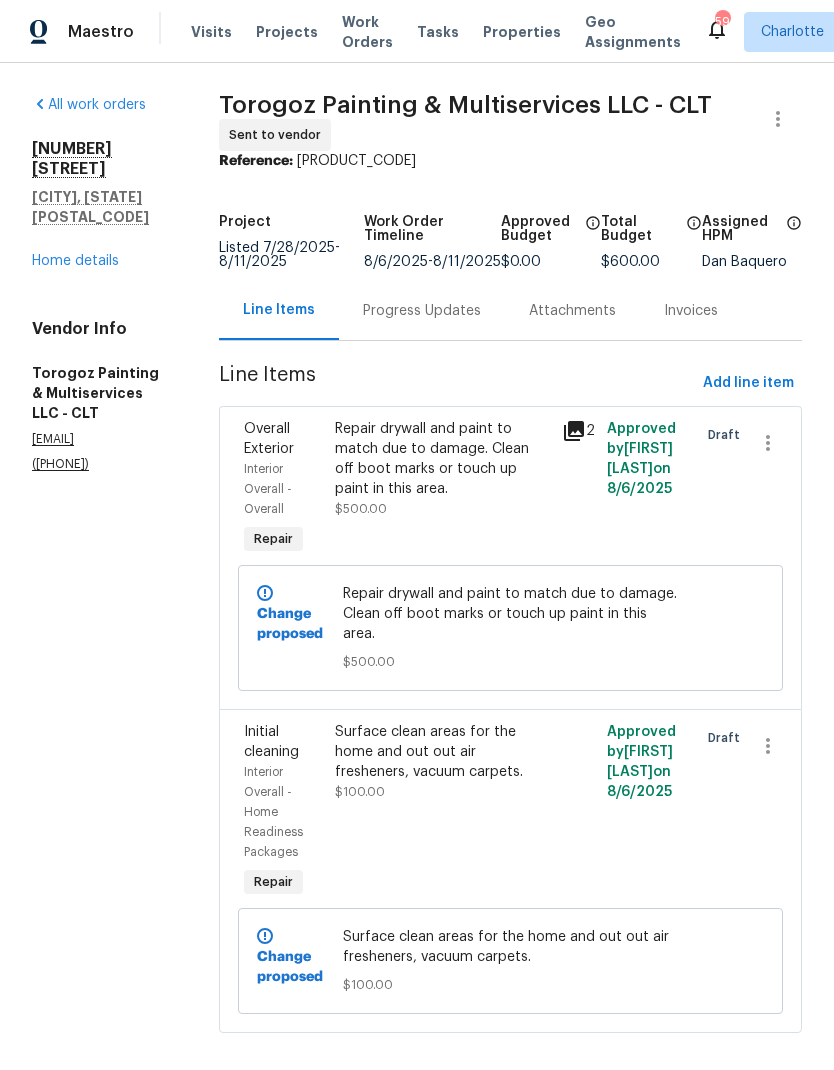 click on "Progress Updates" at bounding box center [422, 311] 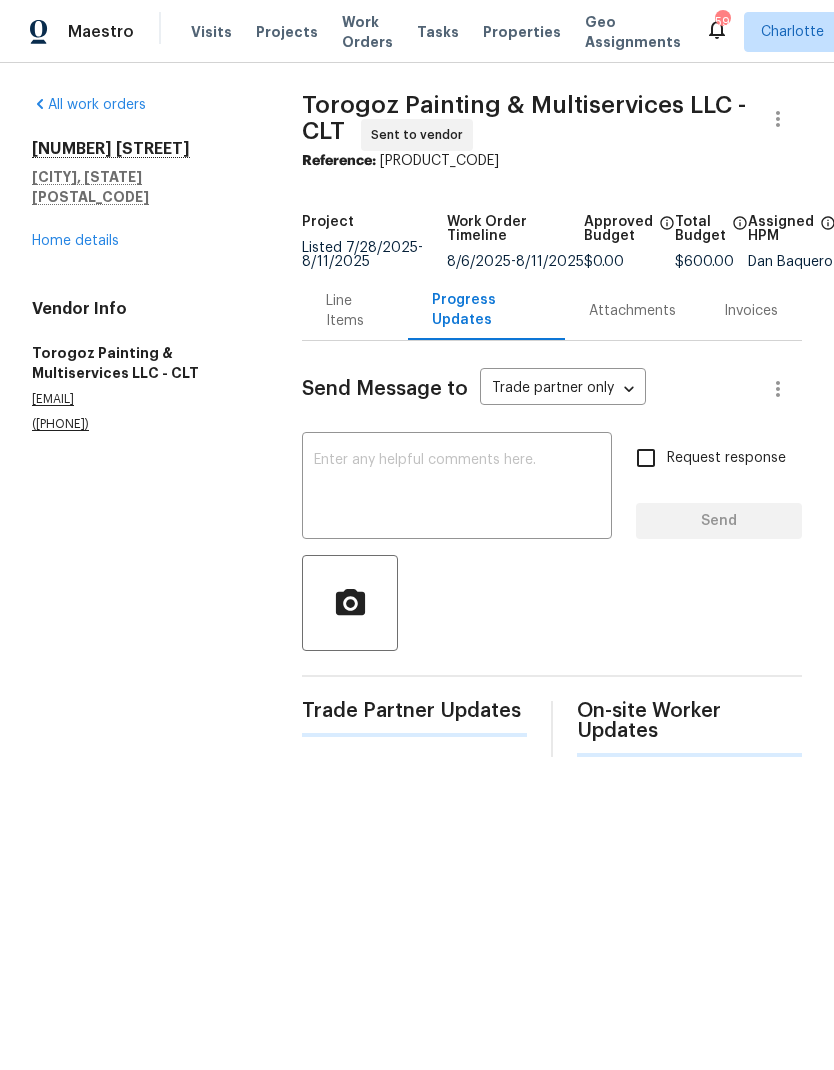 click at bounding box center (457, 488) 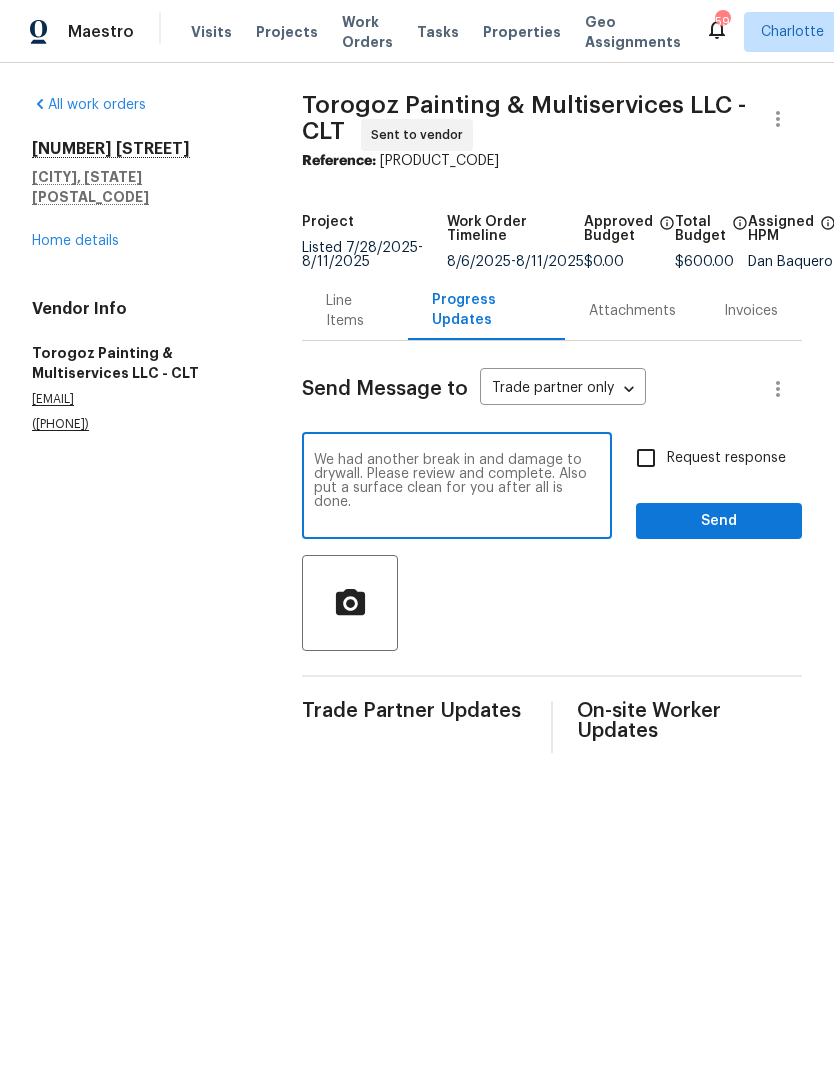 type on "We had another break in and damage to drywall. Please review and complete. Also put a surface clean for you after all is done." 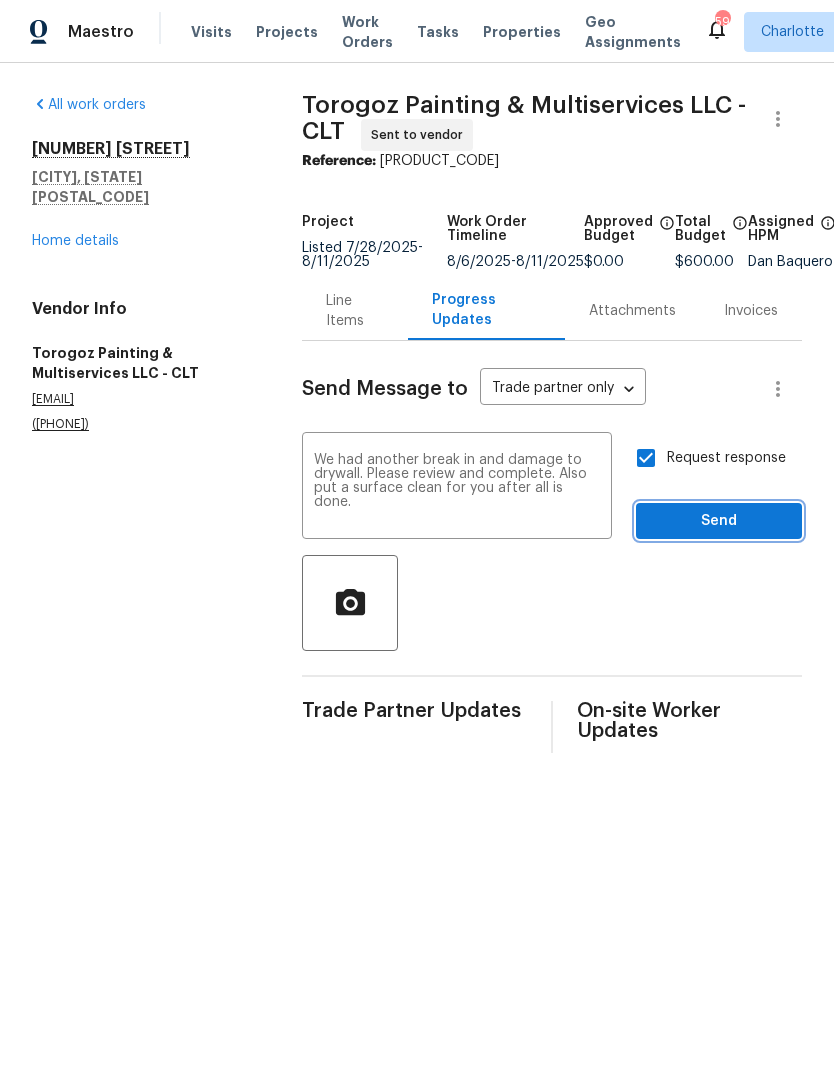 click on "Send" at bounding box center (719, 521) 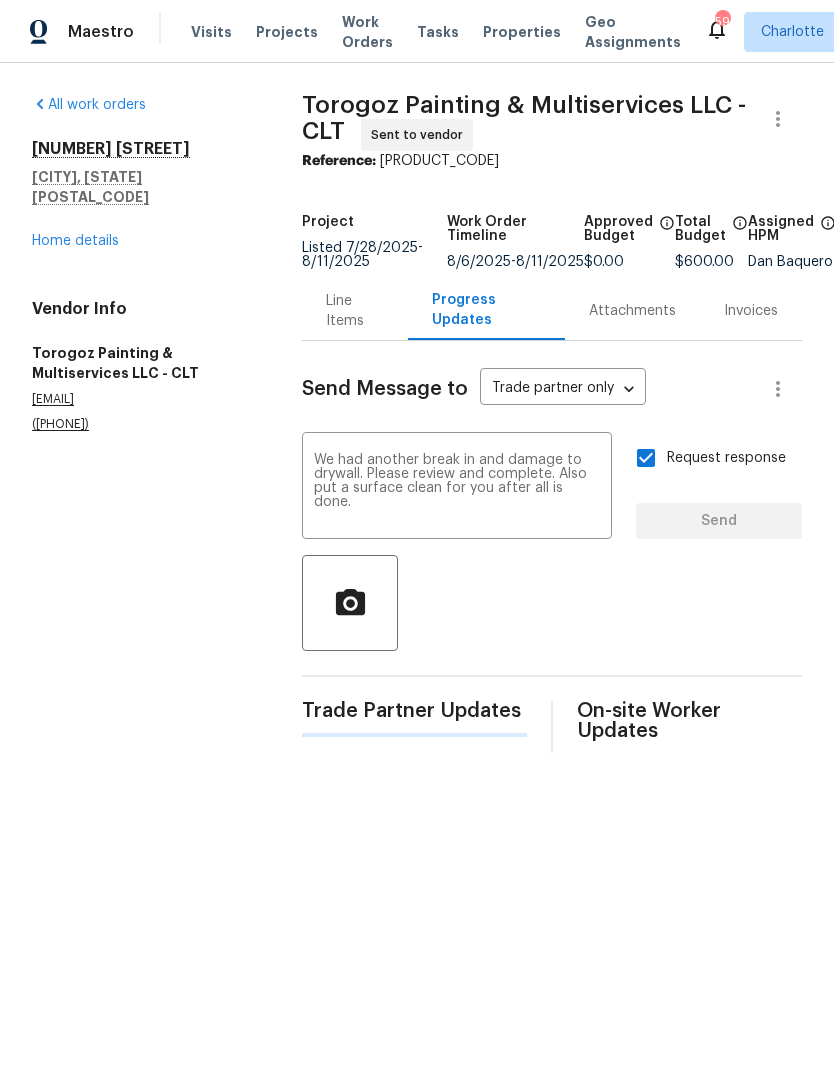 type 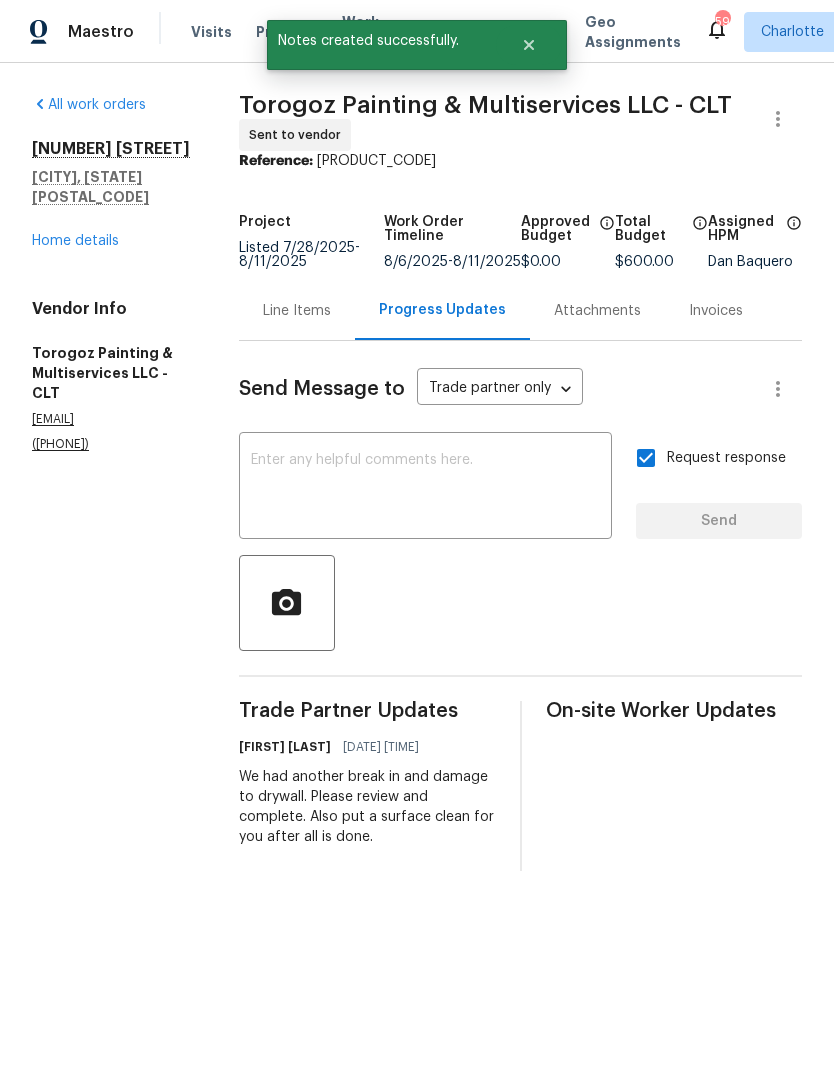 click on "Home details" at bounding box center (75, 241) 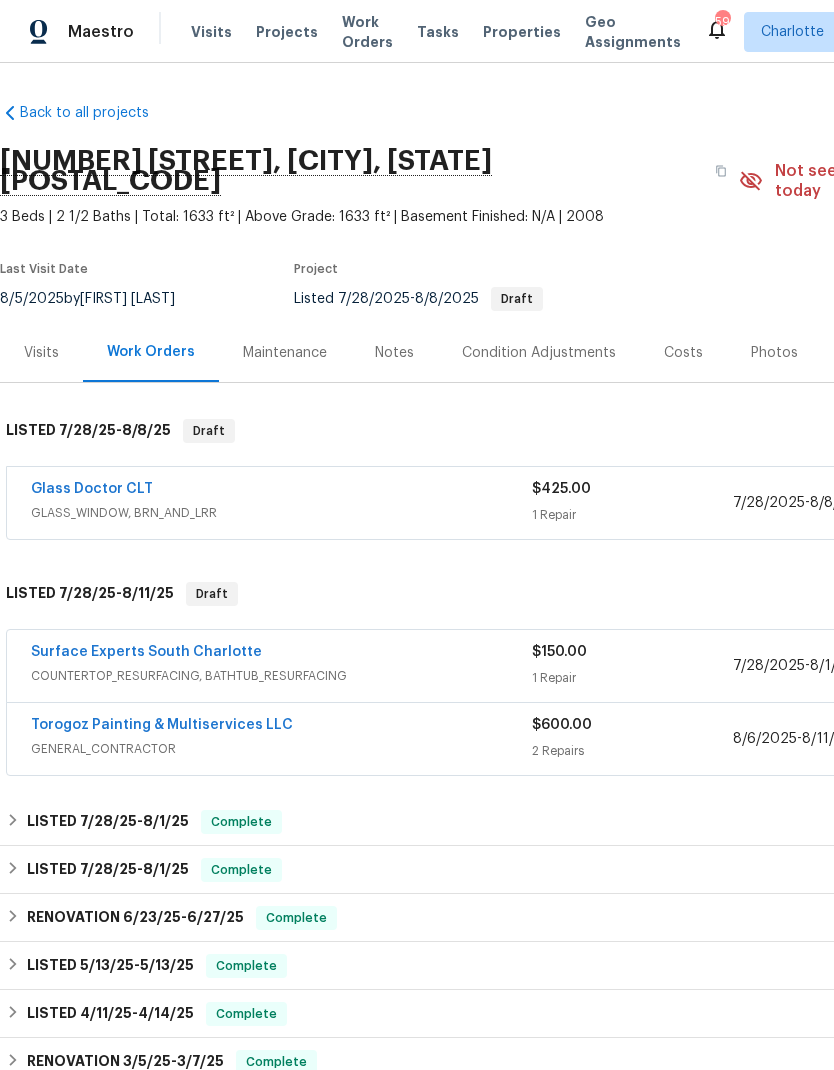 click on "Projects" at bounding box center (287, 32) 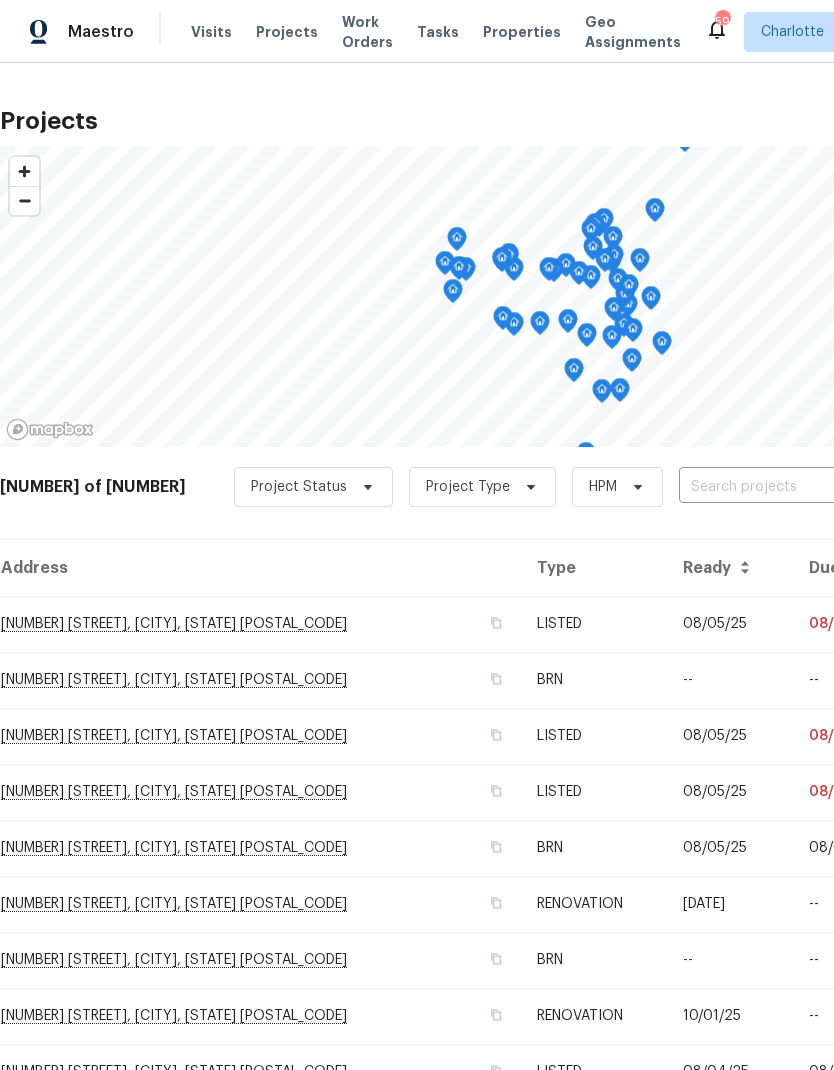 click at bounding box center (793, 487) 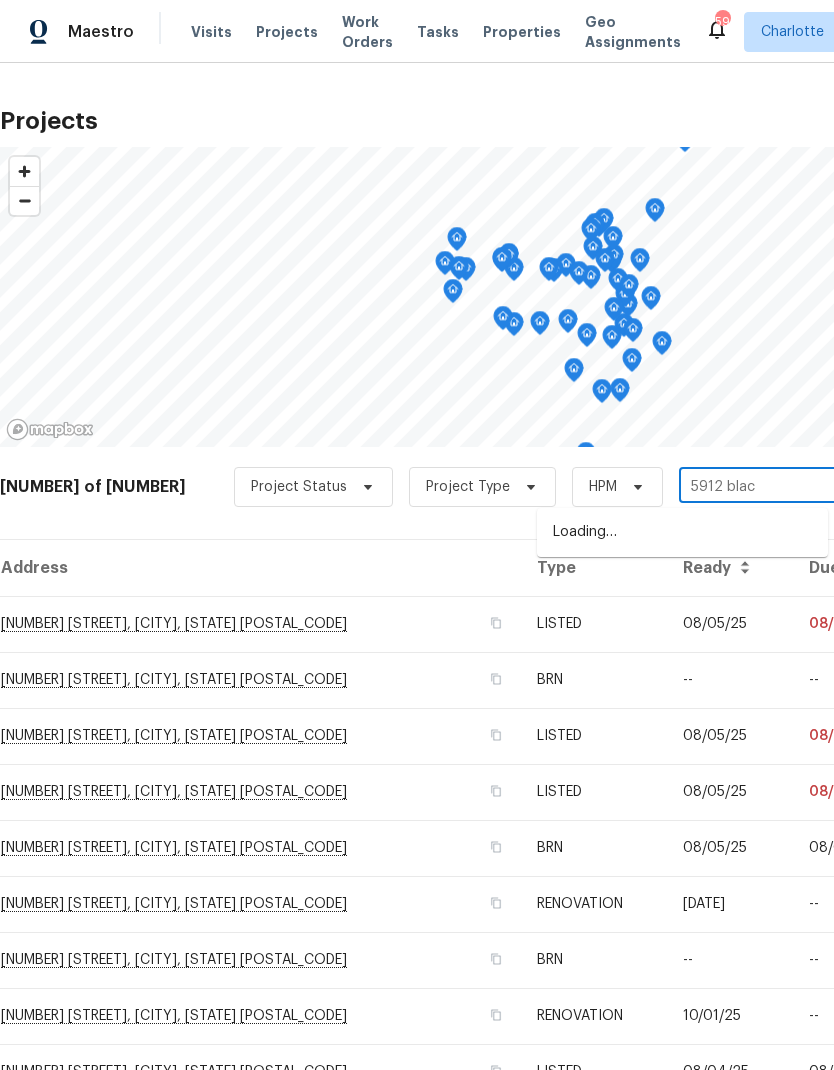 type on "5912 black" 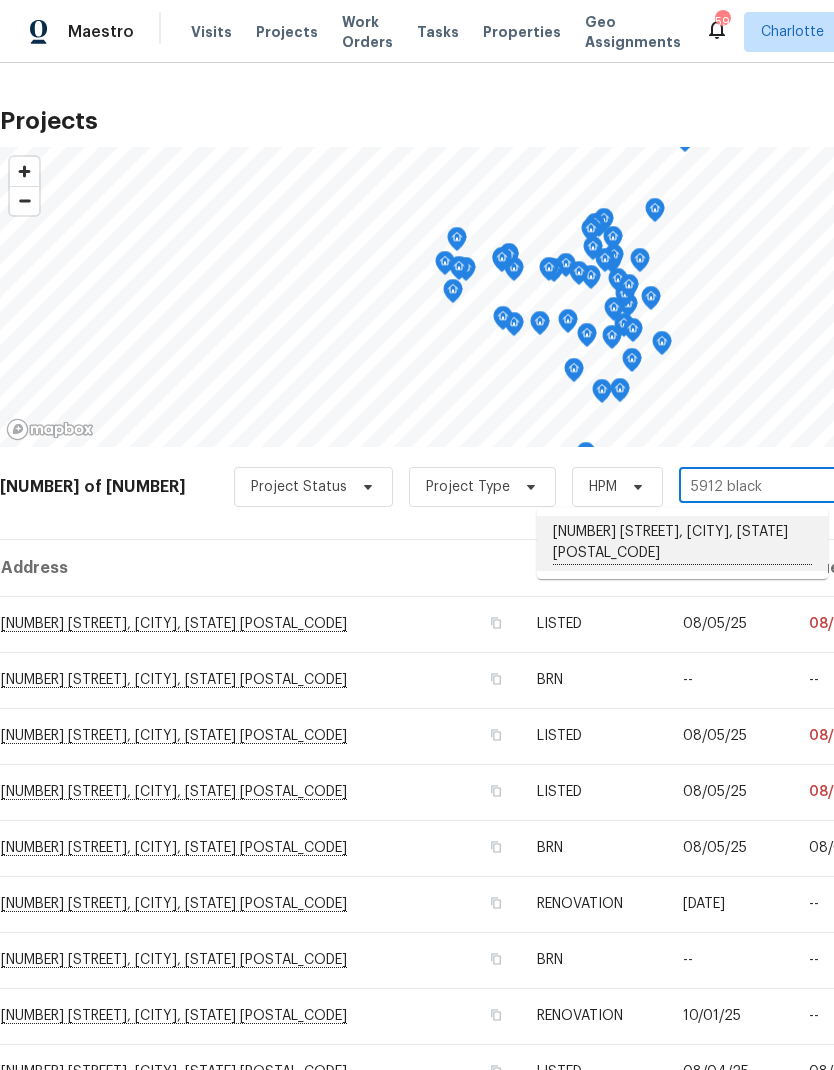 click on "5912 Black Bear Ct, Charlotte, NC 28214" at bounding box center (682, 543) 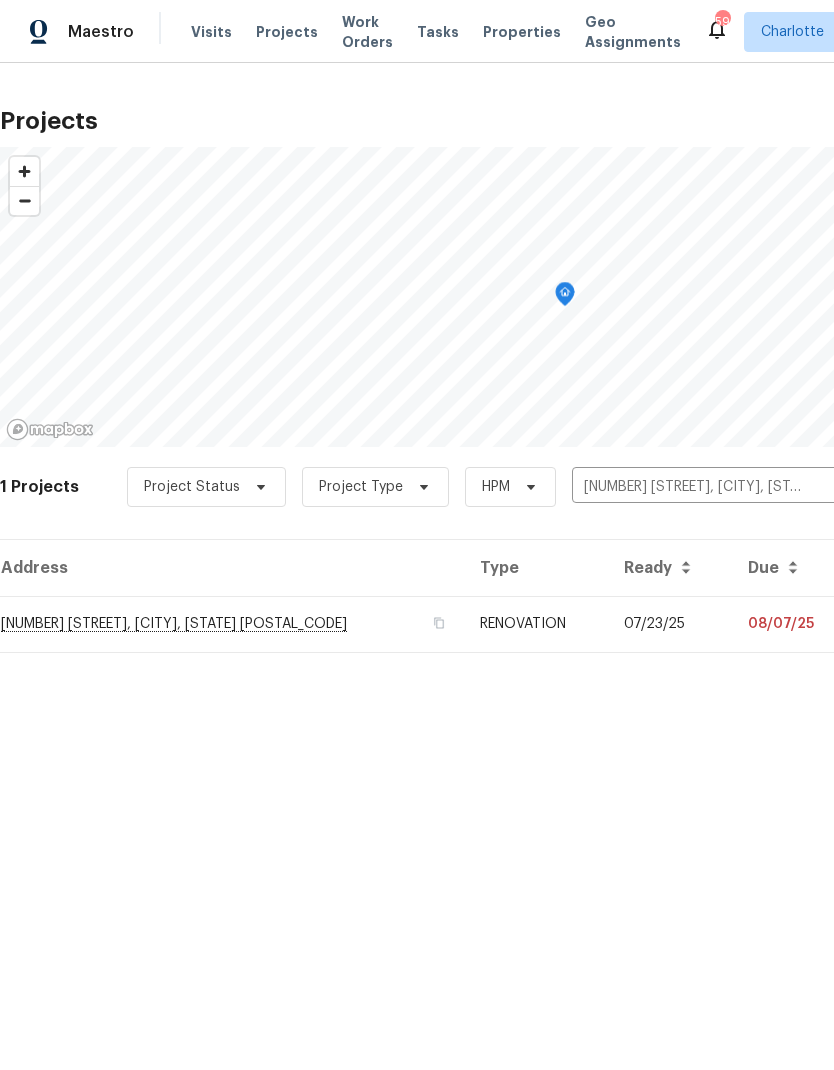 click on "07/23/25" at bounding box center (670, 624) 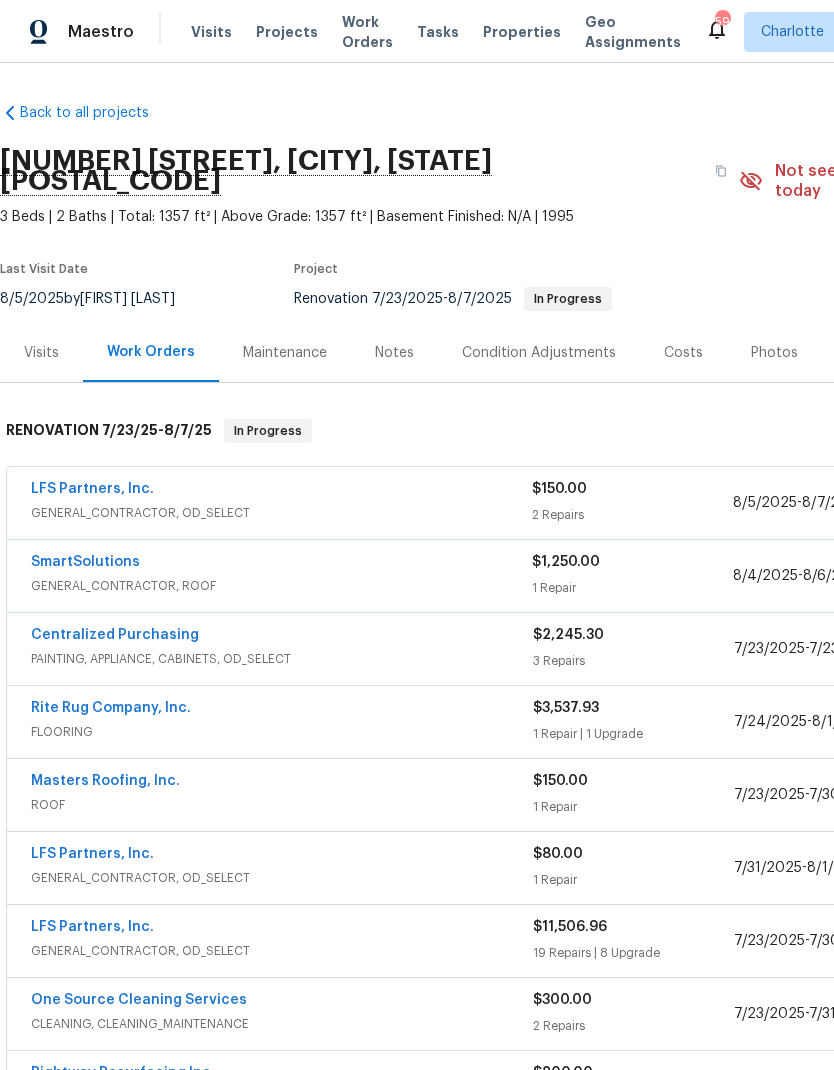 scroll, scrollTop: 0, scrollLeft: 0, axis: both 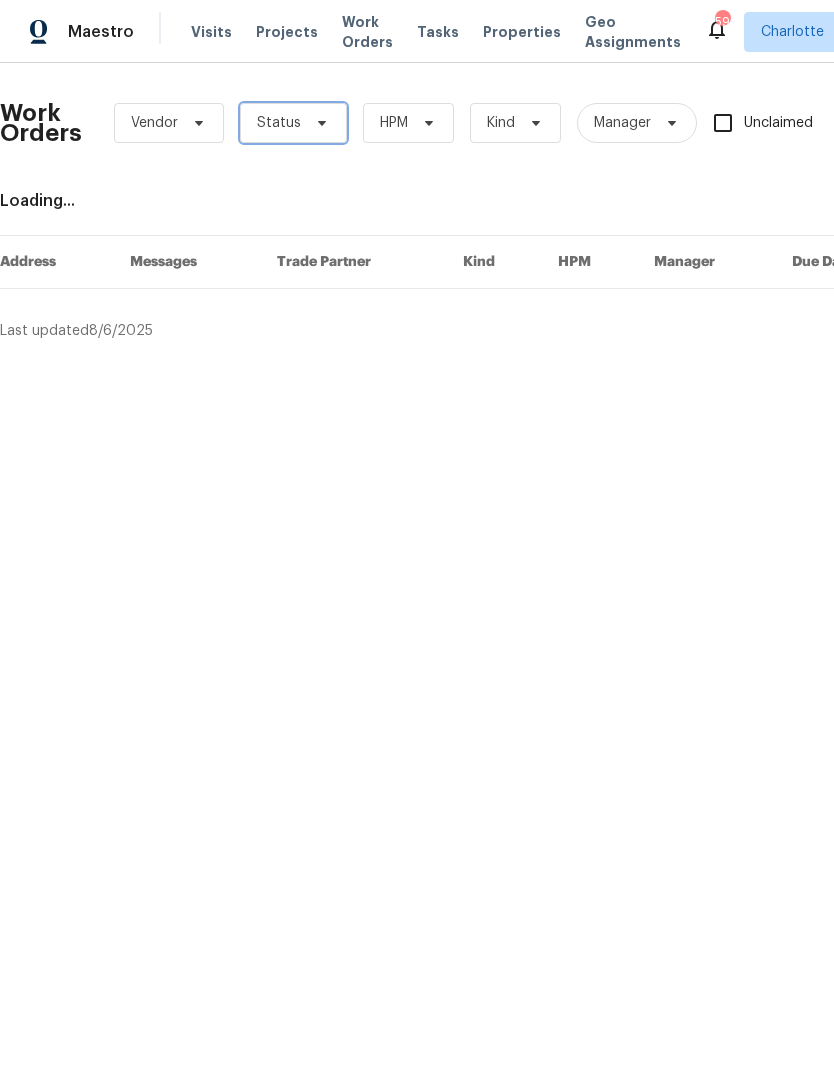 click on "Status" at bounding box center (293, 123) 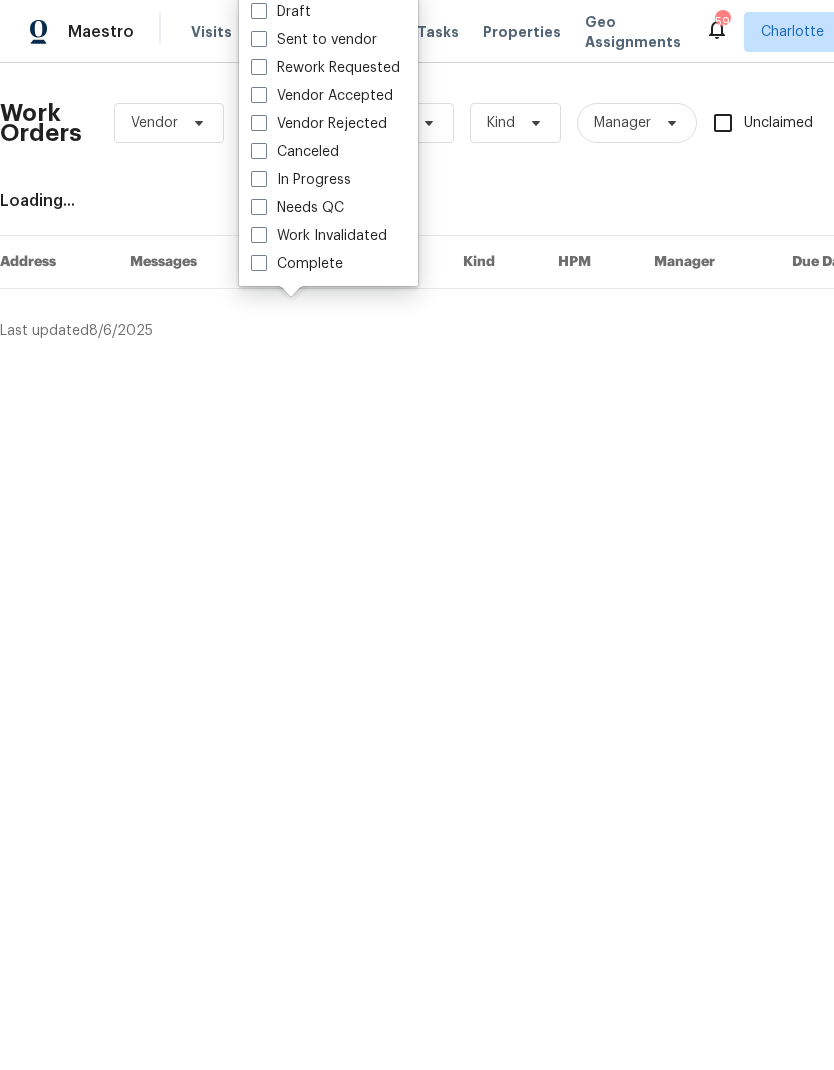 click on "Needs QC" at bounding box center [297, 208] 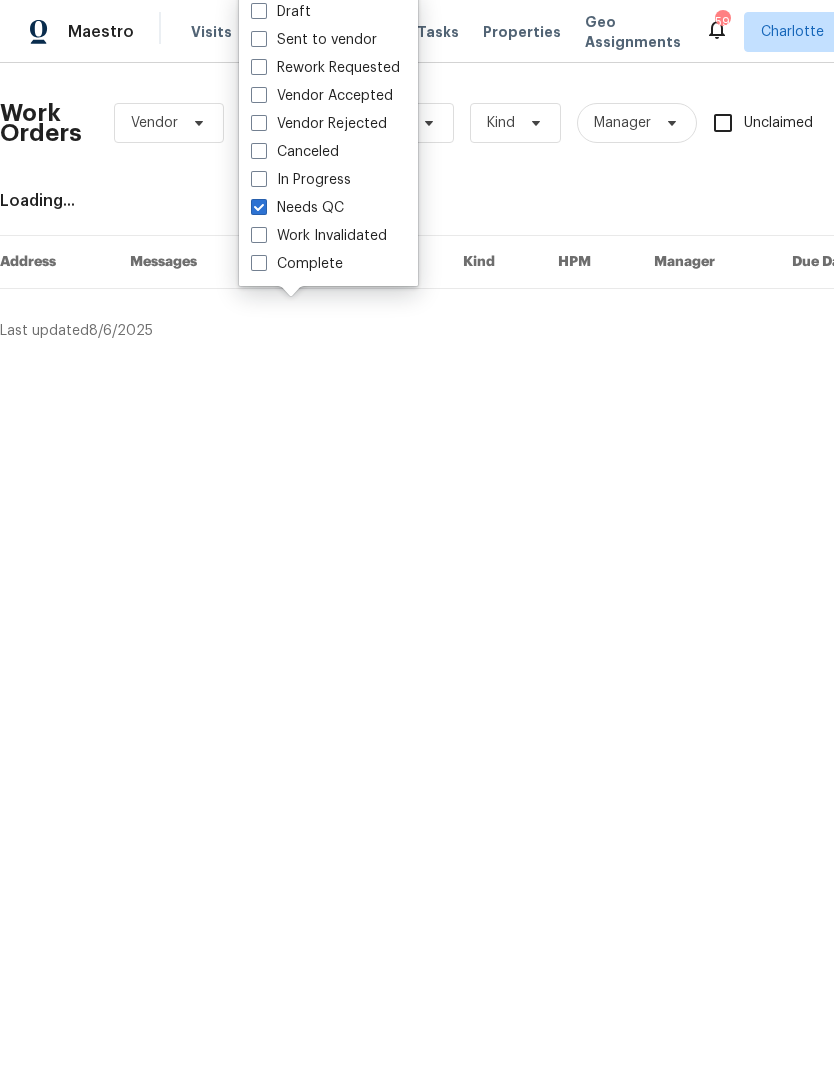 checkbox on "true" 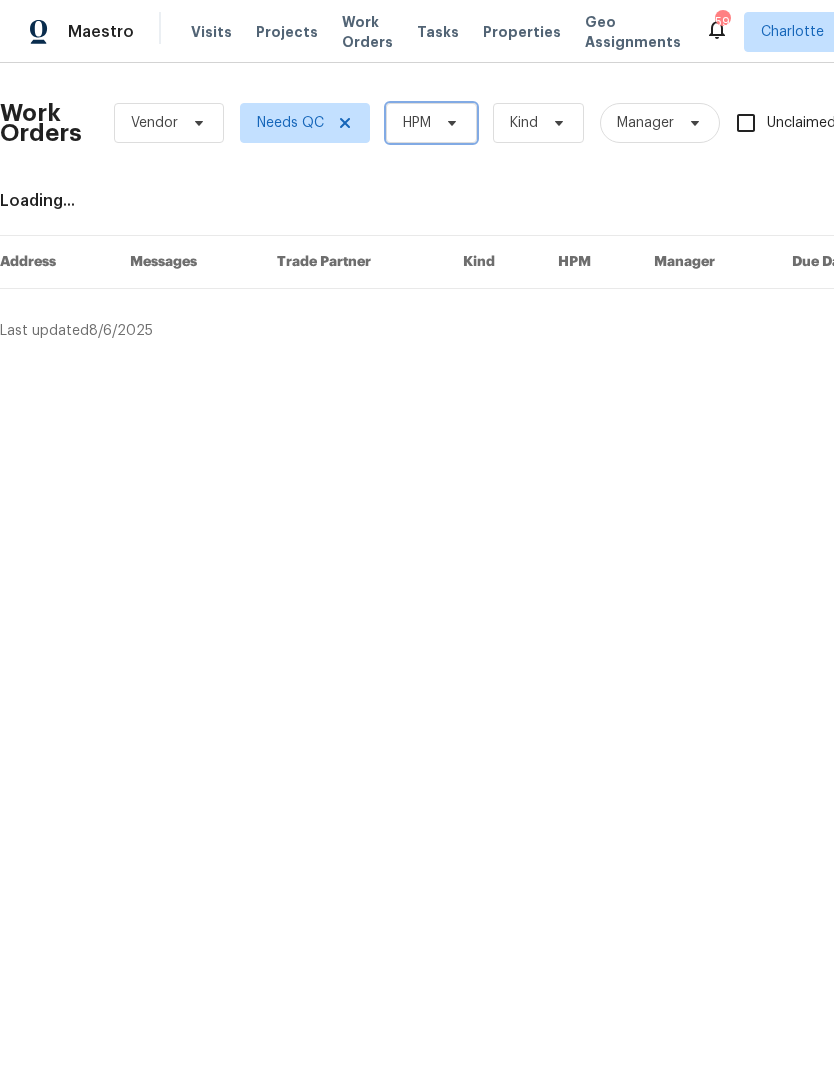 click 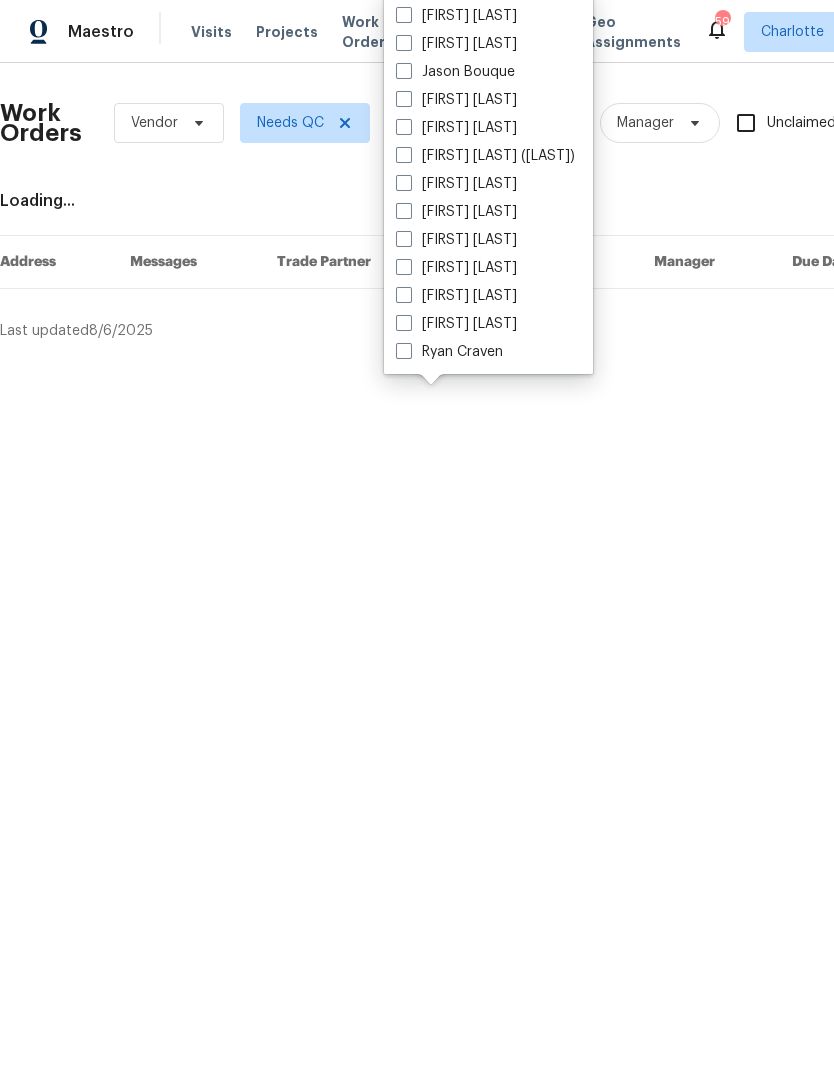 scroll, scrollTop: 248, scrollLeft: 0, axis: vertical 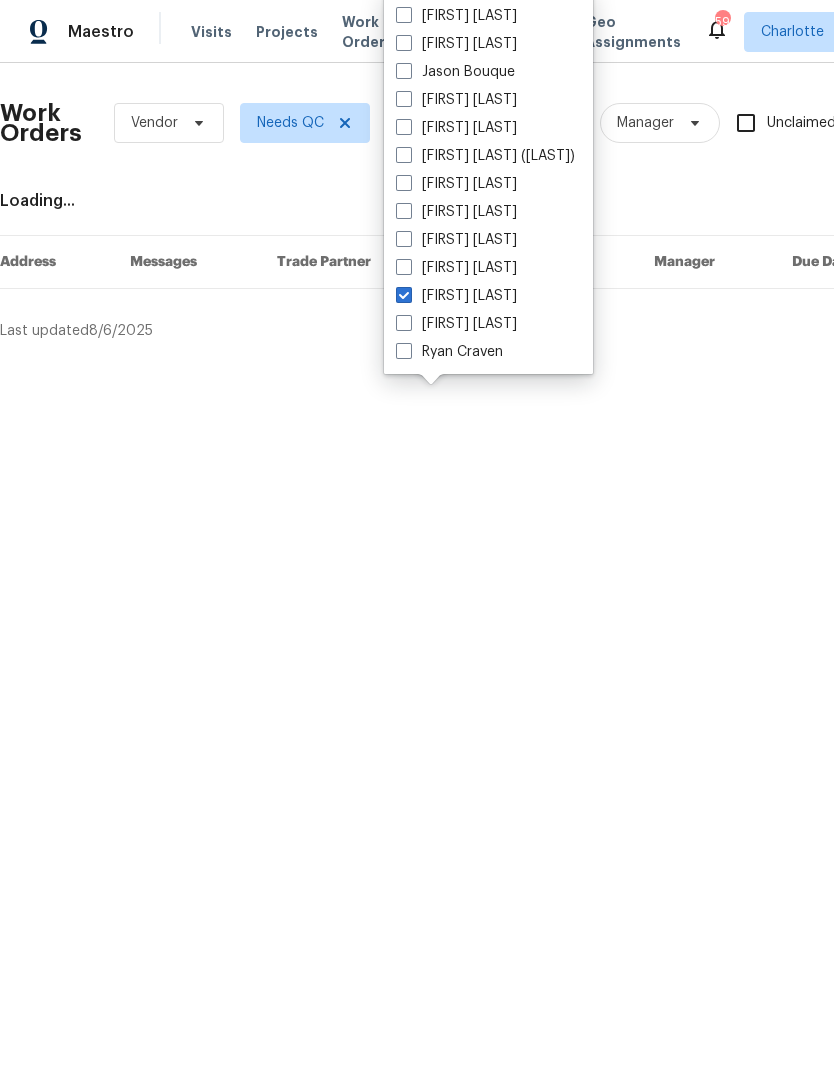 checkbox on "true" 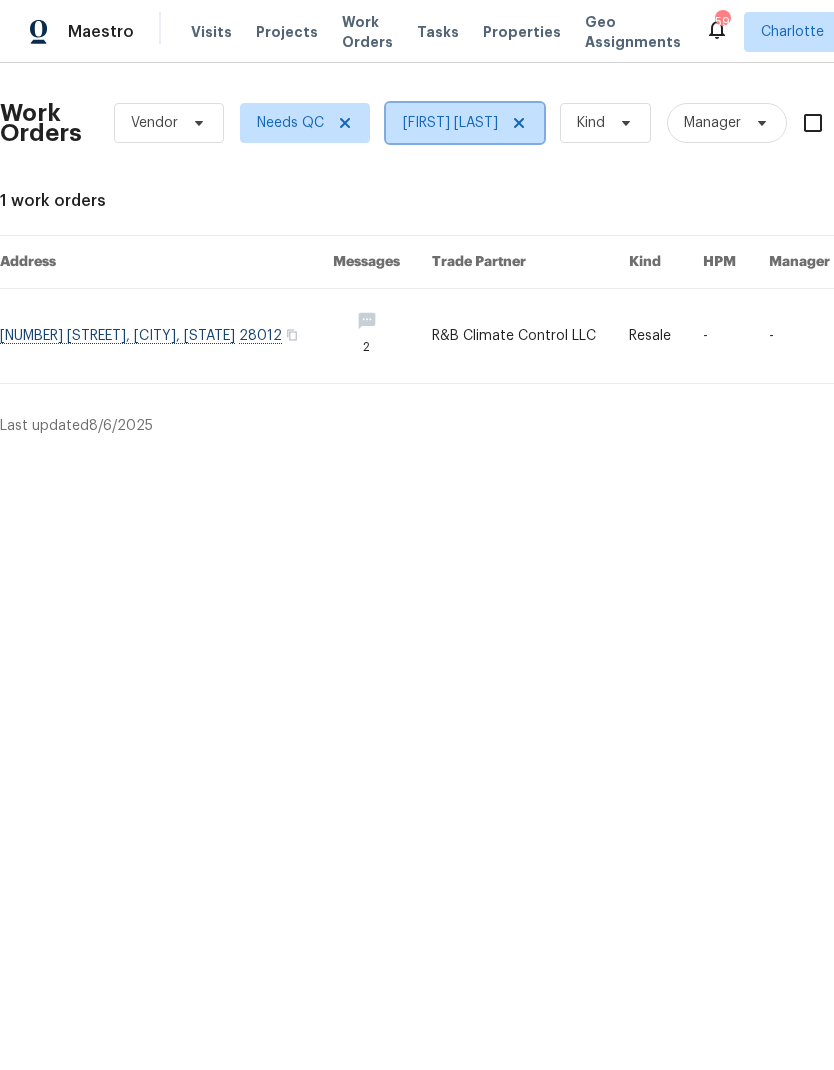 click 